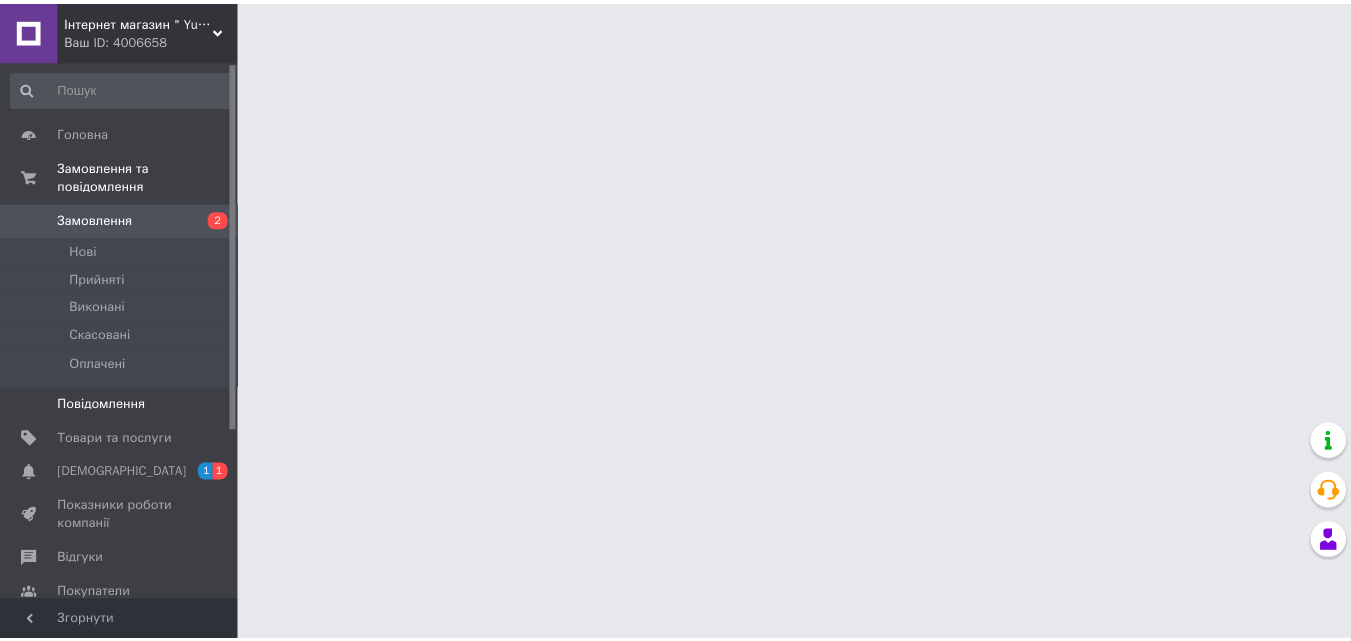 scroll, scrollTop: 0, scrollLeft: 0, axis: both 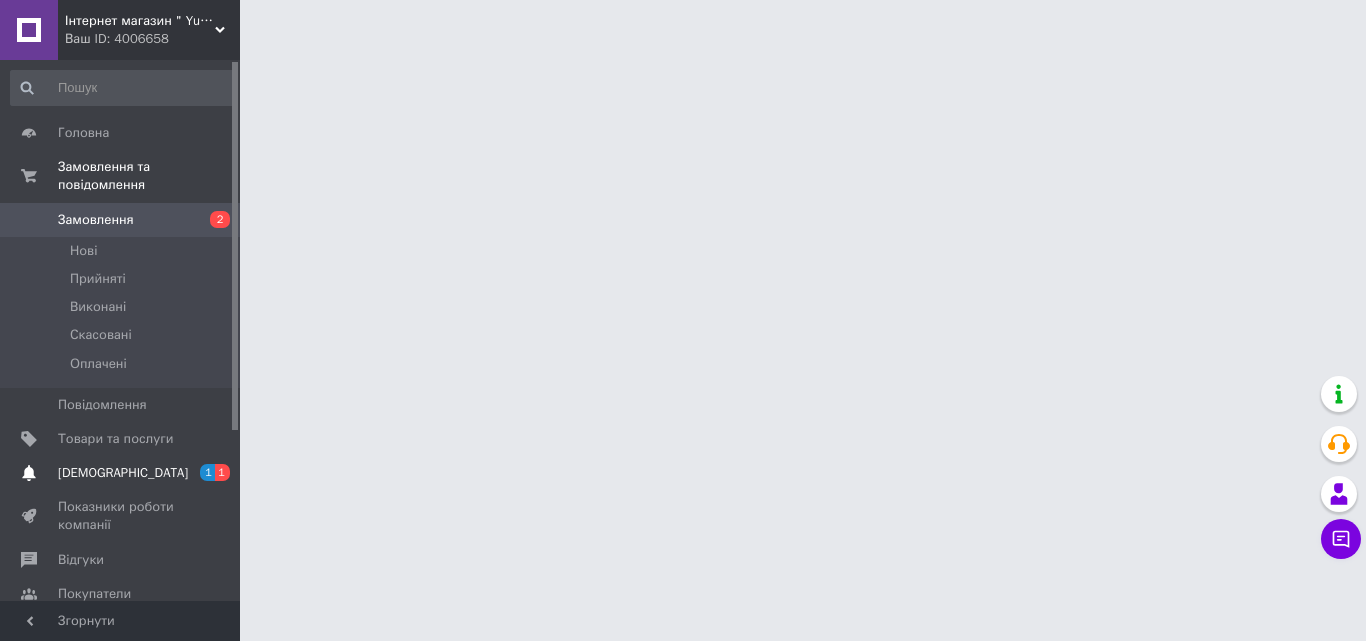 click on "[DEMOGRAPHIC_DATA]" at bounding box center (123, 473) 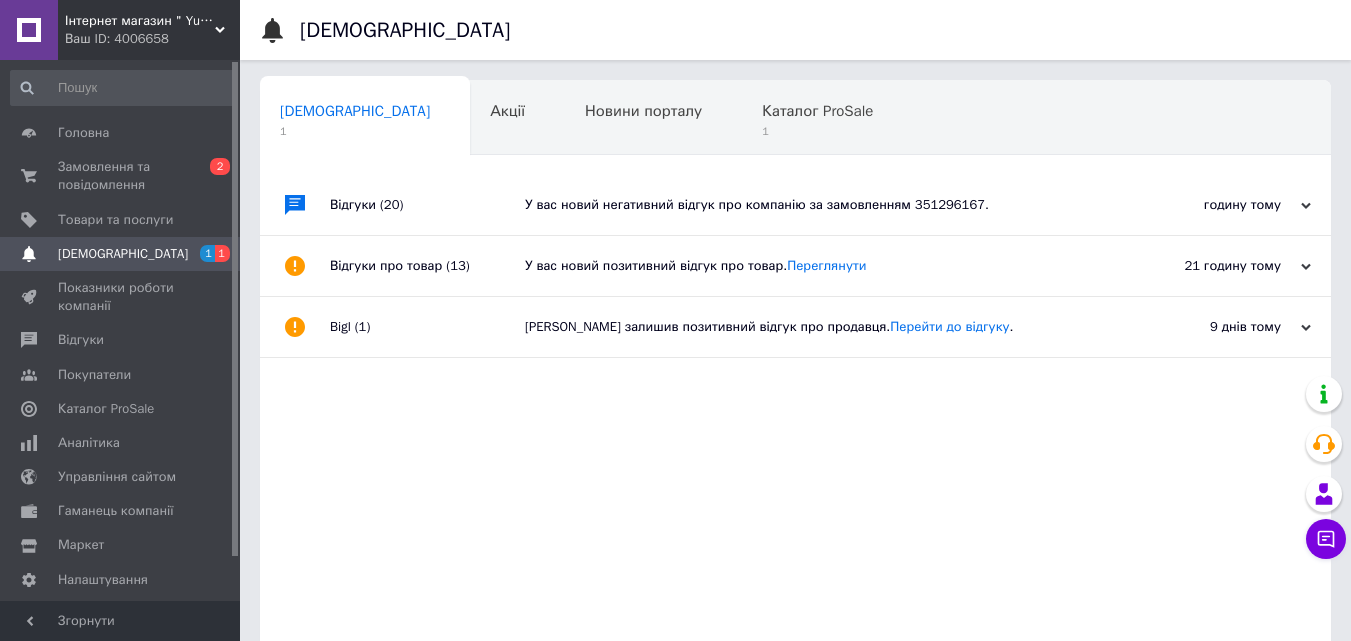 click on "У вас новий негативний відгук про компанію  за замовленням 351296167." at bounding box center [818, 205] 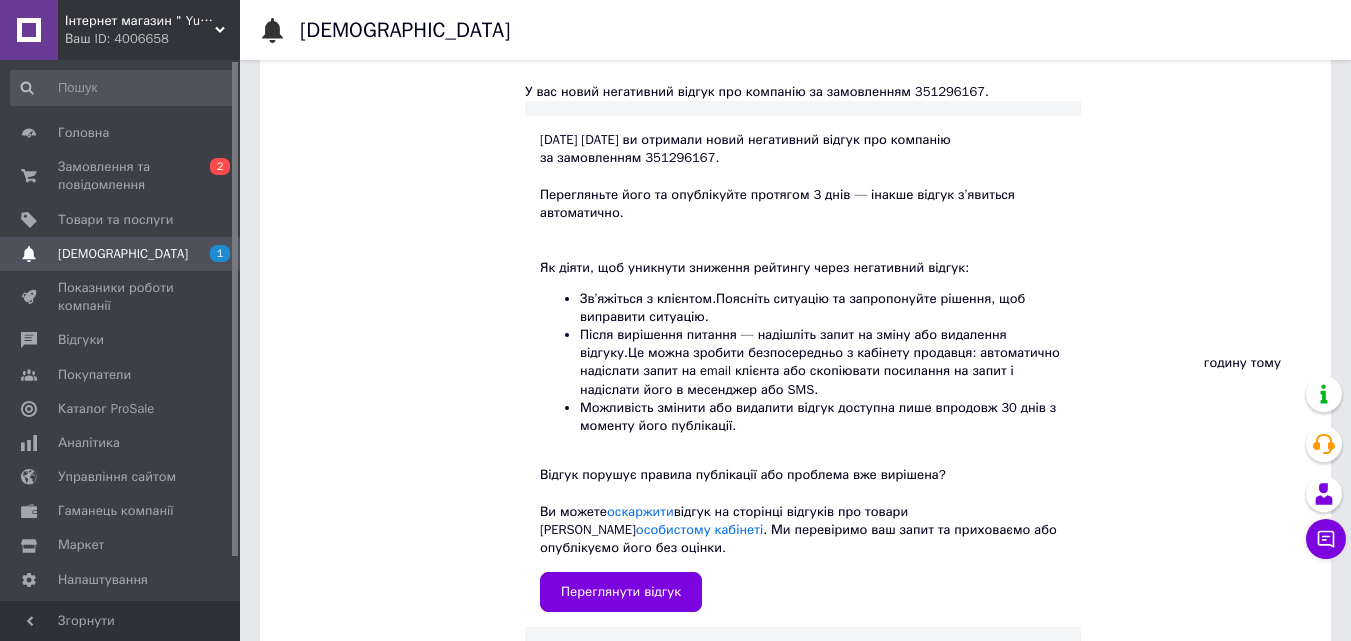 scroll, scrollTop: 179, scrollLeft: 0, axis: vertical 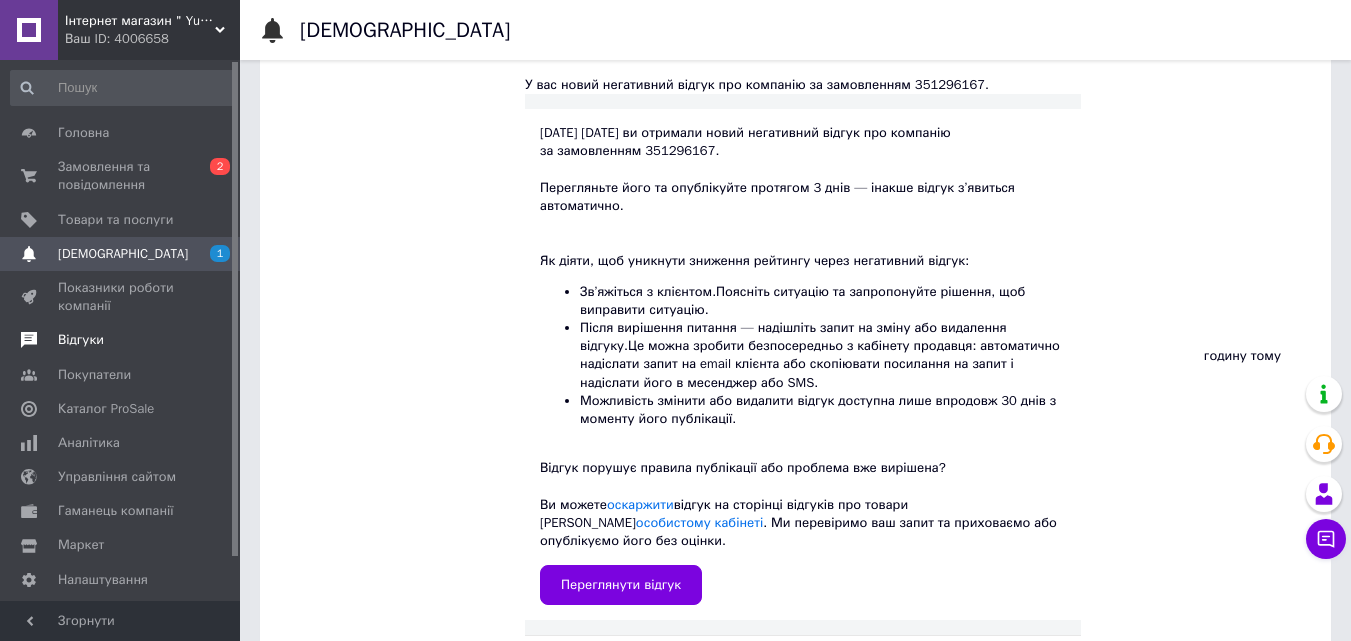 click on "Відгуки" at bounding box center [81, 340] 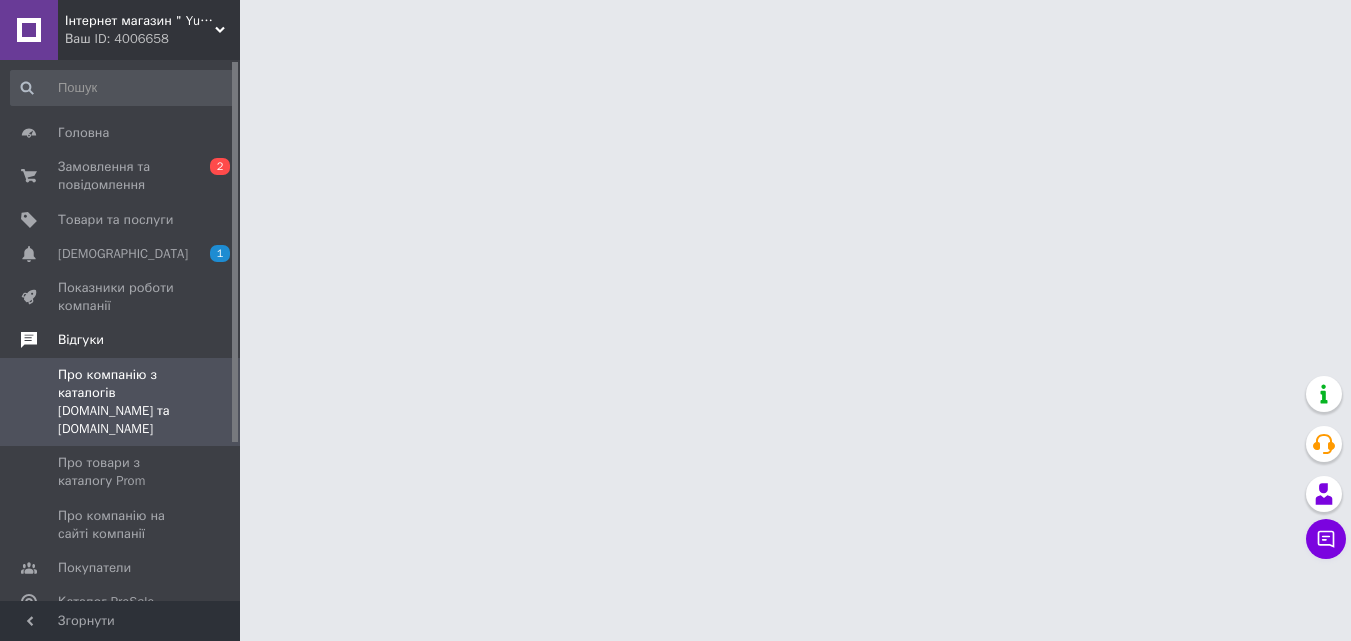scroll, scrollTop: 0, scrollLeft: 0, axis: both 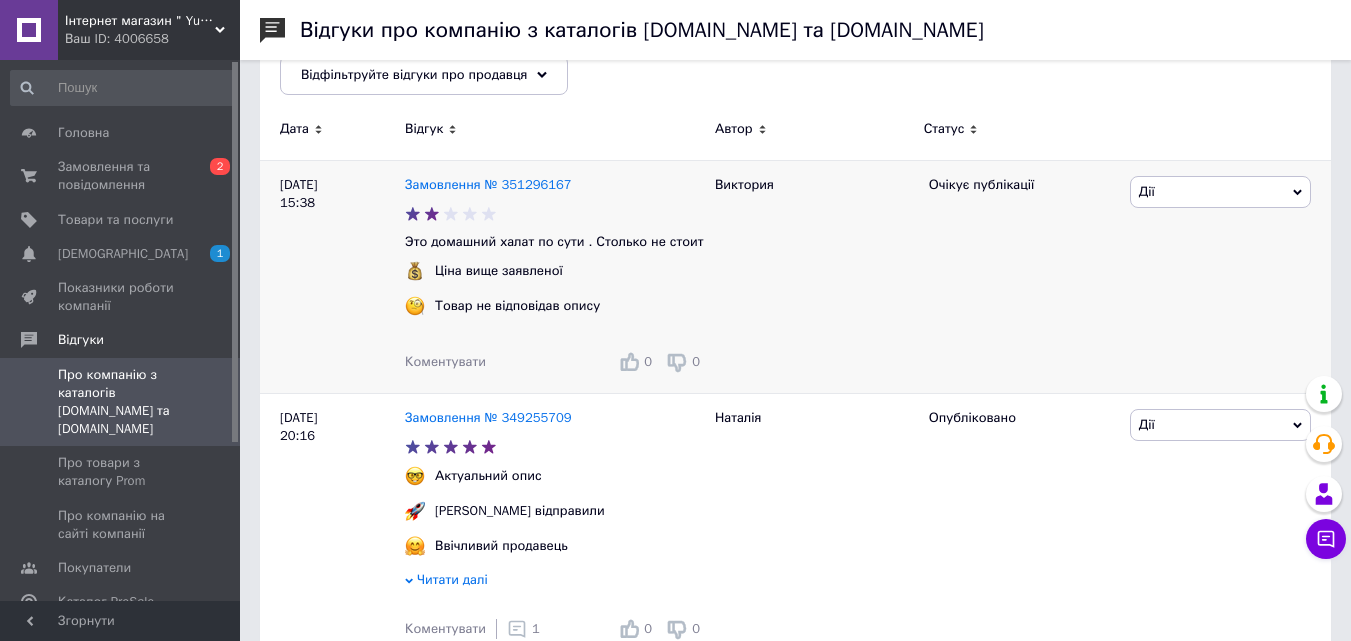 click on "Дії" at bounding box center (1220, 192) 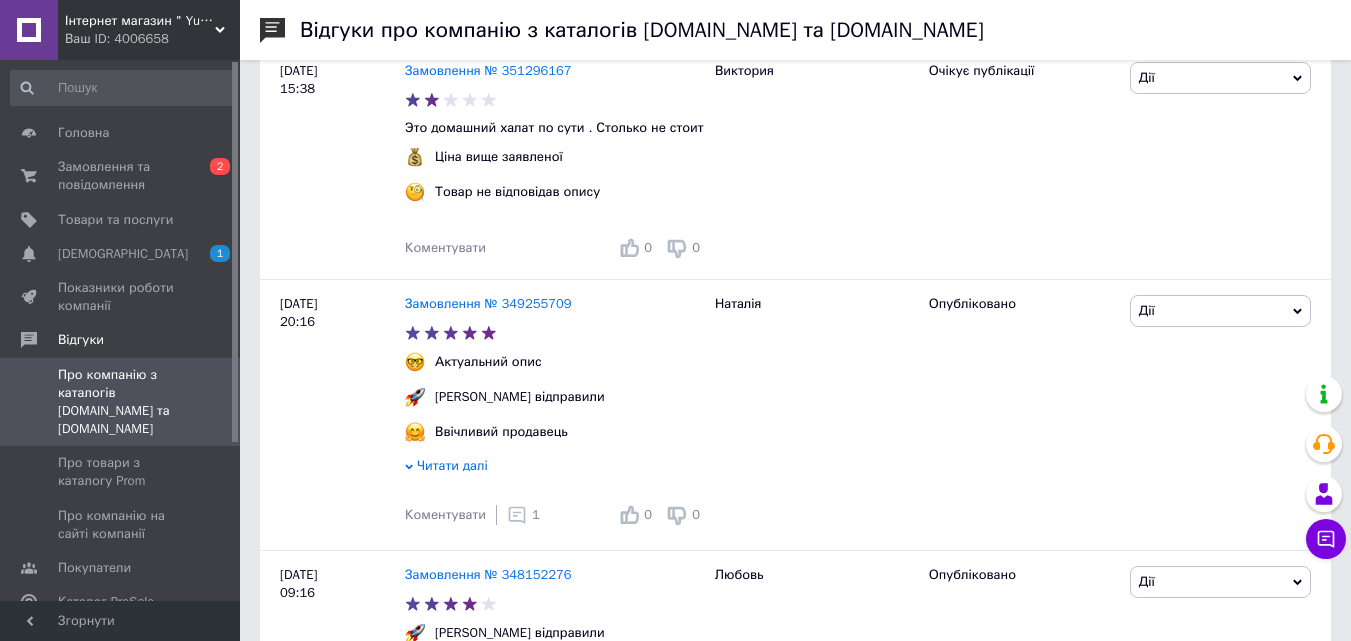 scroll, scrollTop: 428, scrollLeft: 0, axis: vertical 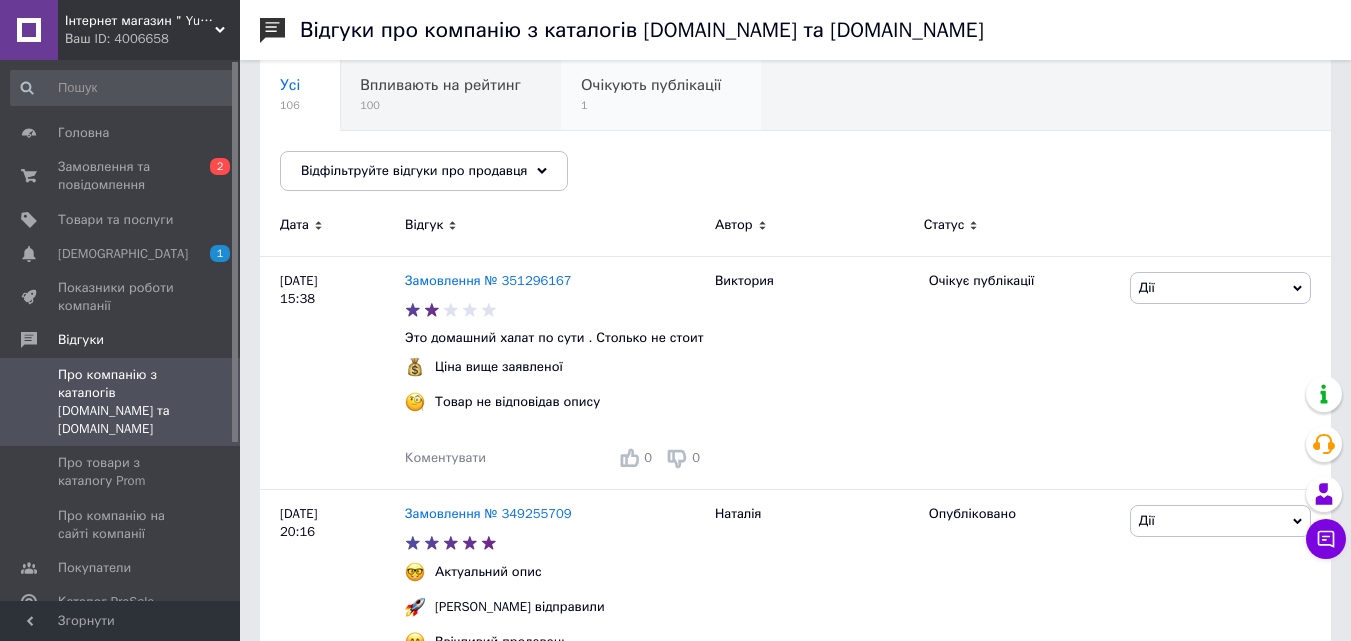 click on "1" at bounding box center (651, 105) 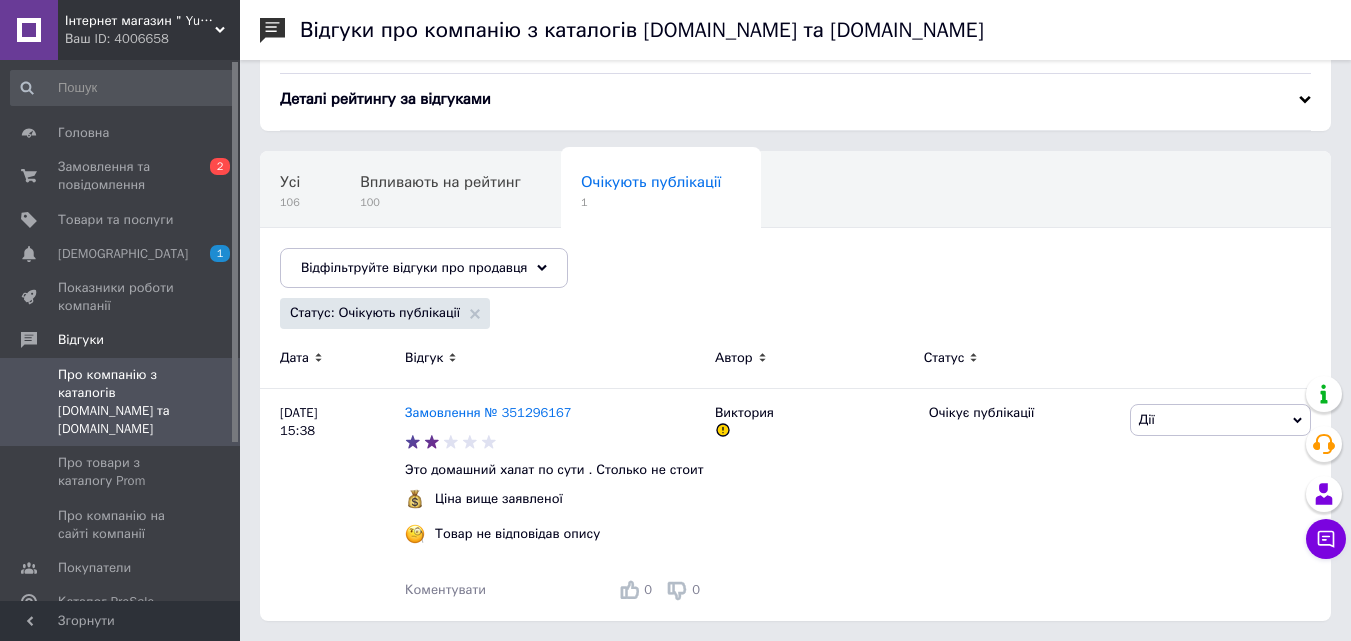 scroll, scrollTop: 81, scrollLeft: 0, axis: vertical 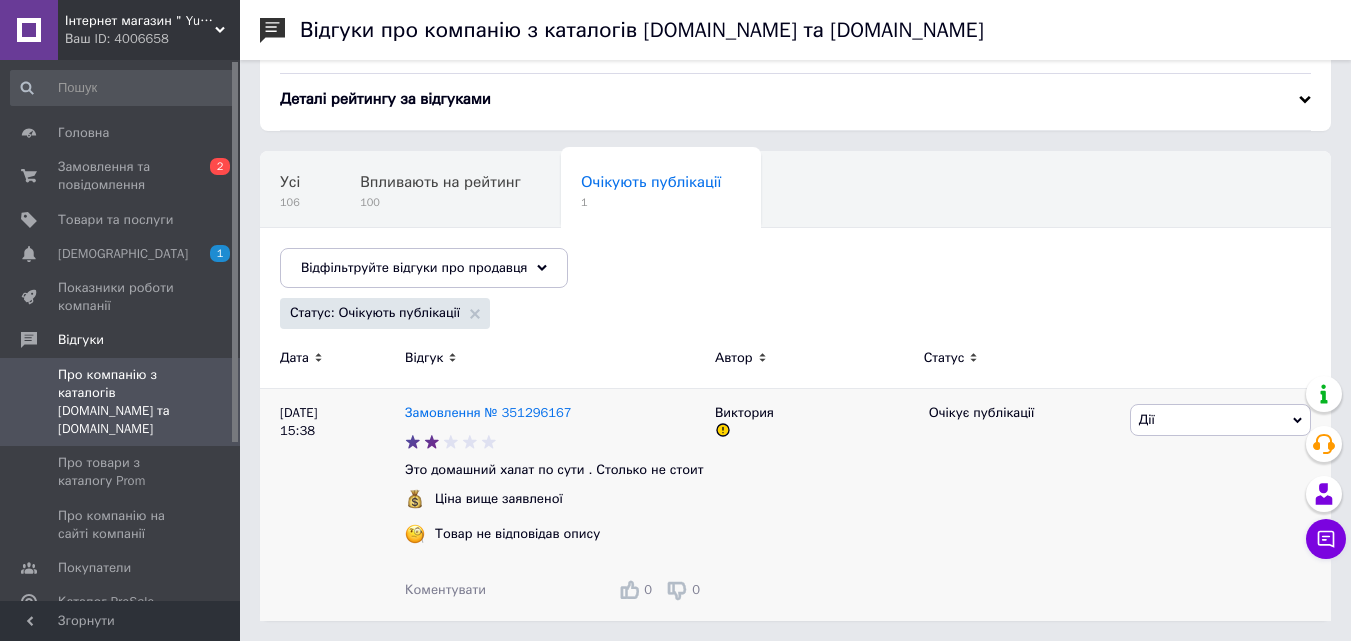 click on "Дії" at bounding box center [1220, 420] 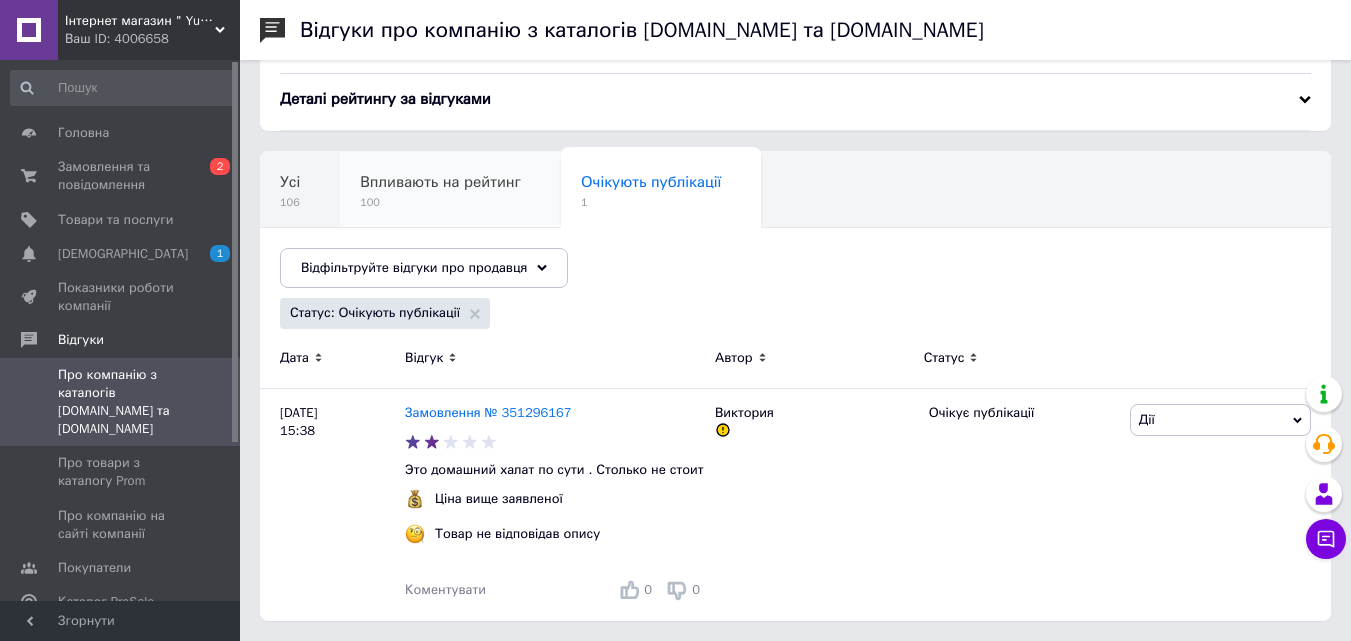click on "Впливають на рейтинг" at bounding box center (440, 182) 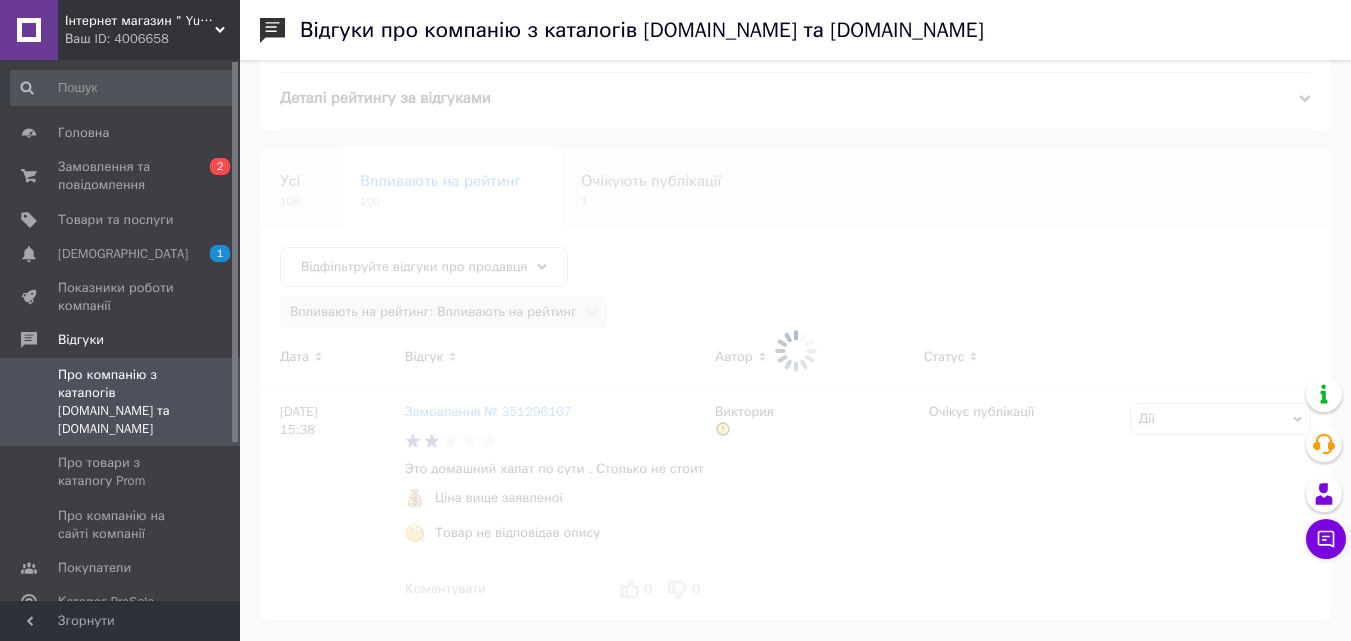 scroll, scrollTop: 175, scrollLeft: 0, axis: vertical 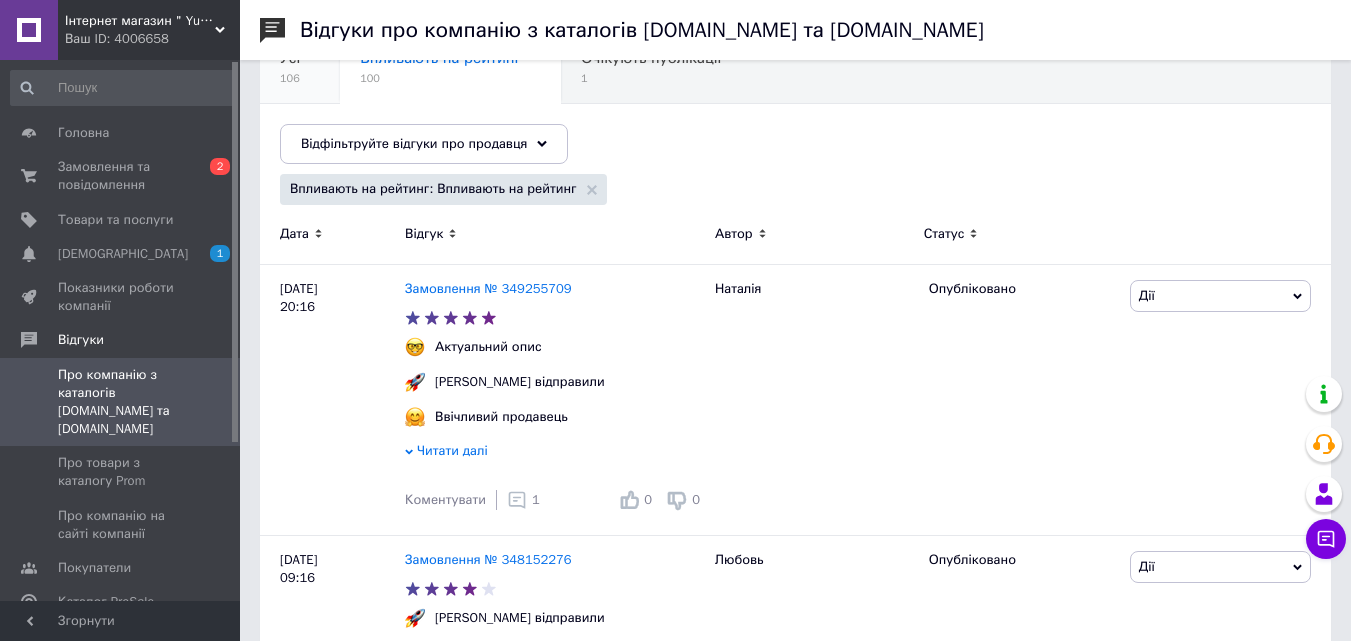 click on "106" at bounding box center (290, 78) 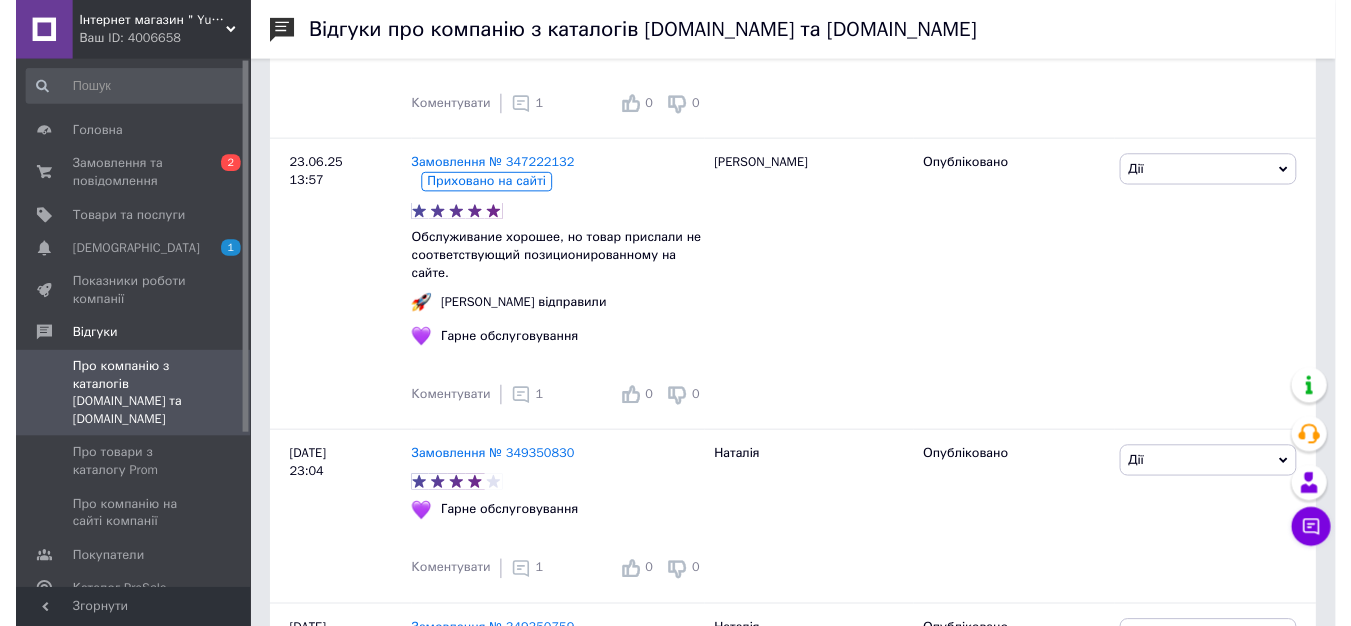 scroll, scrollTop: 3131, scrollLeft: 0, axis: vertical 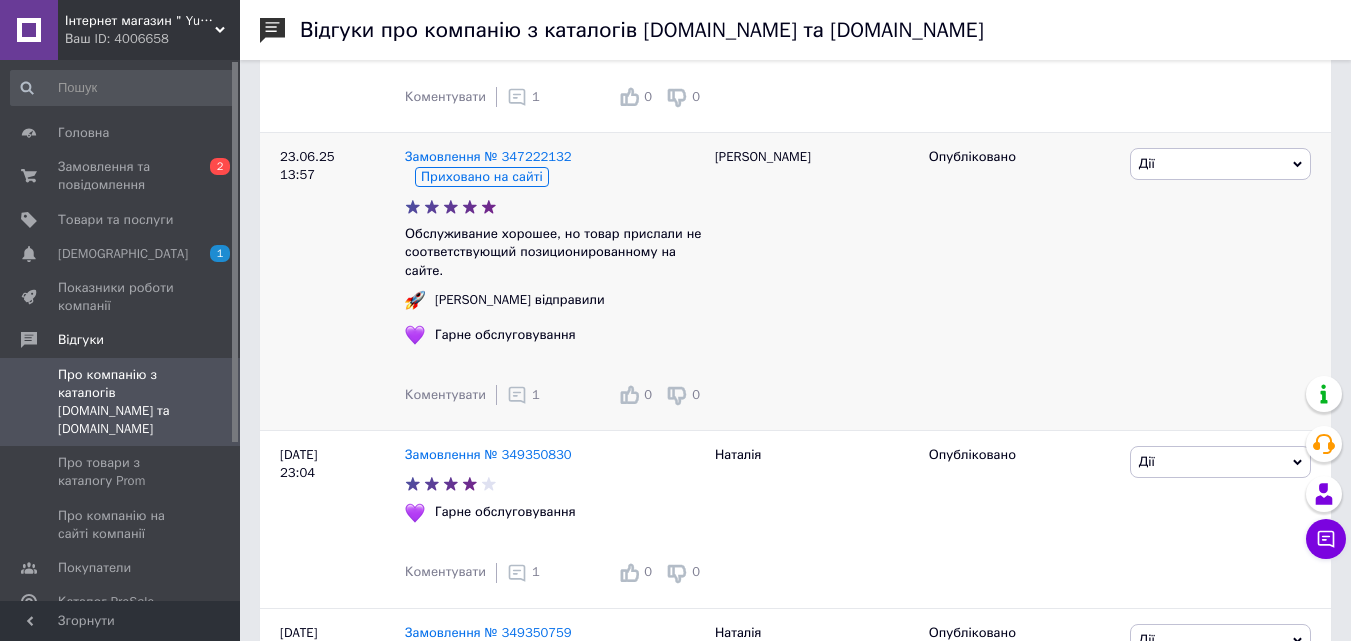 click on "Дії" at bounding box center [1220, 164] 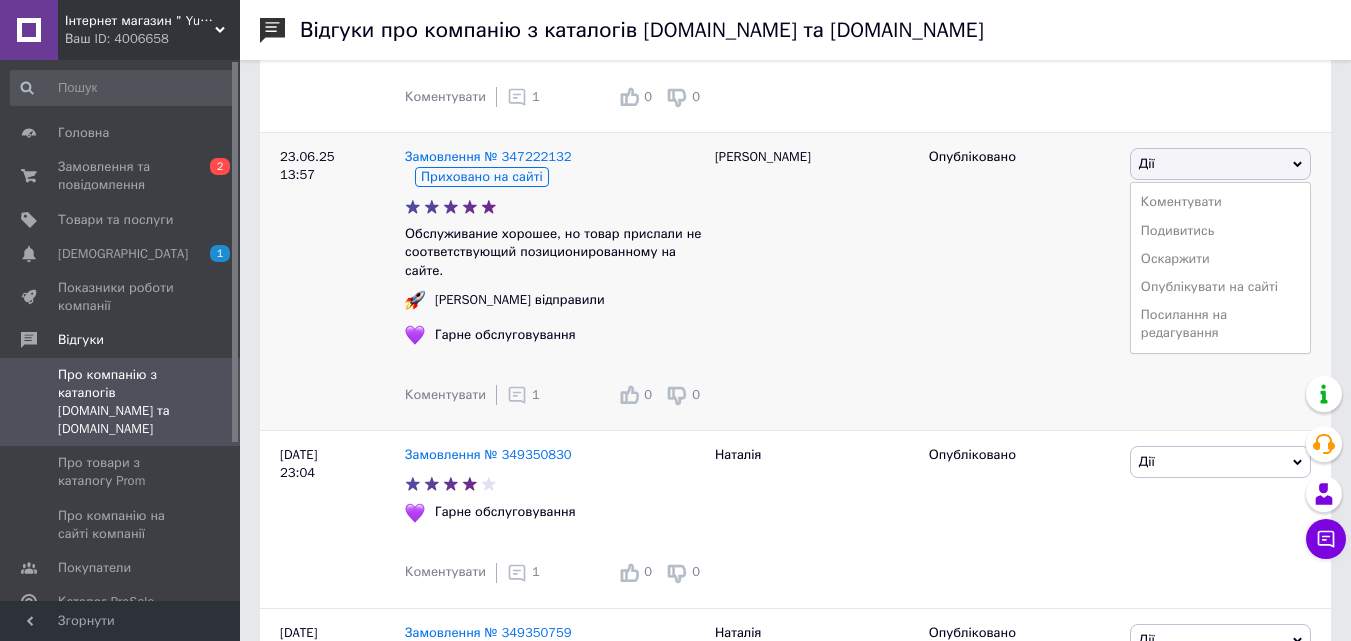 click on "Опубліковано" at bounding box center [1022, 282] 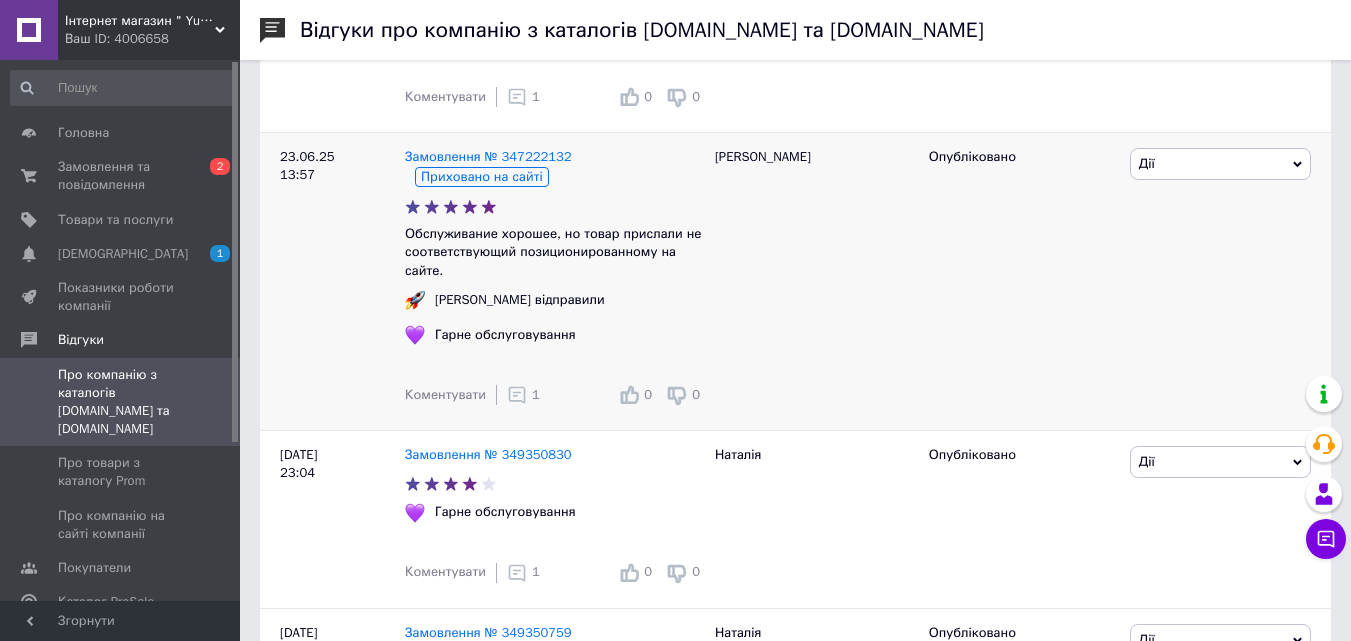 click 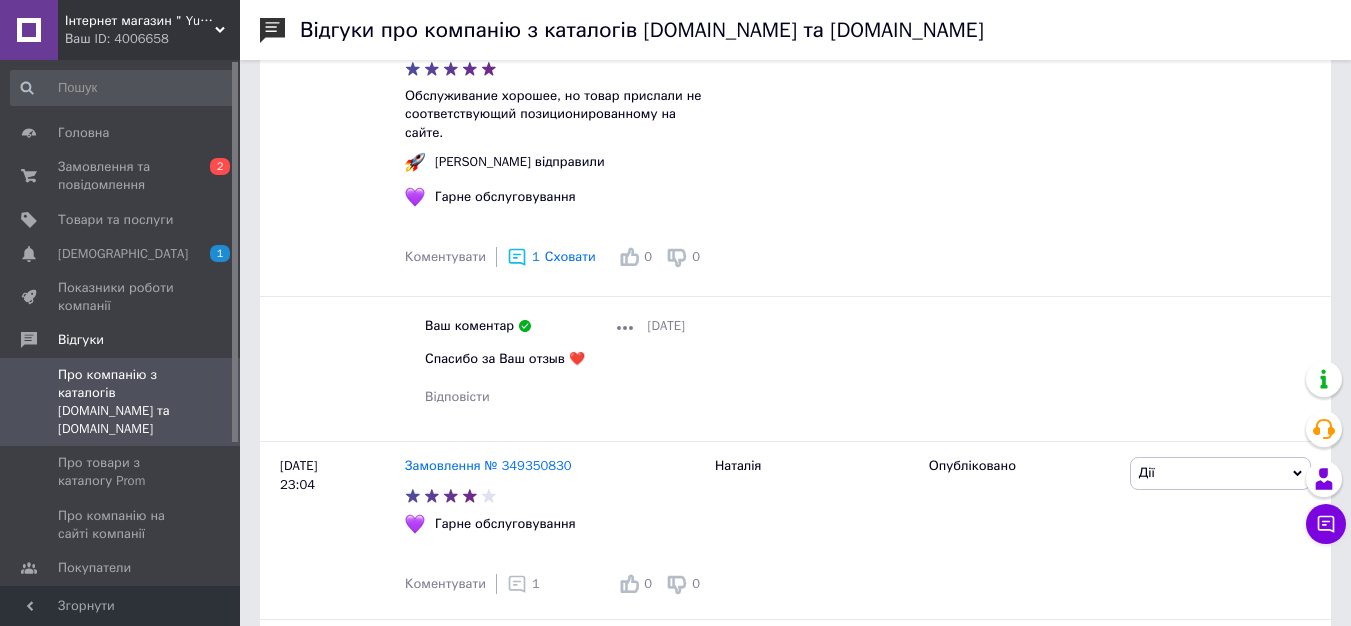 scroll, scrollTop: 3278, scrollLeft: 0, axis: vertical 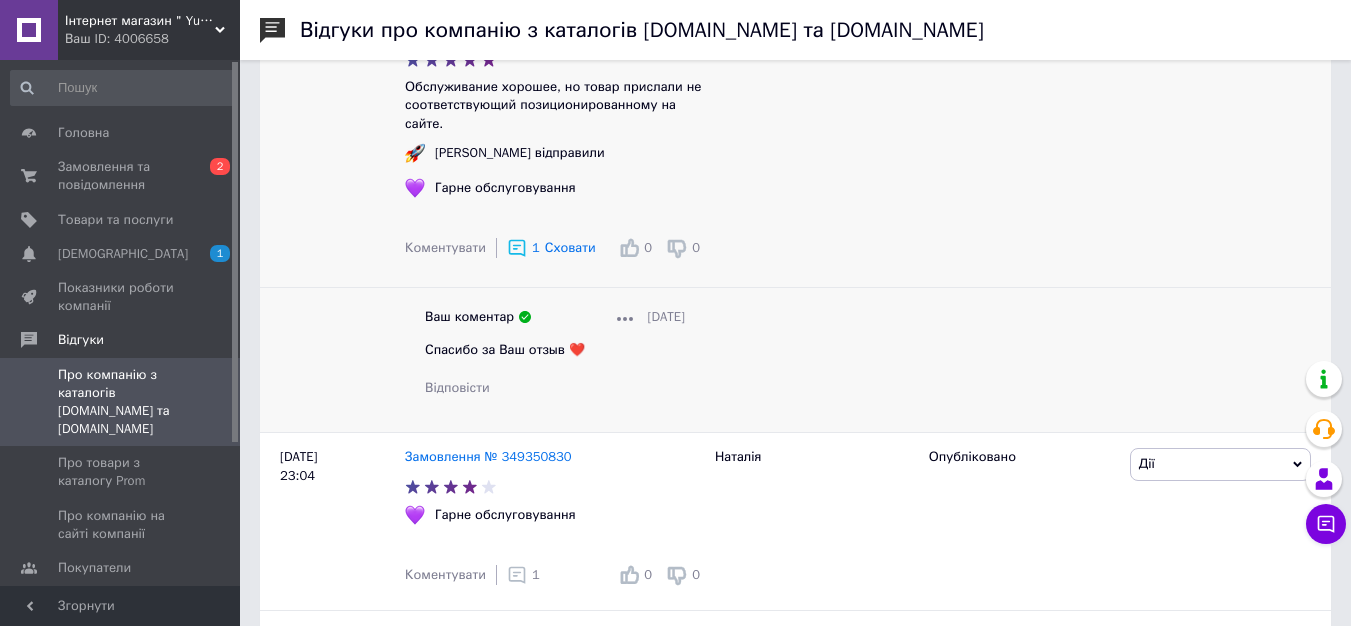 click 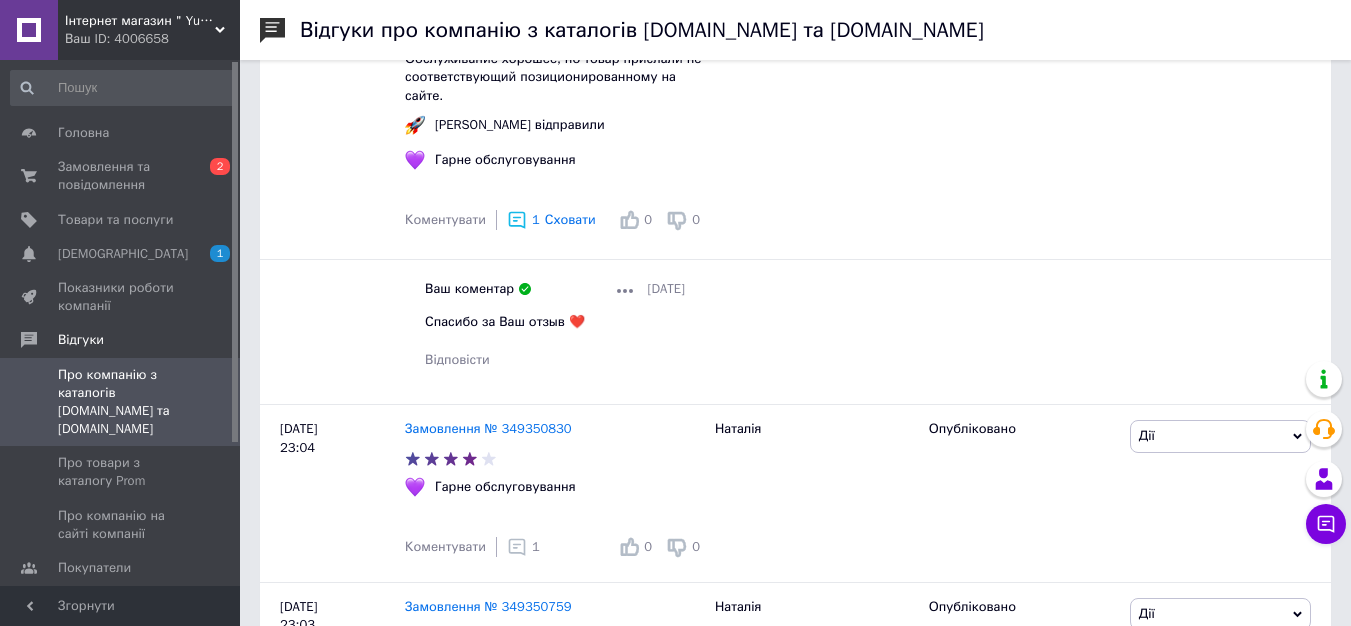 scroll, scrollTop: 3297, scrollLeft: 0, axis: vertical 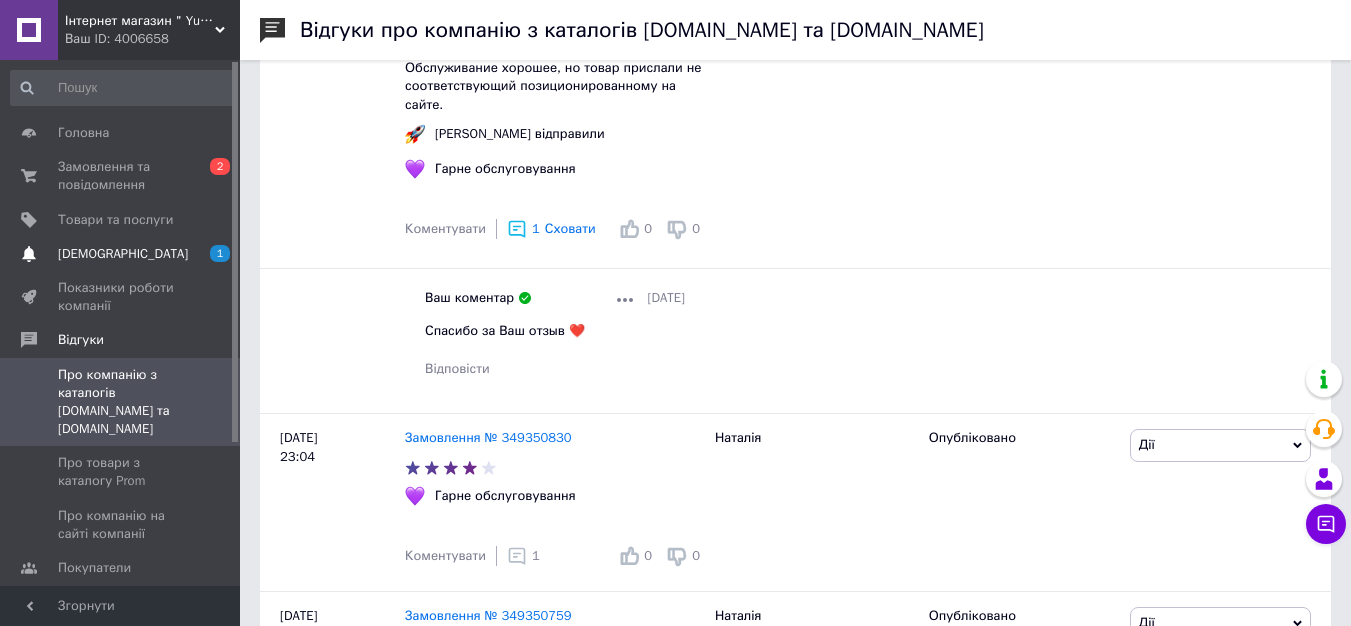 click on "[DEMOGRAPHIC_DATA]" at bounding box center (123, 254) 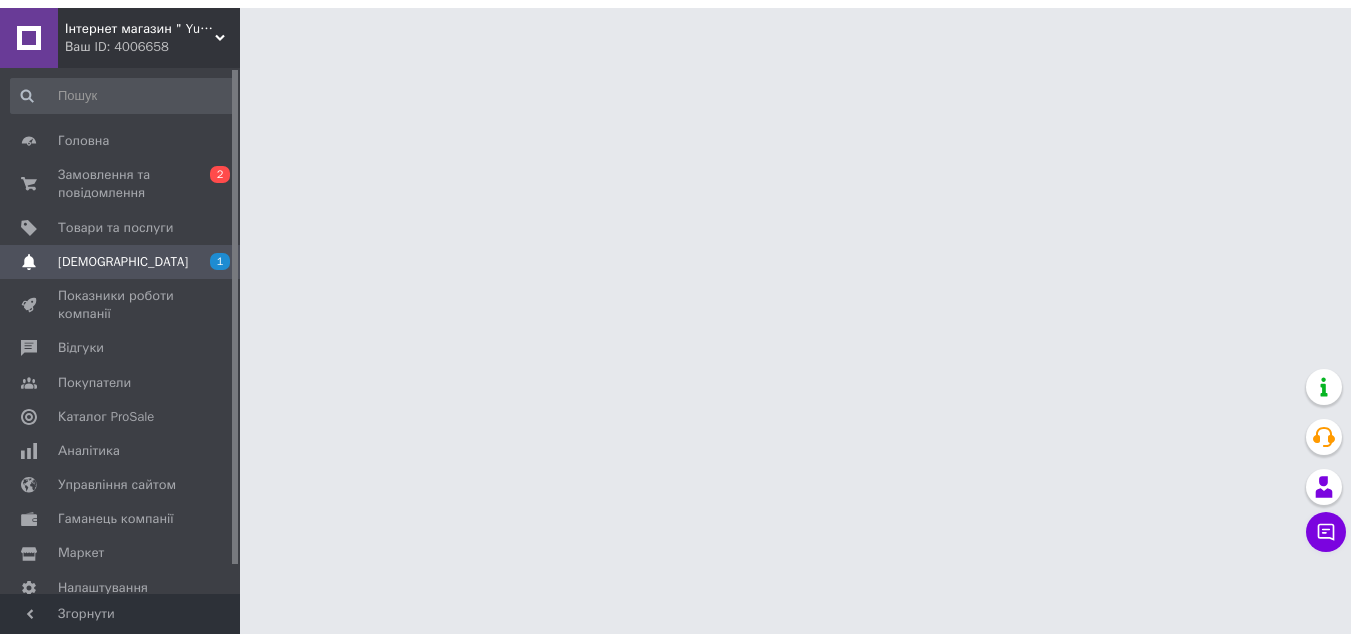 scroll, scrollTop: 0, scrollLeft: 0, axis: both 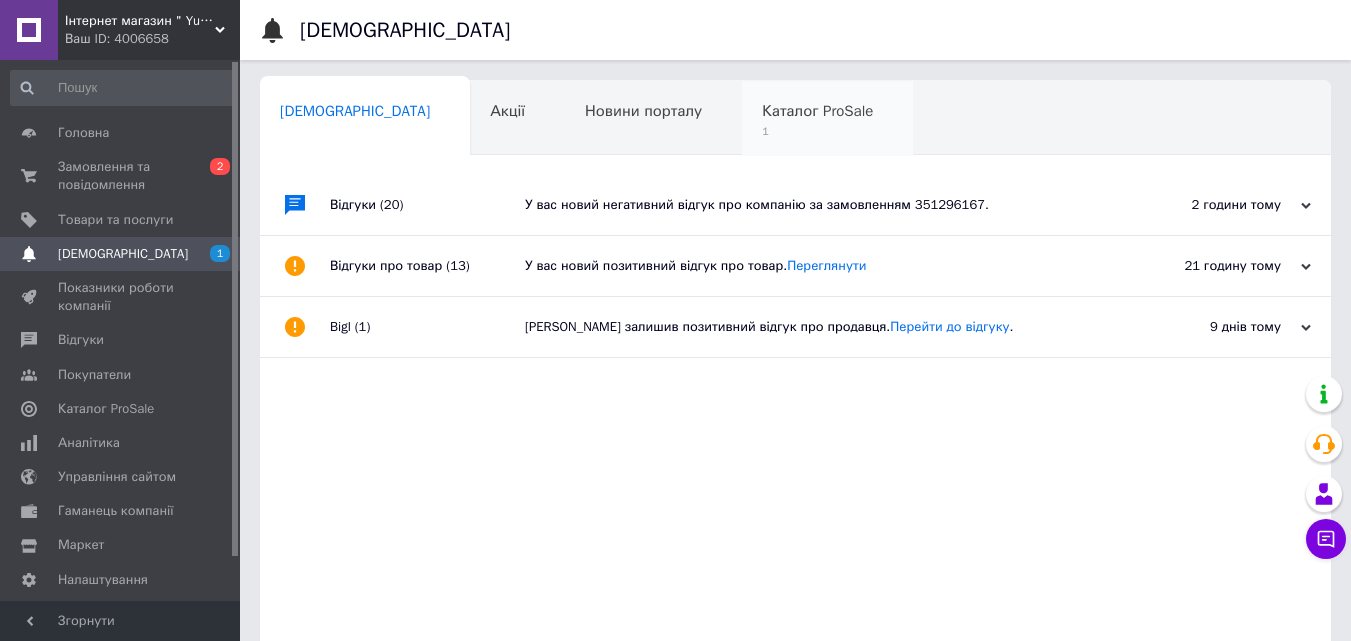 click on "Каталог ProSale 1" at bounding box center [827, 119] 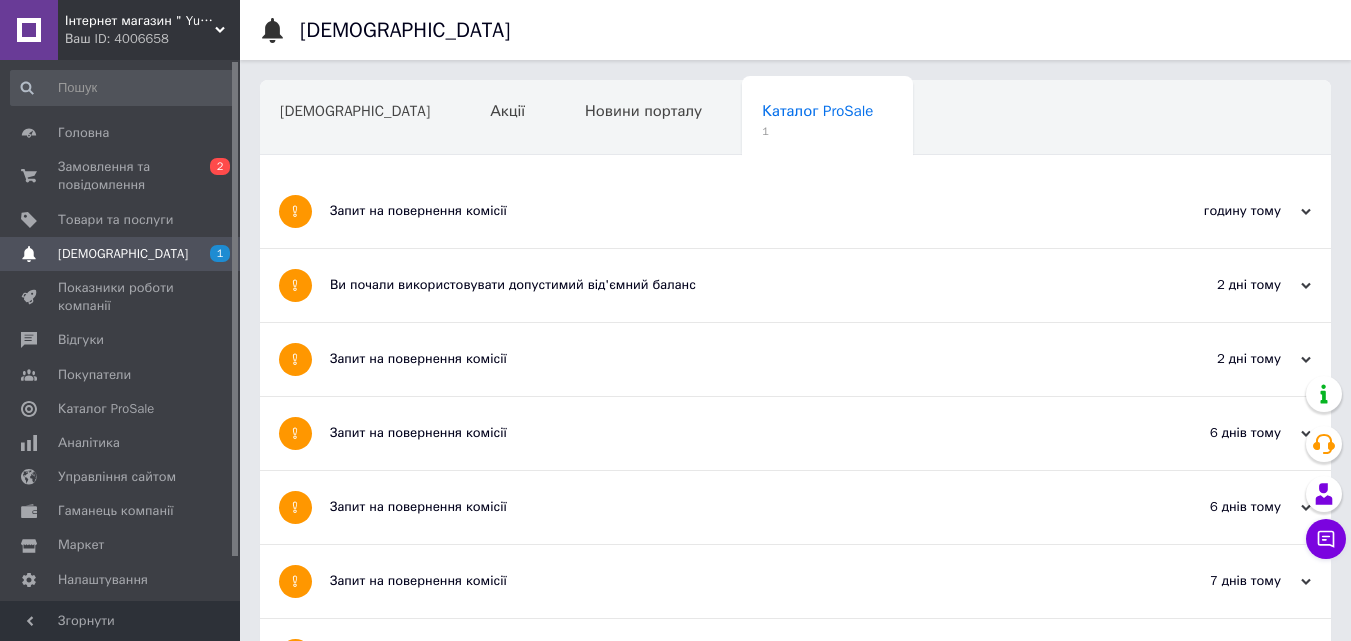 click on "Запит на повернення комісії" at bounding box center [720, 211] 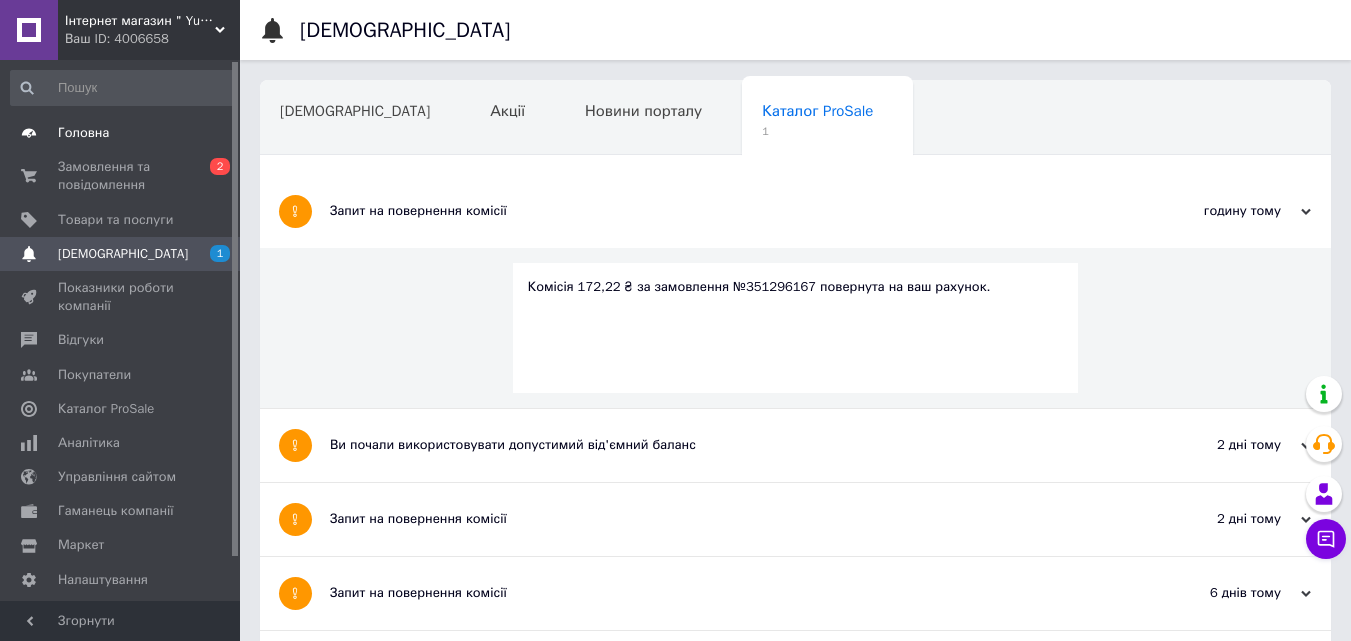 click on "Головна" at bounding box center [83, 133] 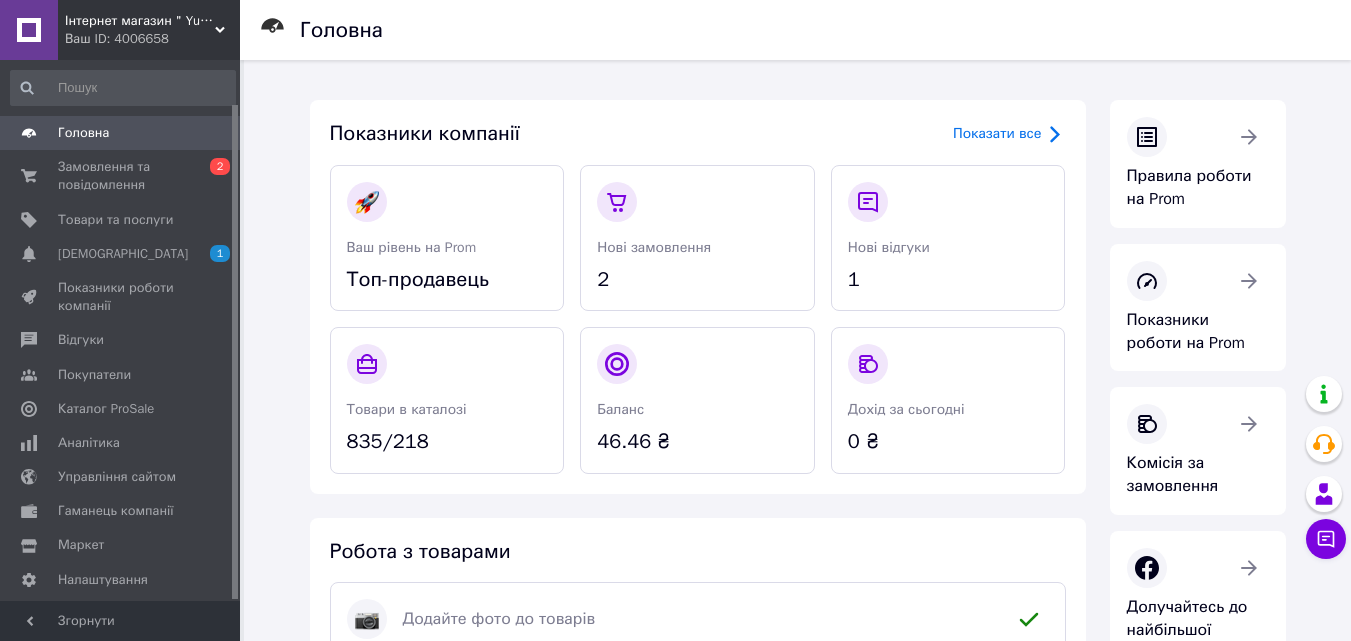 scroll, scrollTop: 48, scrollLeft: 0, axis: vertical 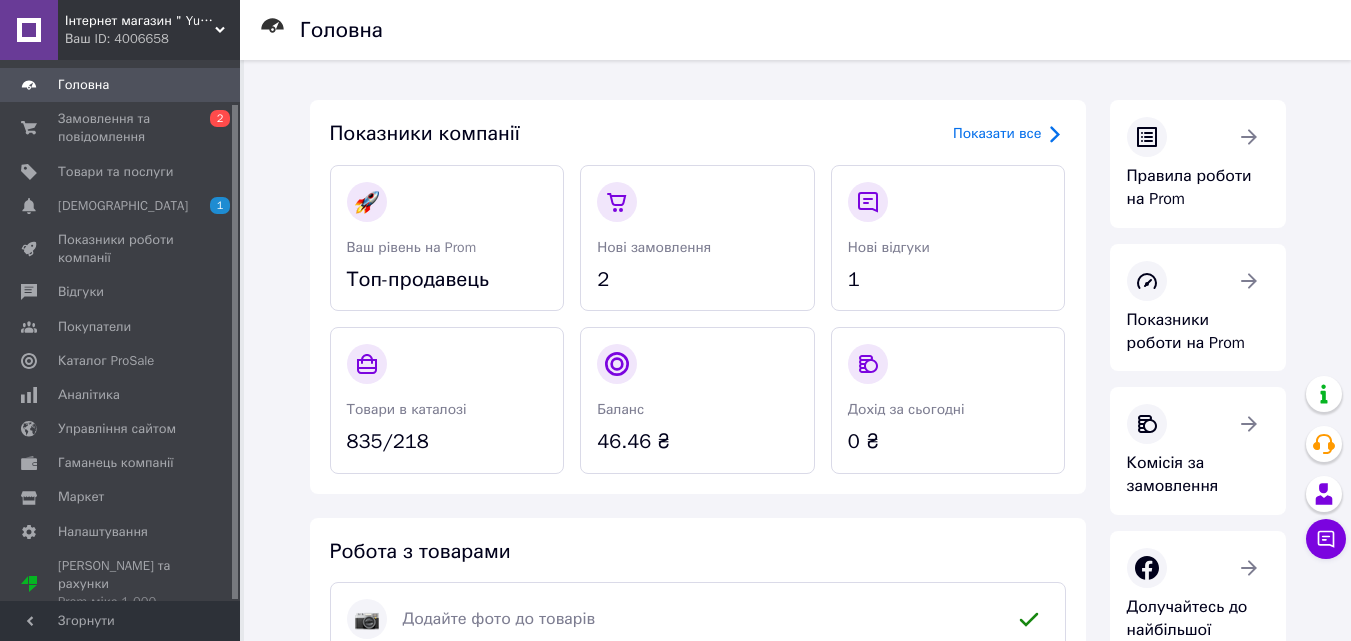 drag, startPoint x: 235, startPoint y: 207, endPoint x: 236, endPoint y: 282, distance: 75.00667 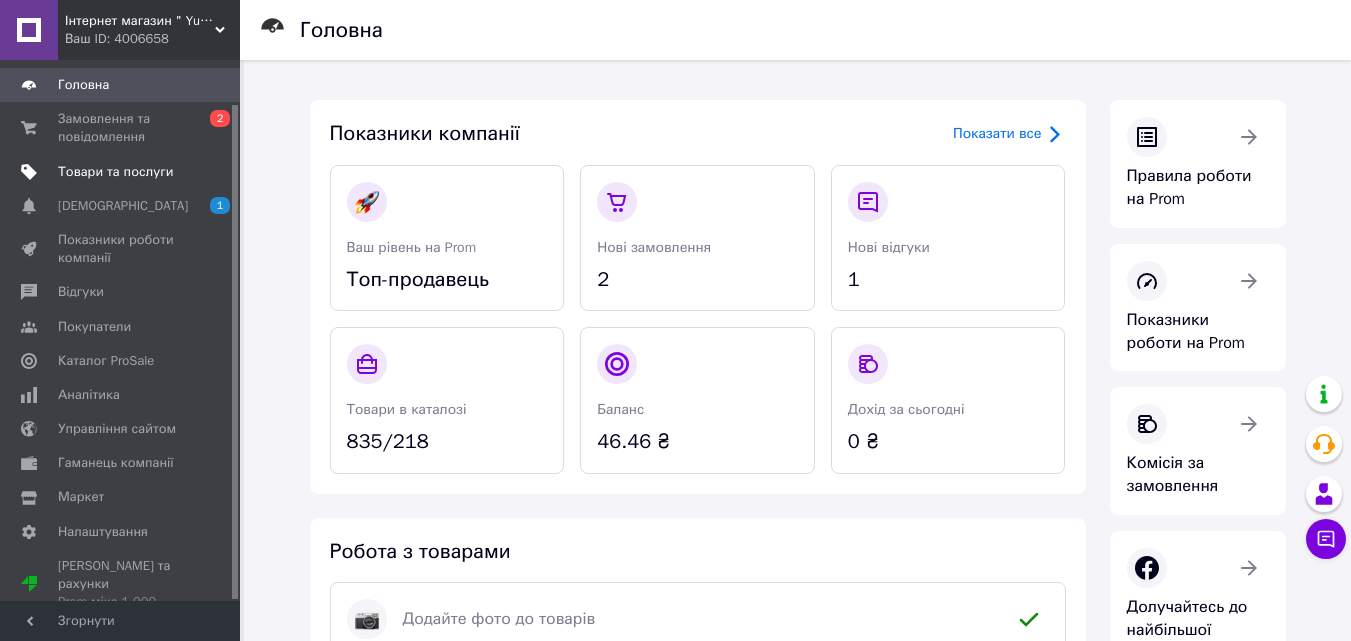 click on "Товари та послуги" at bounding box center (115, 172) 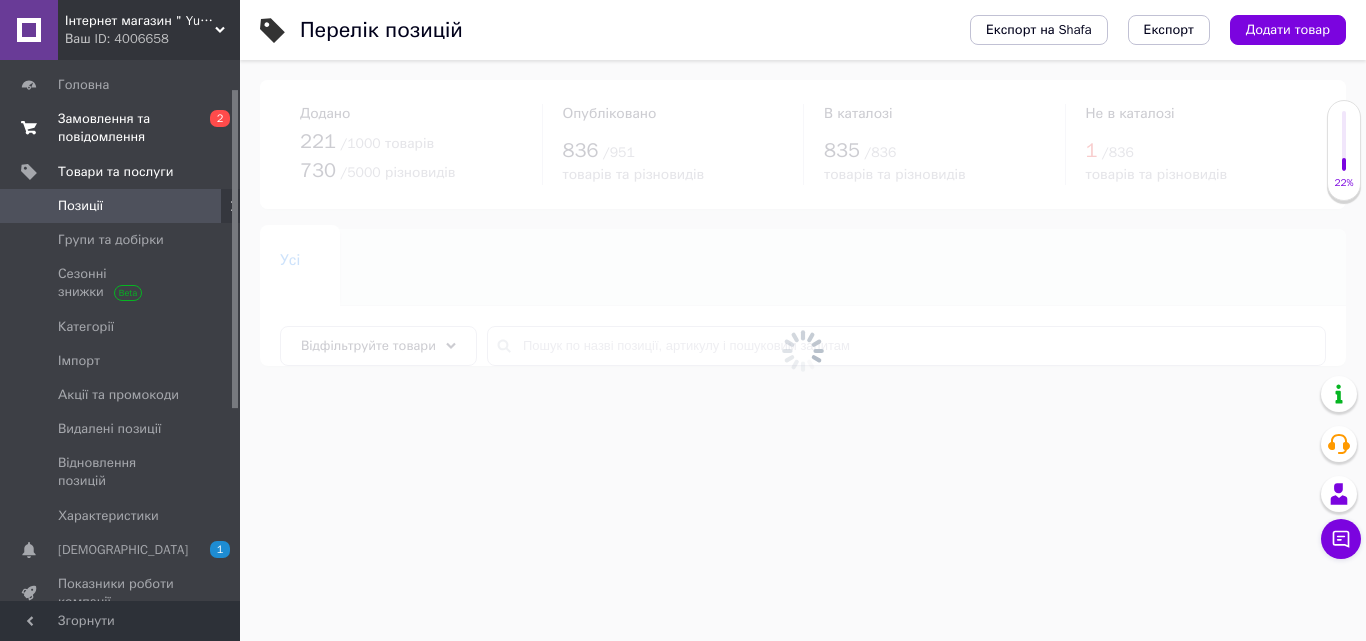 click on "Замовлення та повідомлення" at bounding box center (121, 128) 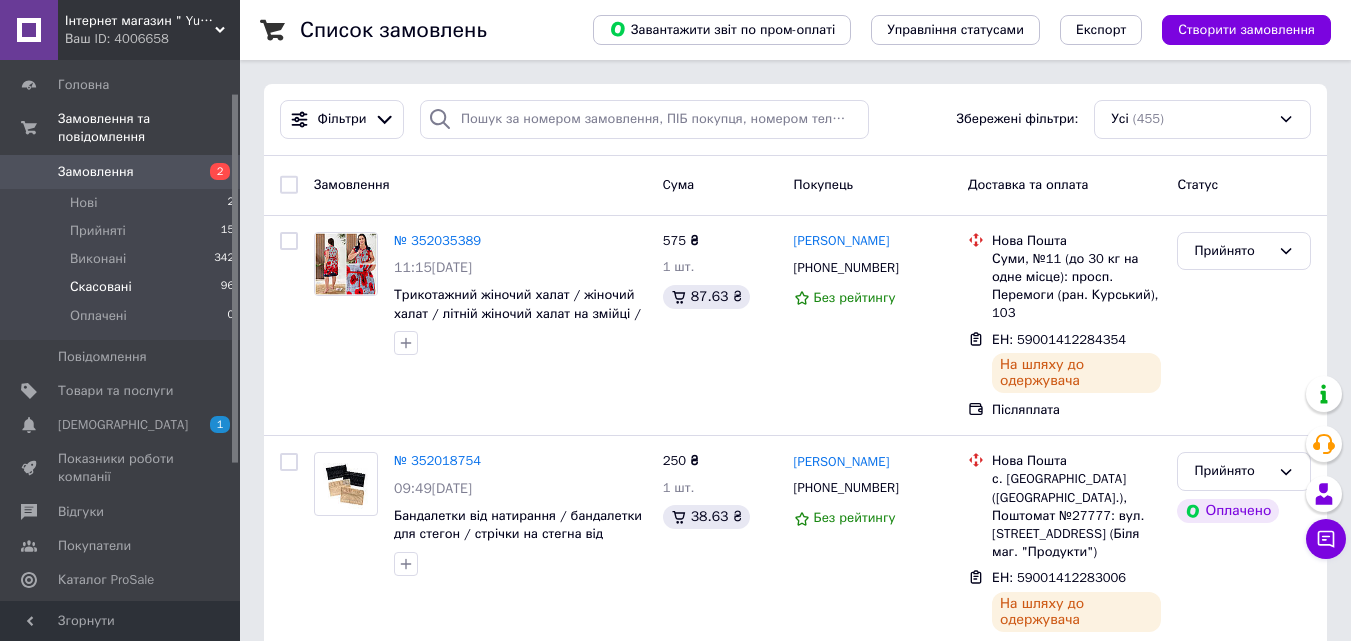 click on "Скасовані" at bounding box center (101, 287) 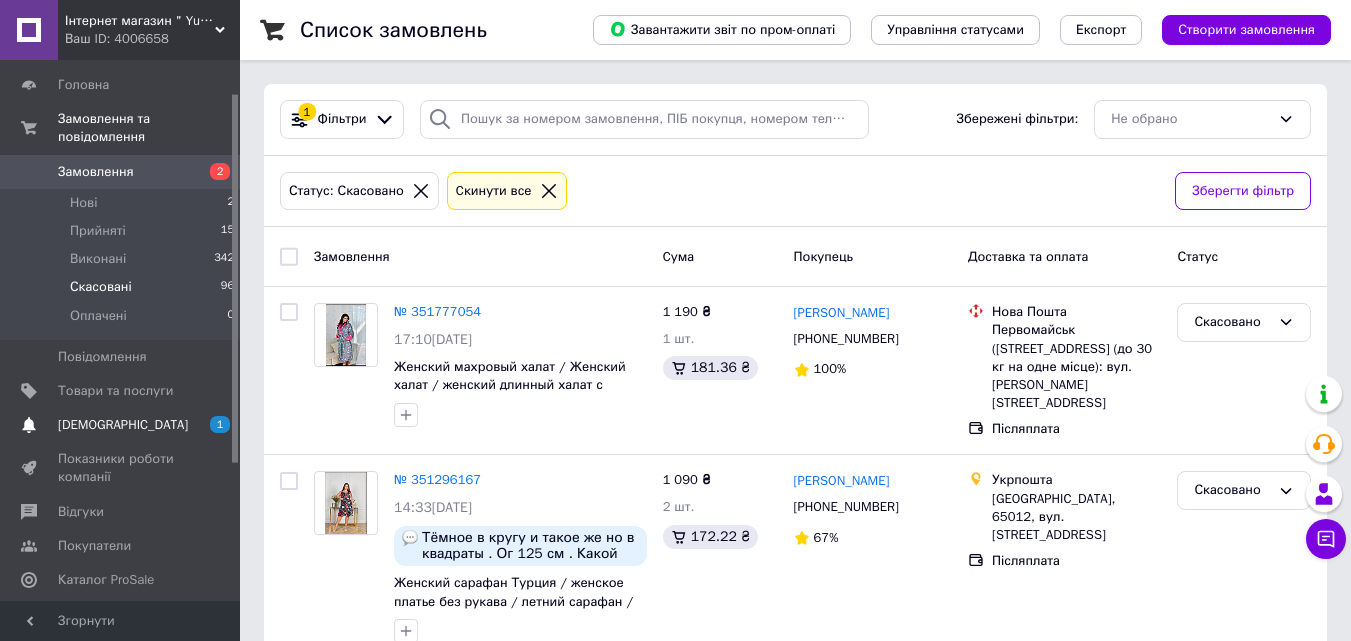click on "[DEMOGRAPHIC_DATA]" at bounding box center [123, 425] 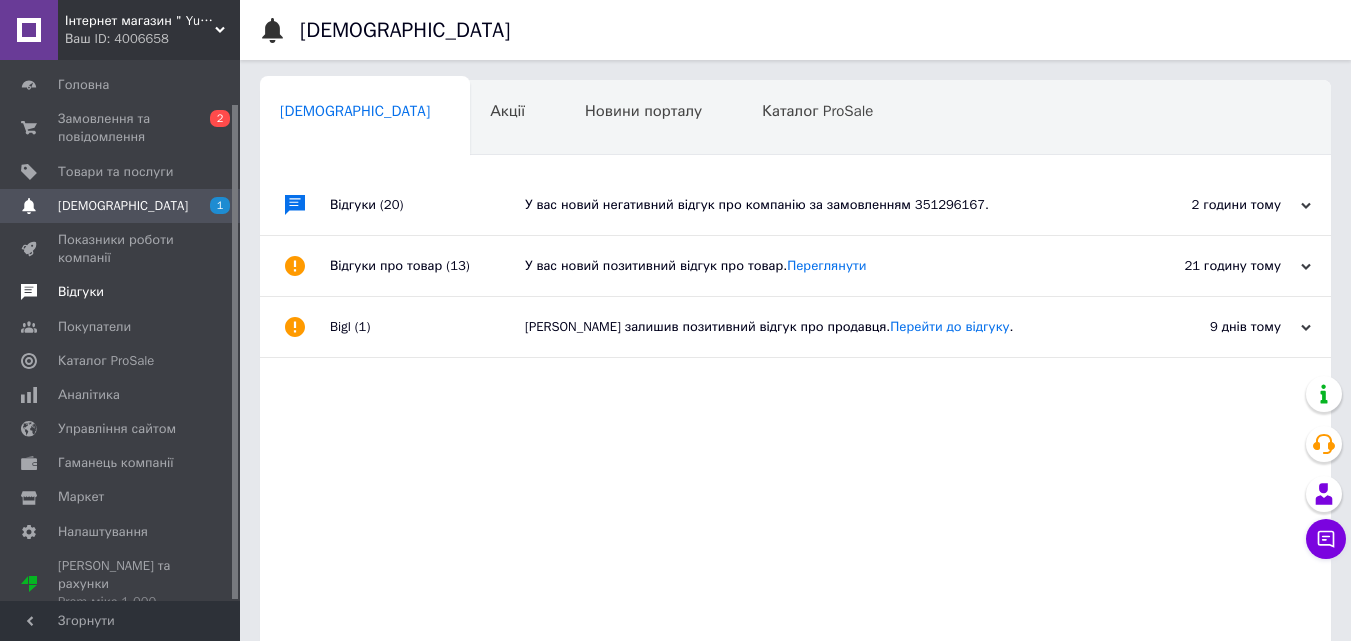 click on "Відгуки" at bounding box center [121, 292] 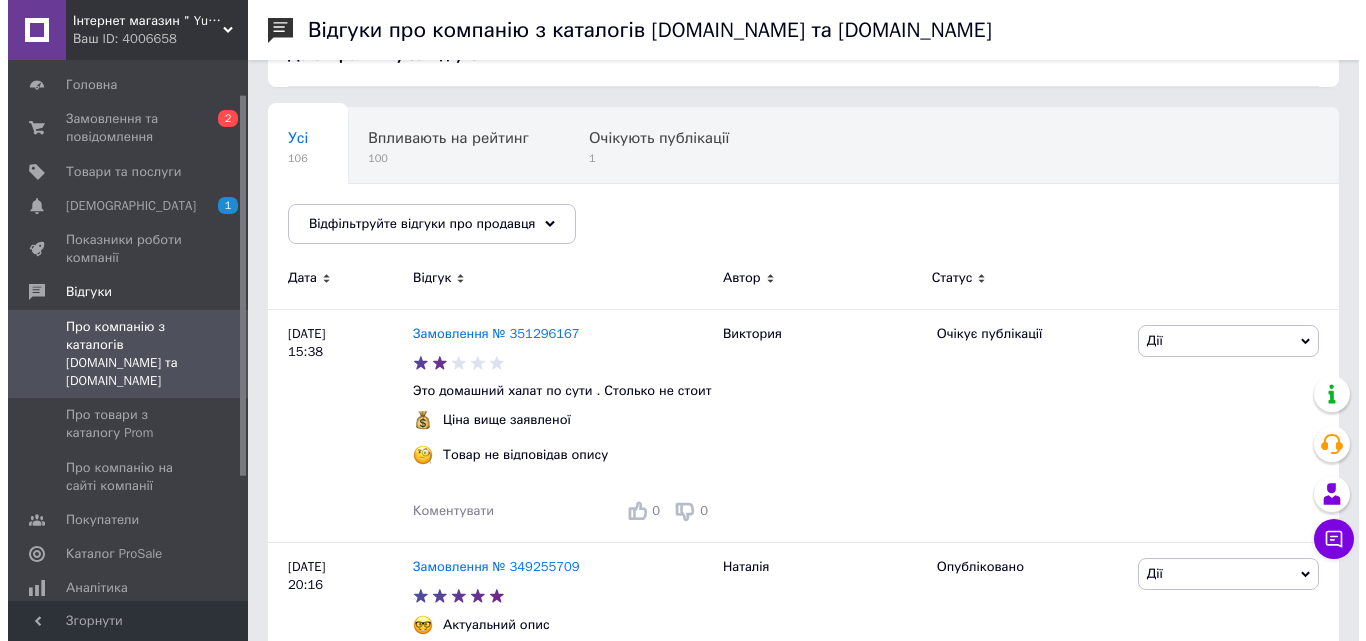 scroll, scrollTop: 289, scrollLeft: 0, axis: vertical 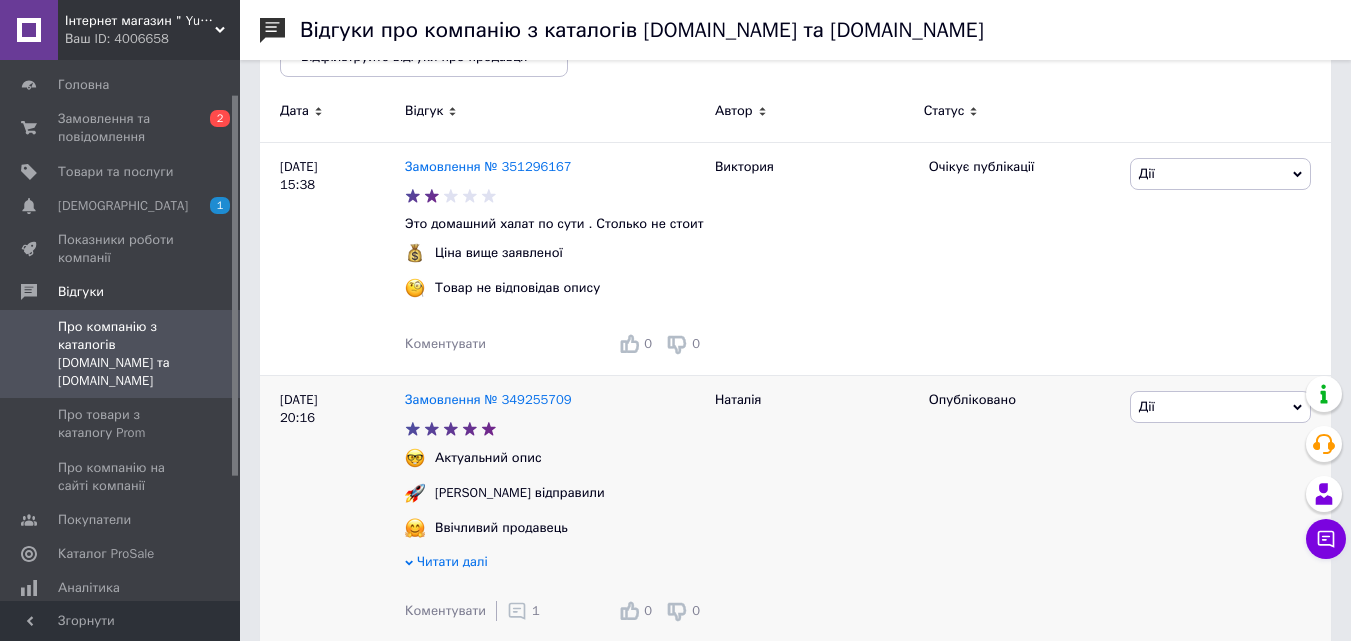 click on "Дії" at bounding box center (1220, 407) 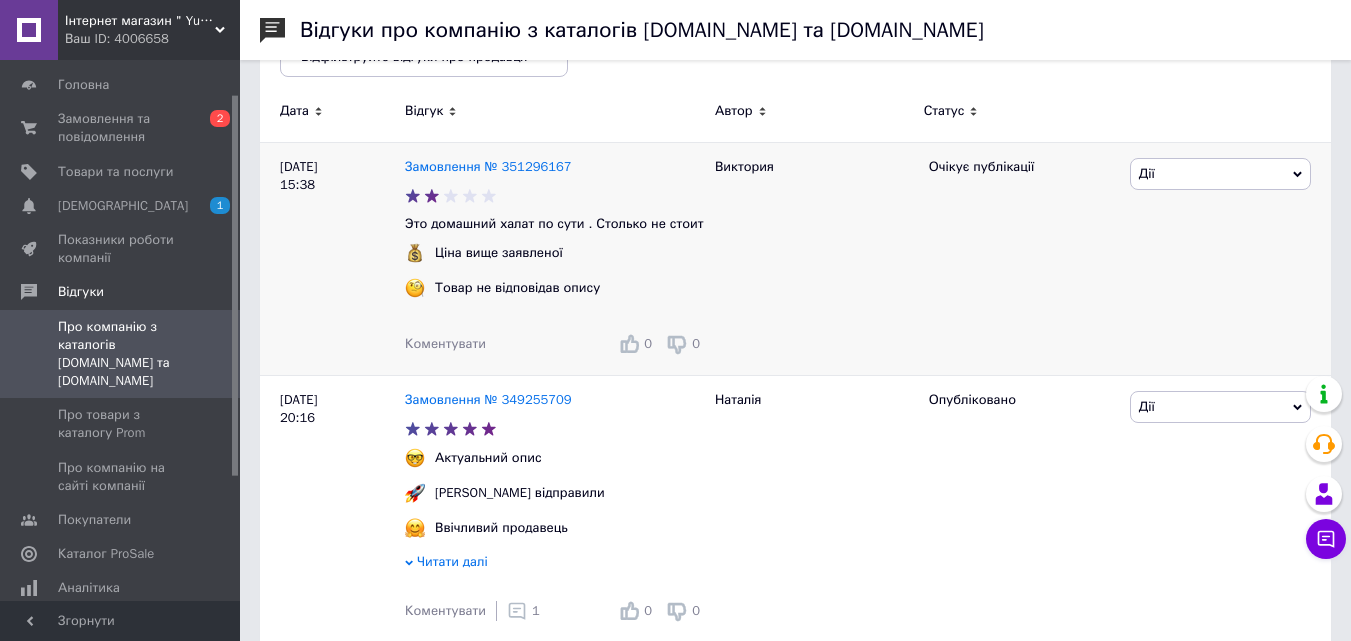 click on "Дії Коментувати Подивитись Опублікувати Оскаржити Посилання на редагування" at bounding box center [1228, 258] 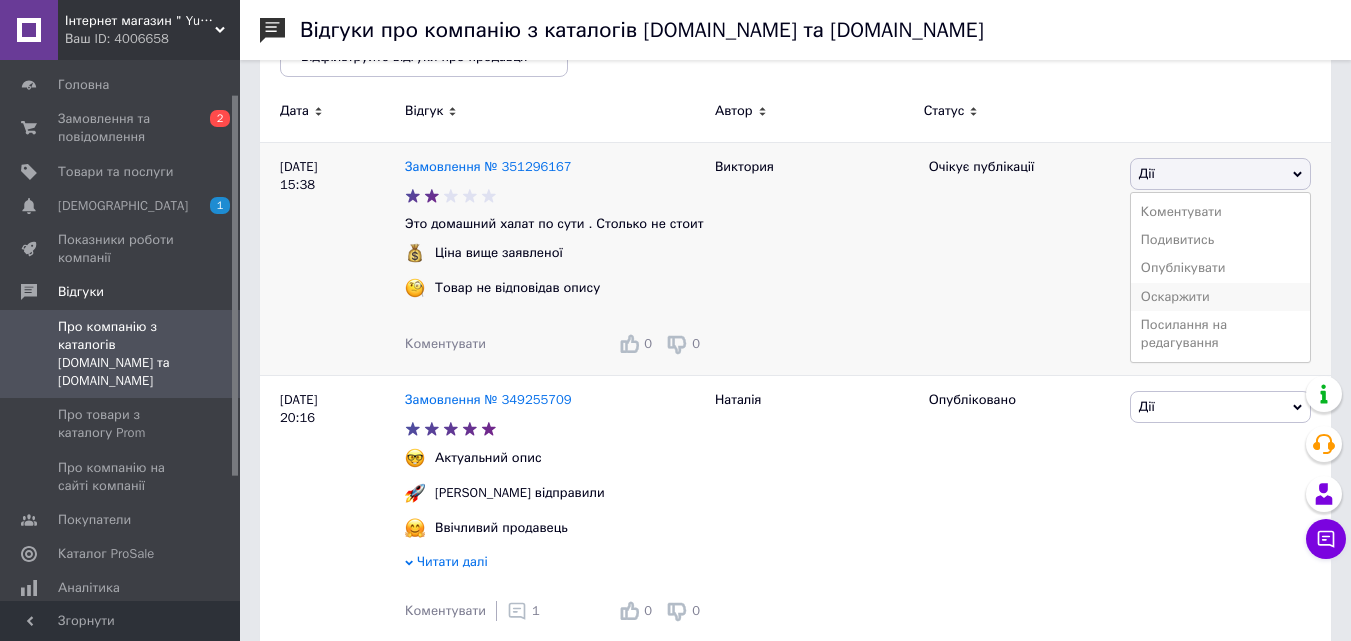 click on "Оскаржити" at bounding box center (1220, 297) 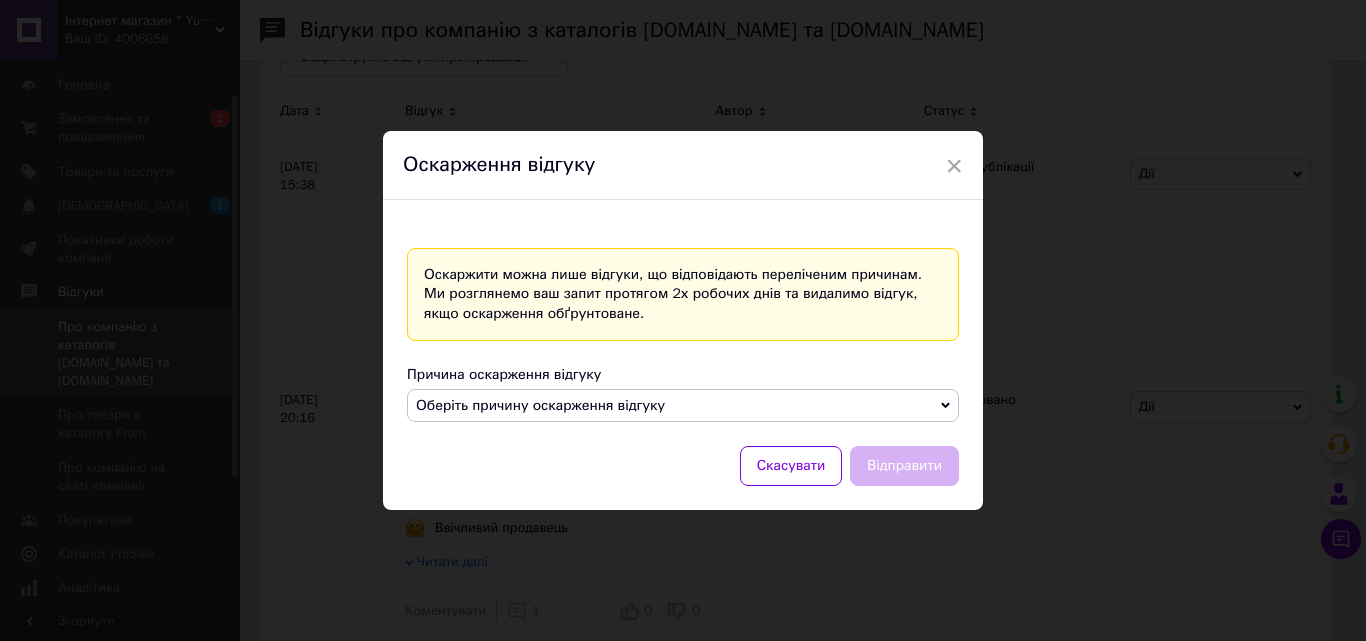 click on "Оберіть причину оскарження відгуку" at bounding box center (540, 405) 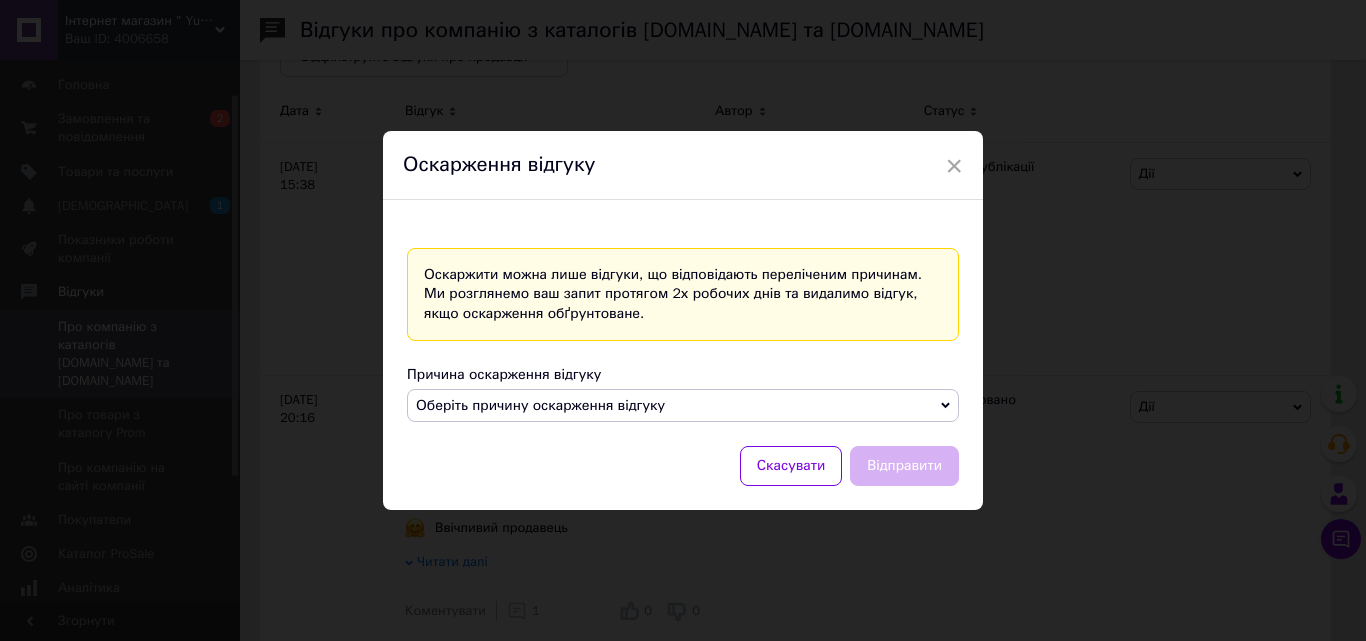click on "Оберіть причину оскарження відгуку" at bounding box center (683, 406) 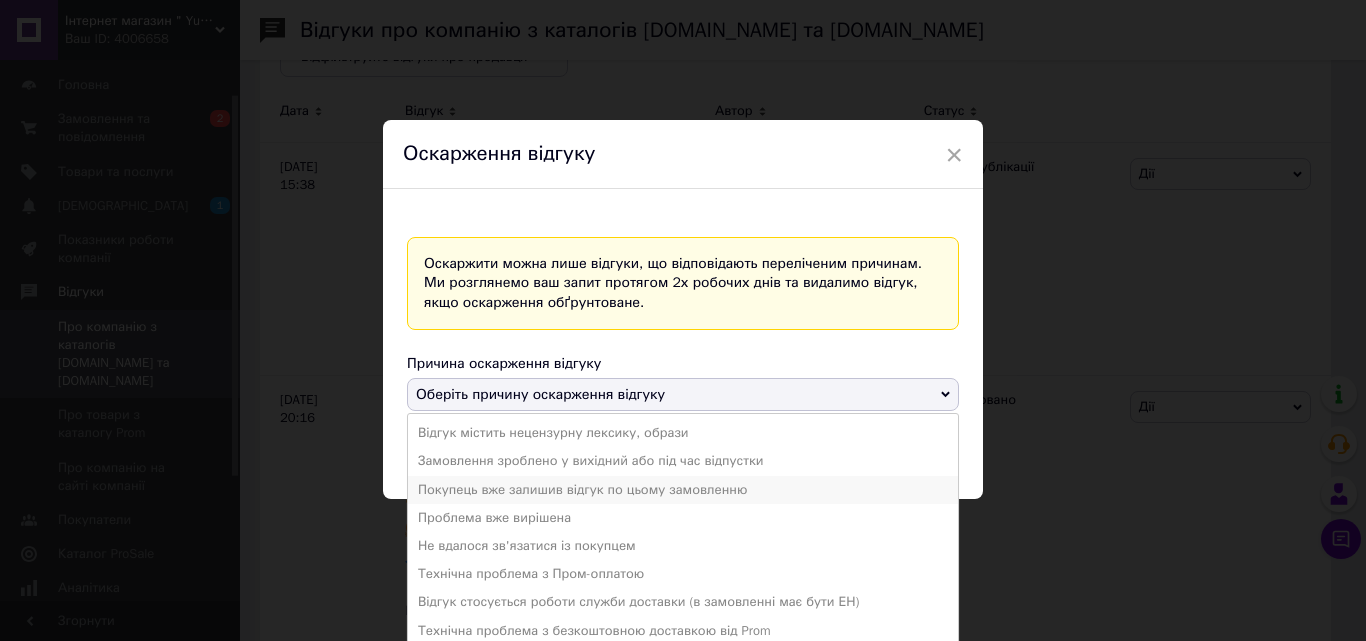 scroll, scrollTop: 21, scrollLeft: 0, axis: vertical 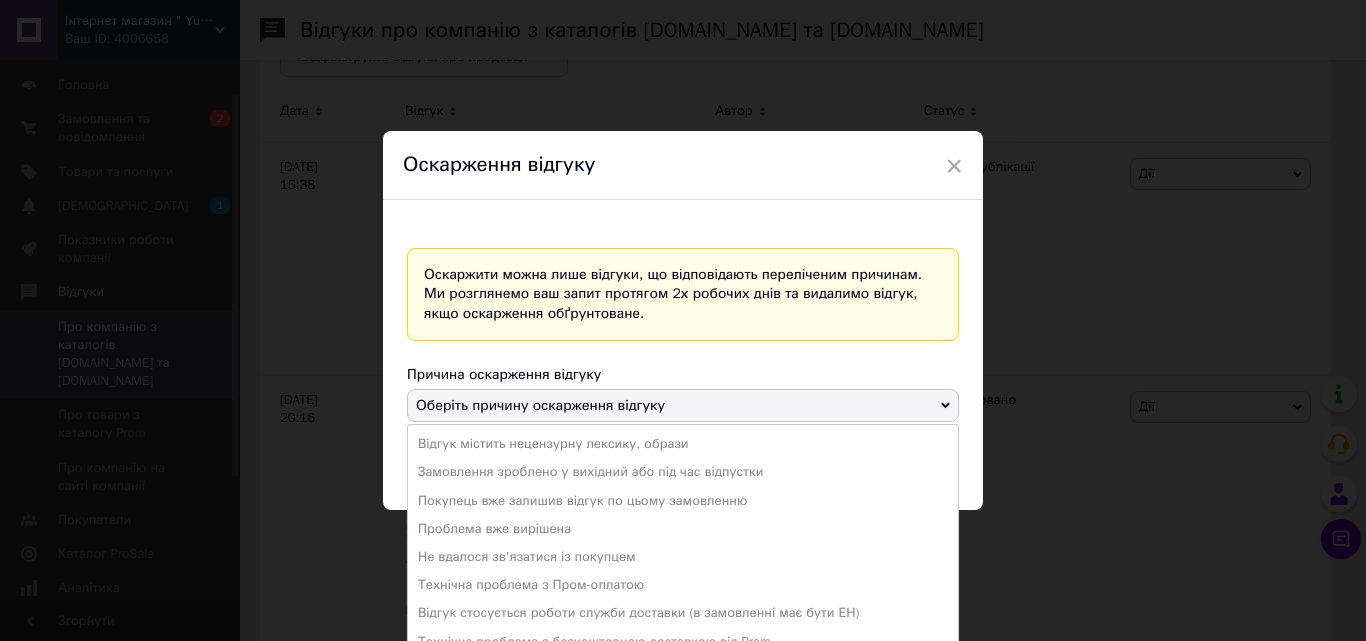 click on "Оскаржити можна лише відгуки, що відповідають переліченим причинам. Ми розглянемо ваш запит протягом 2х робочих днів та видалимо відгук, якщо оскарження обґрунтоване. Причина оскарження відгуку Оберіть причину оскарження відгуку Відгук містить нецензурну лексику, образи Замовлення зроблено у вихідний або під час відпустки Покупець вже залишив відгук по цьому замовленню Проблема вже вирішена Не вдалося зв'язатися із покупцем Технічна проблема з Пром-оплатою Відгук стосується роботи служби доставки (в замовленні має бути ЕН) Скасувати Відправити" at bounding box center [683, 367] 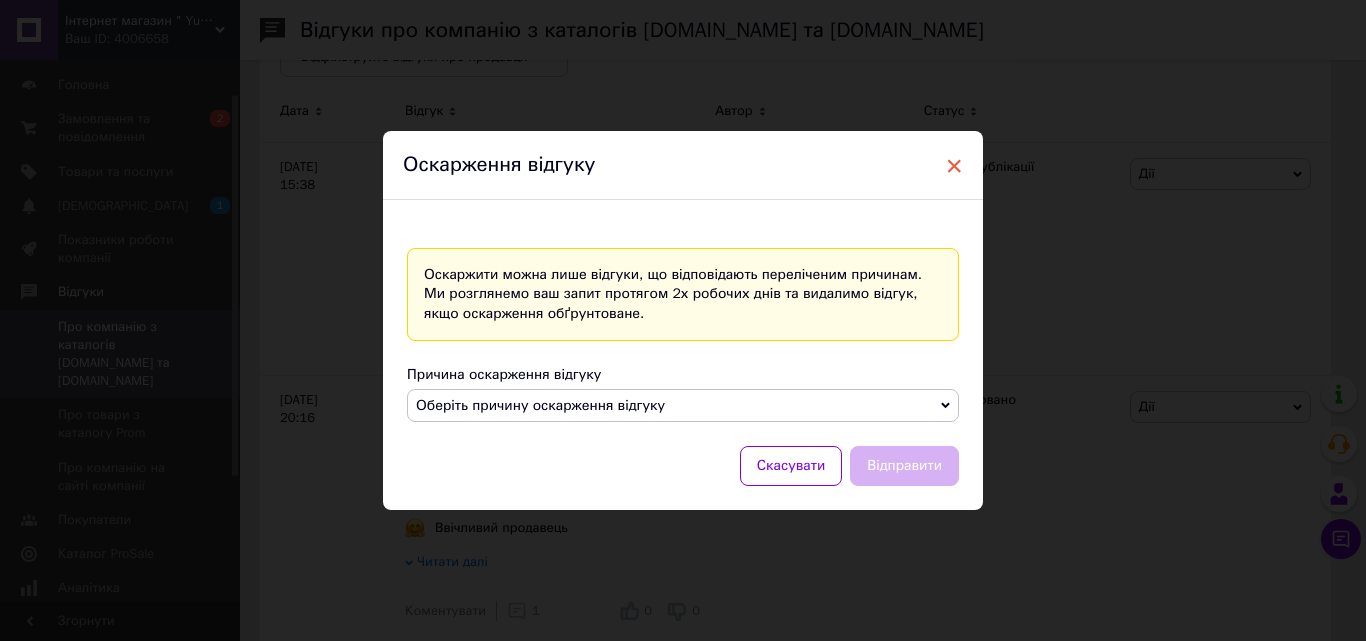 click on "×" at bounding box center (954, 166) 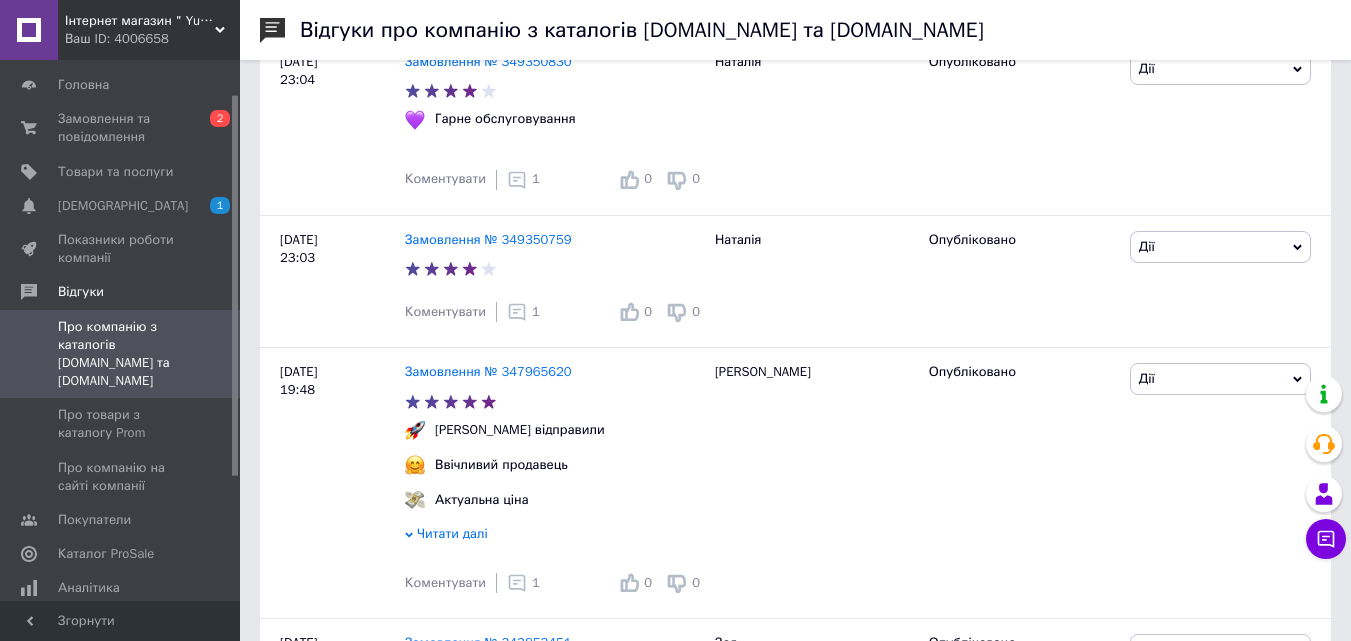 scroll, scrollTop: 3489, scrollLeft: 0, axis: vertical 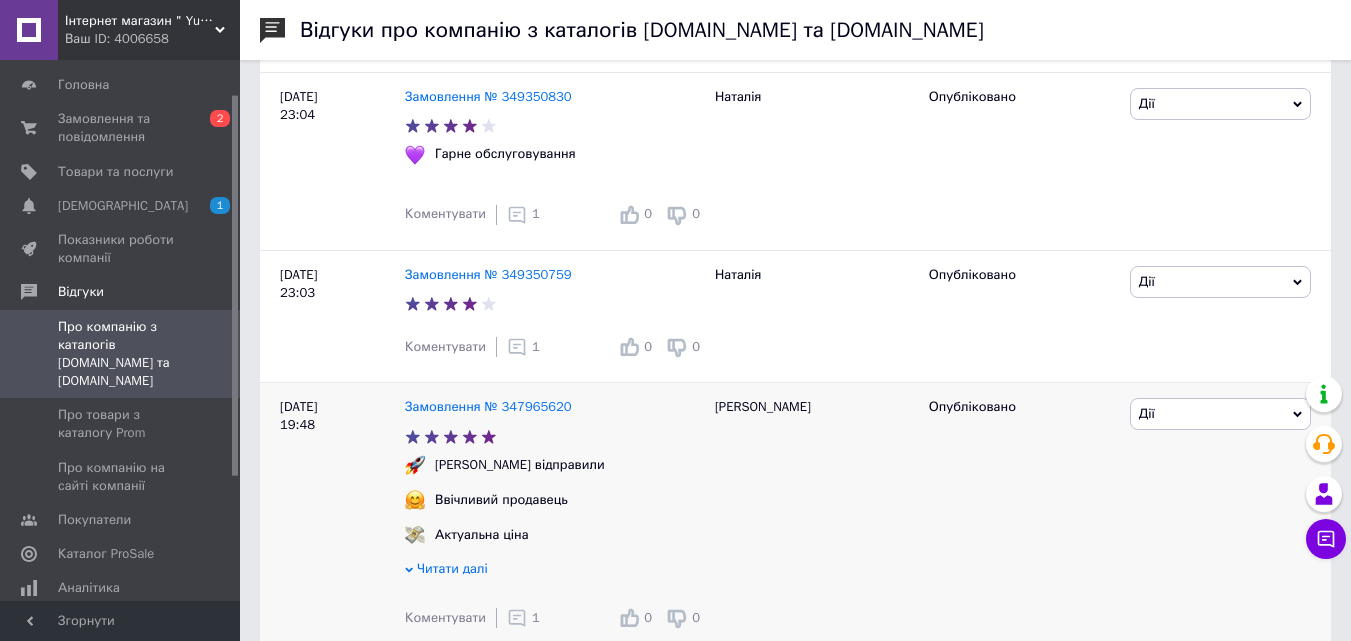 click on "Дії" at bounding box center [1220, 414] 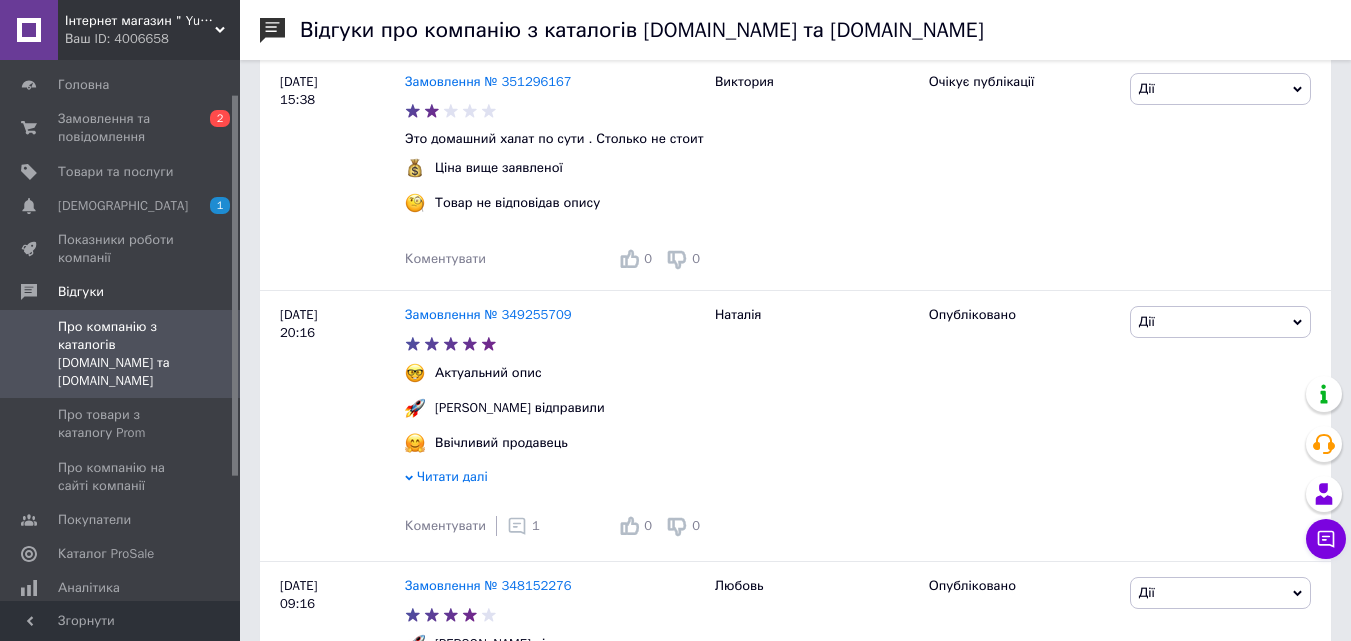 scroll, scrollTop: 400, scrollLeft: 0, axis: vertical 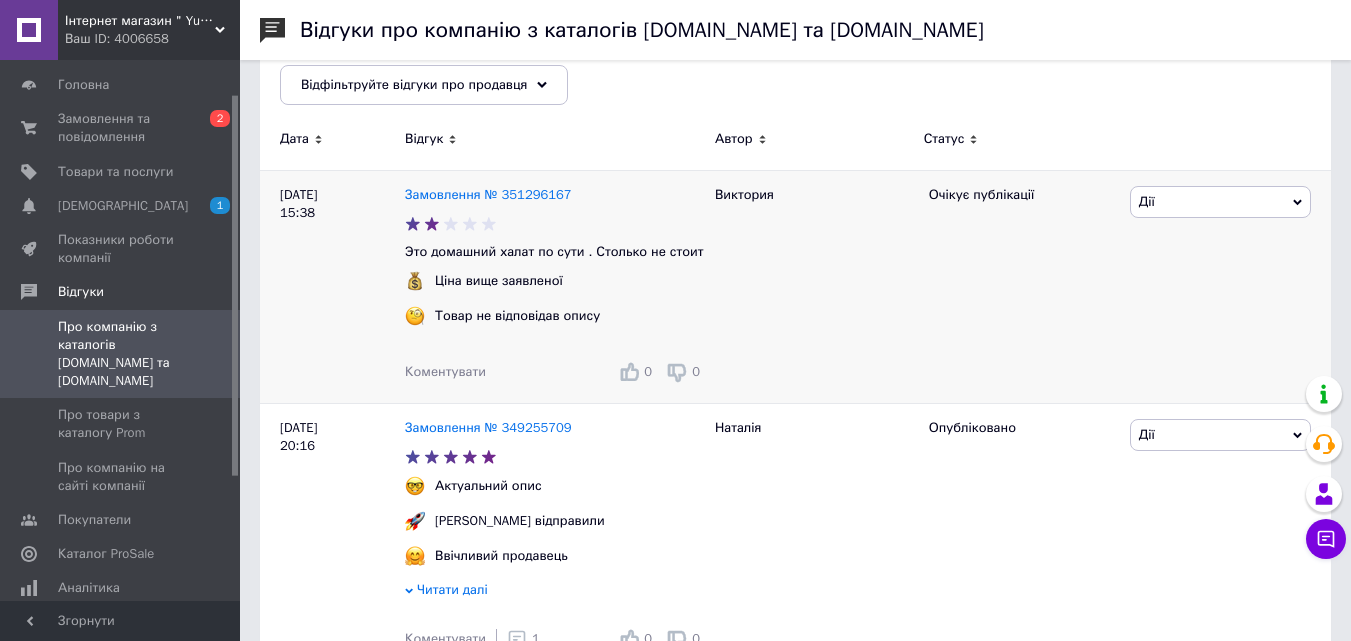 click on "Дії" at bounding box center [1147, 201] 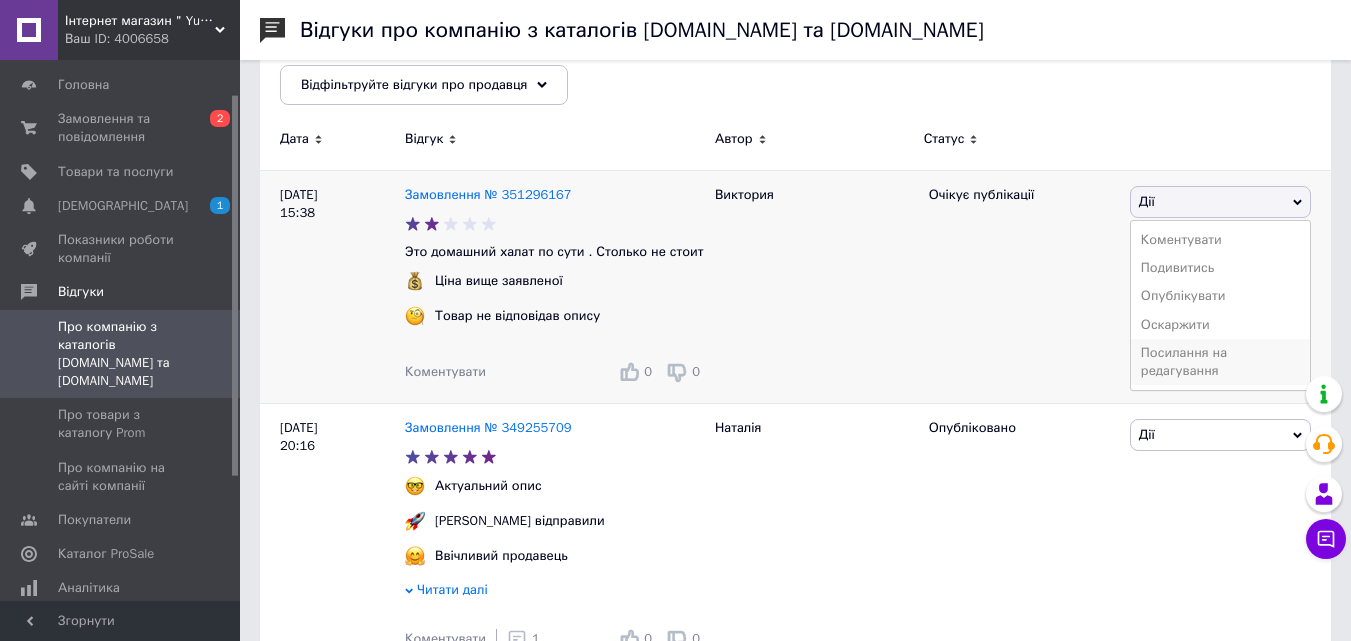 click on "Посилання на редагування" at bounding box center (1220, 362) 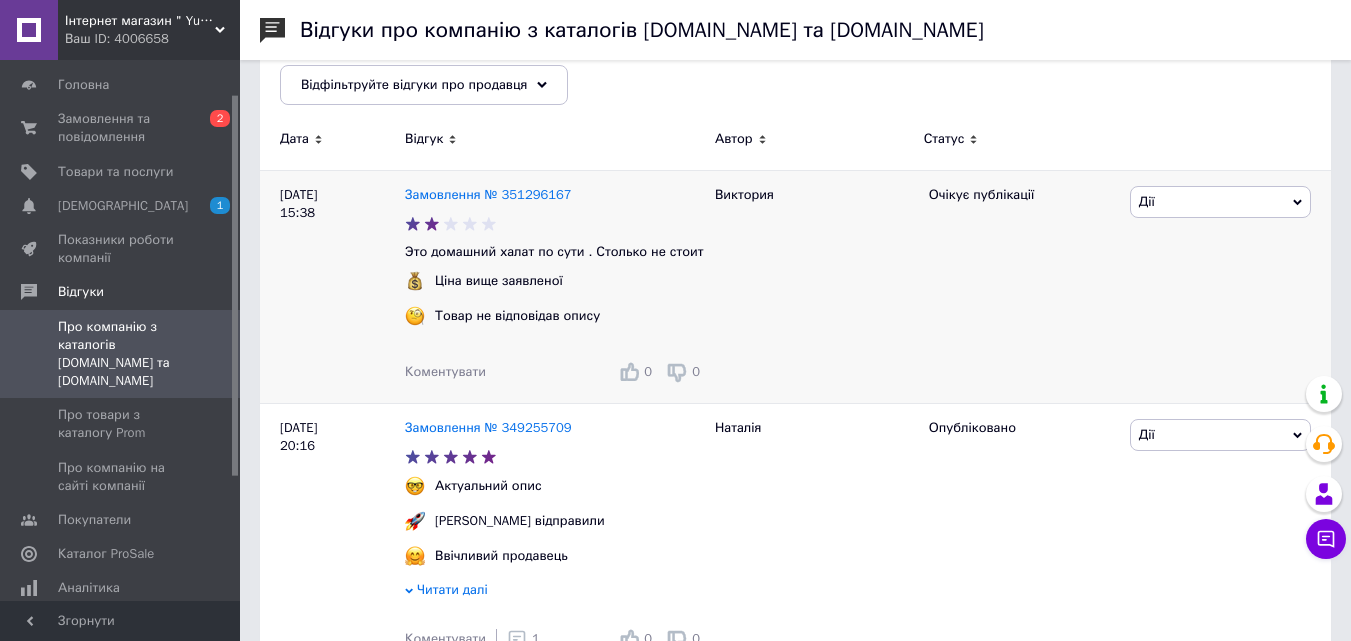 click on "Дії" at bounding box center (1220, 202) 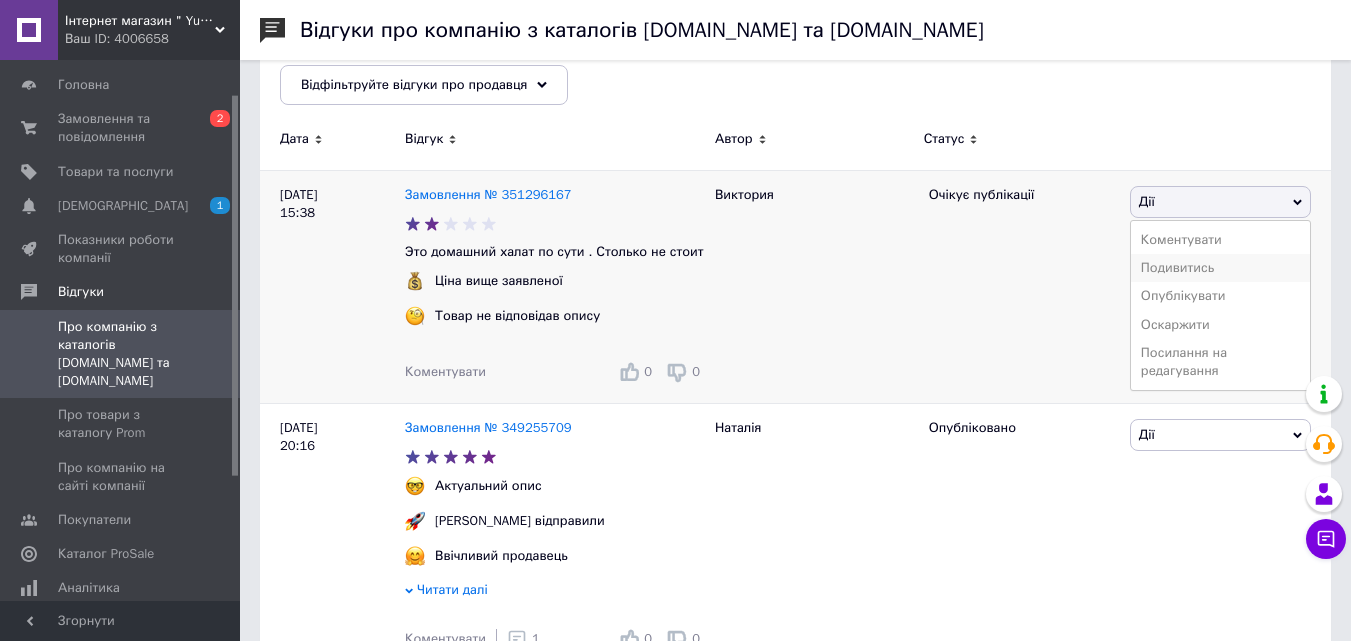 click on "Подивитись" at bounding box center [1220, 268] 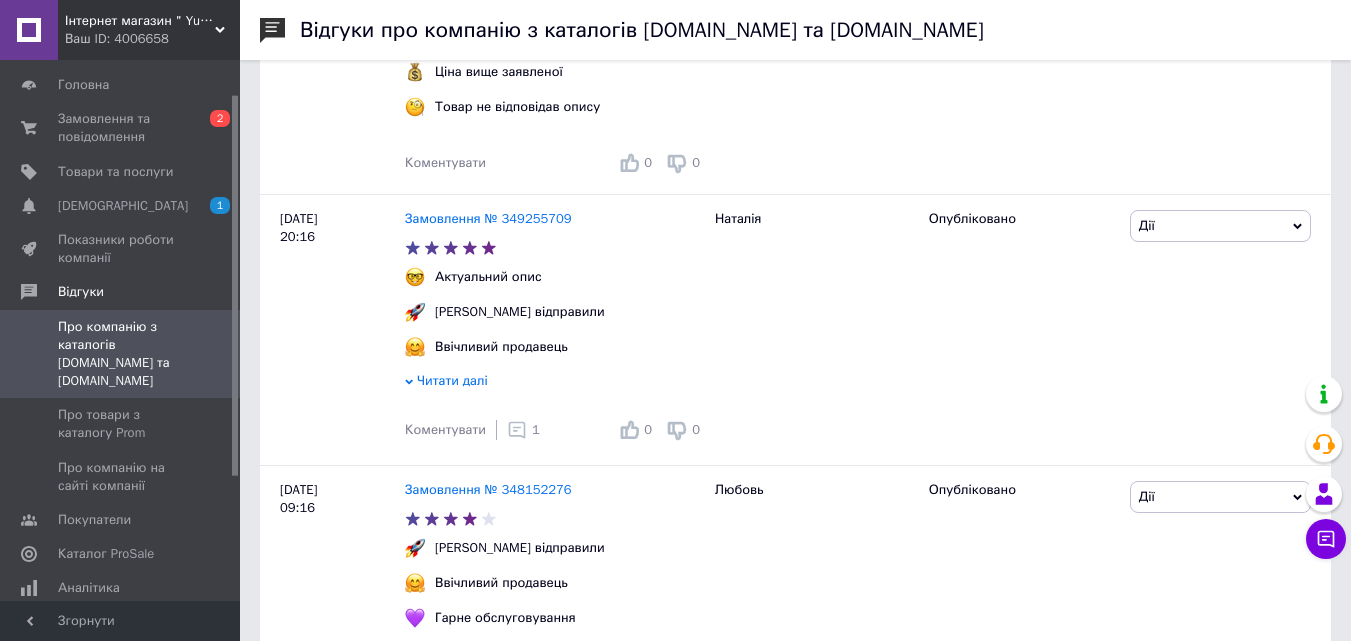 scroll, scrollTop: 584, scrollLeft: 0, axis: vertical 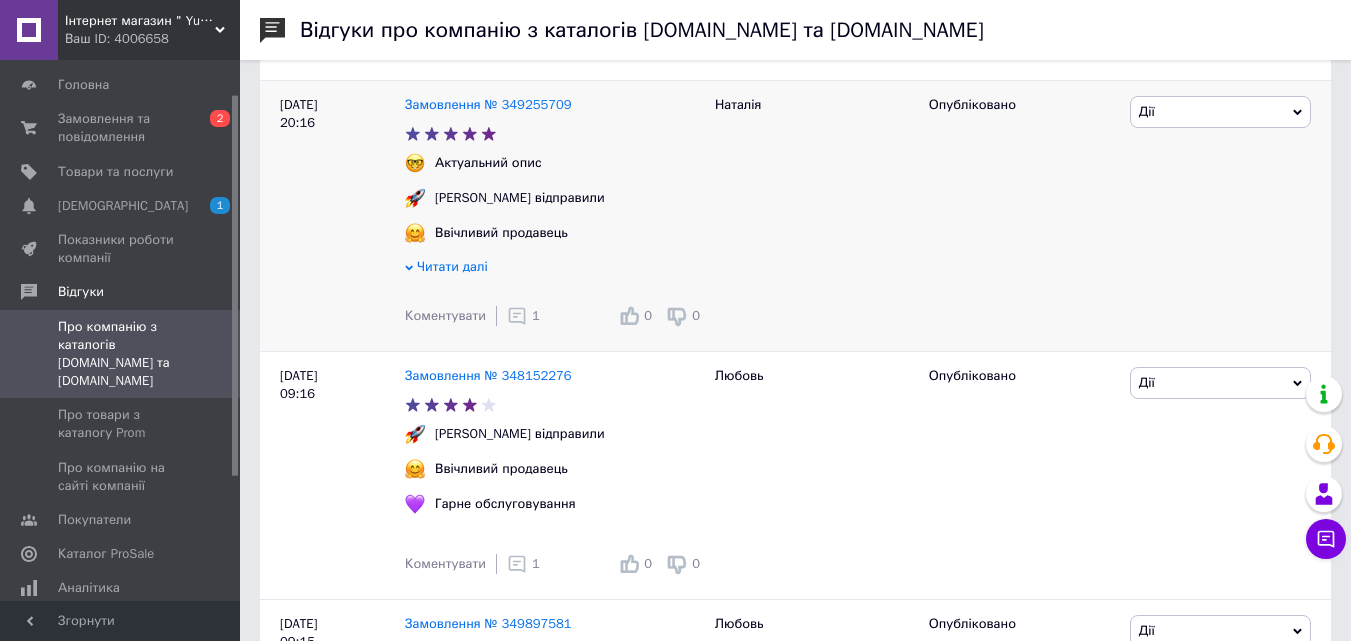 click on "Дії" at bounding box center [1220, 112] 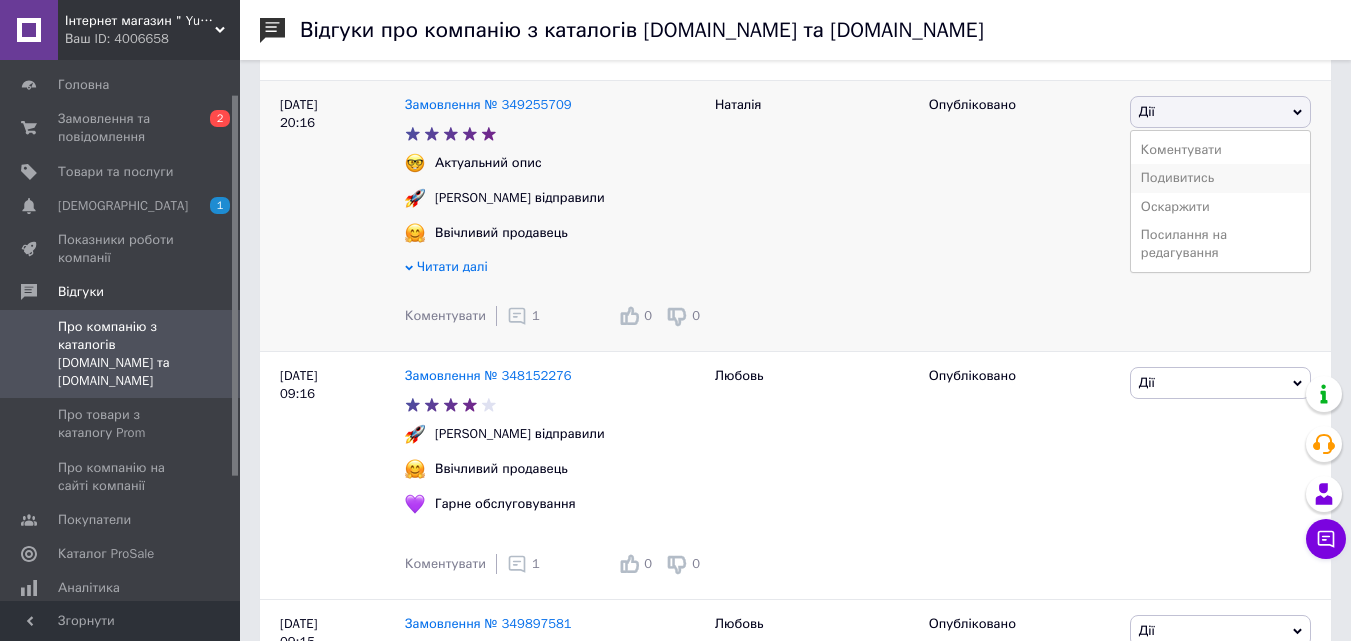 click on "Подивитись" at bounding box center [1220, 178] 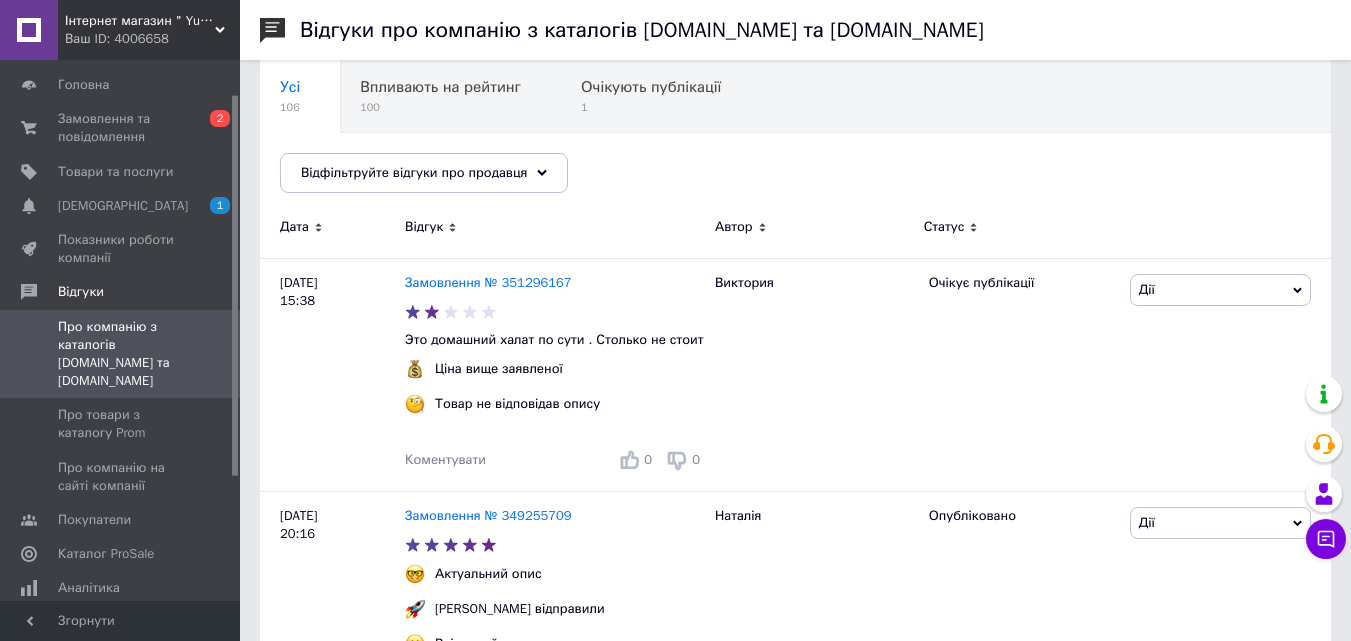 scroll, scrollTop: 121, scrollLeft: 0, axis: vertical 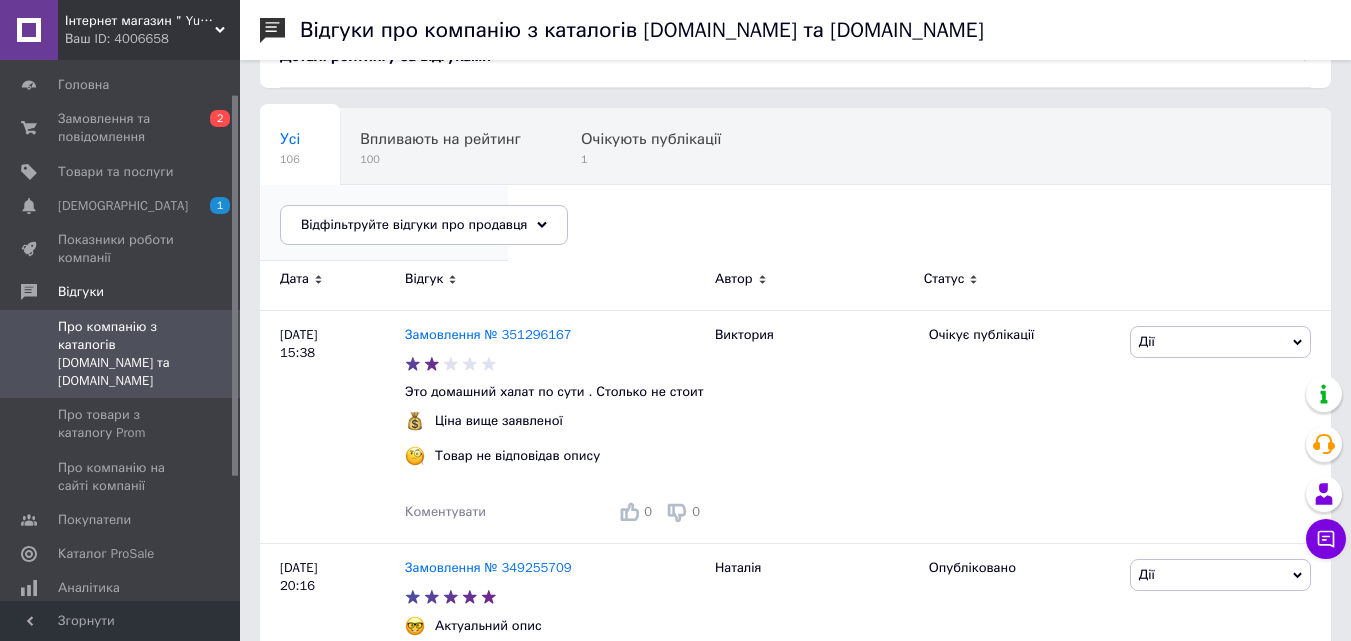 click on "Опубліковані без комен..." at bounding box center (374, 215) 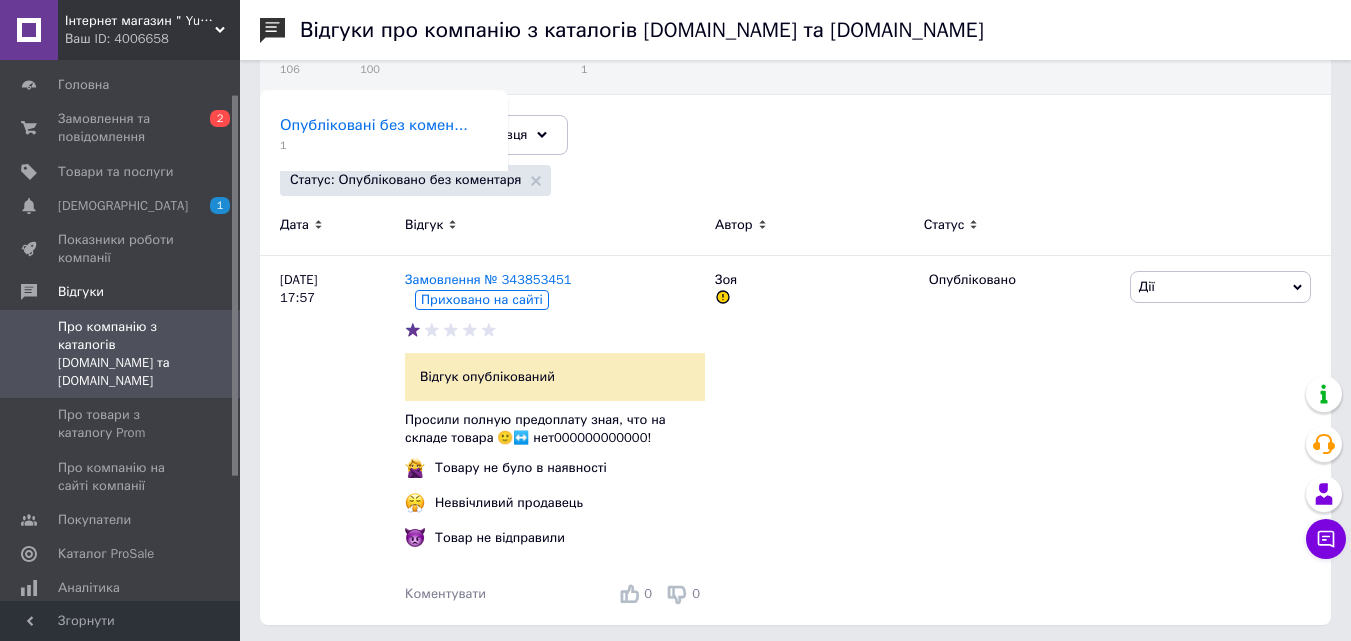 scroll, scrollTop: 218, scrollLeft: 0, axis: vertical 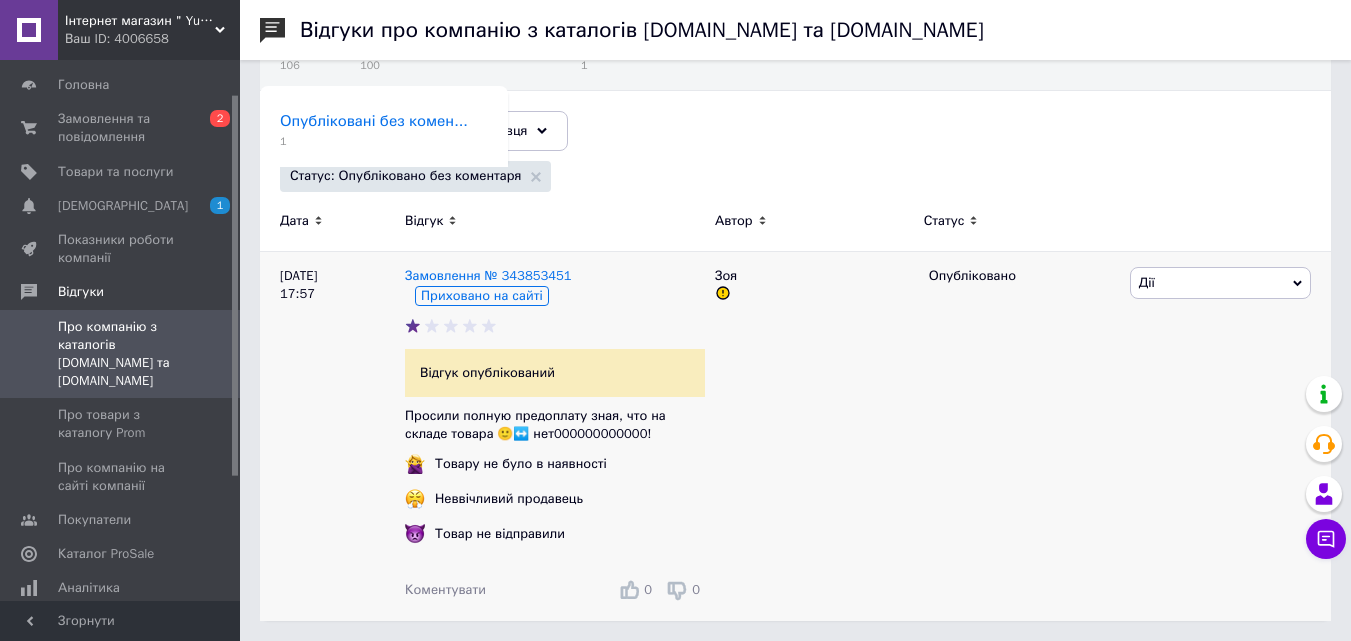 click on "Дії" at bounding box center (1220, 283) 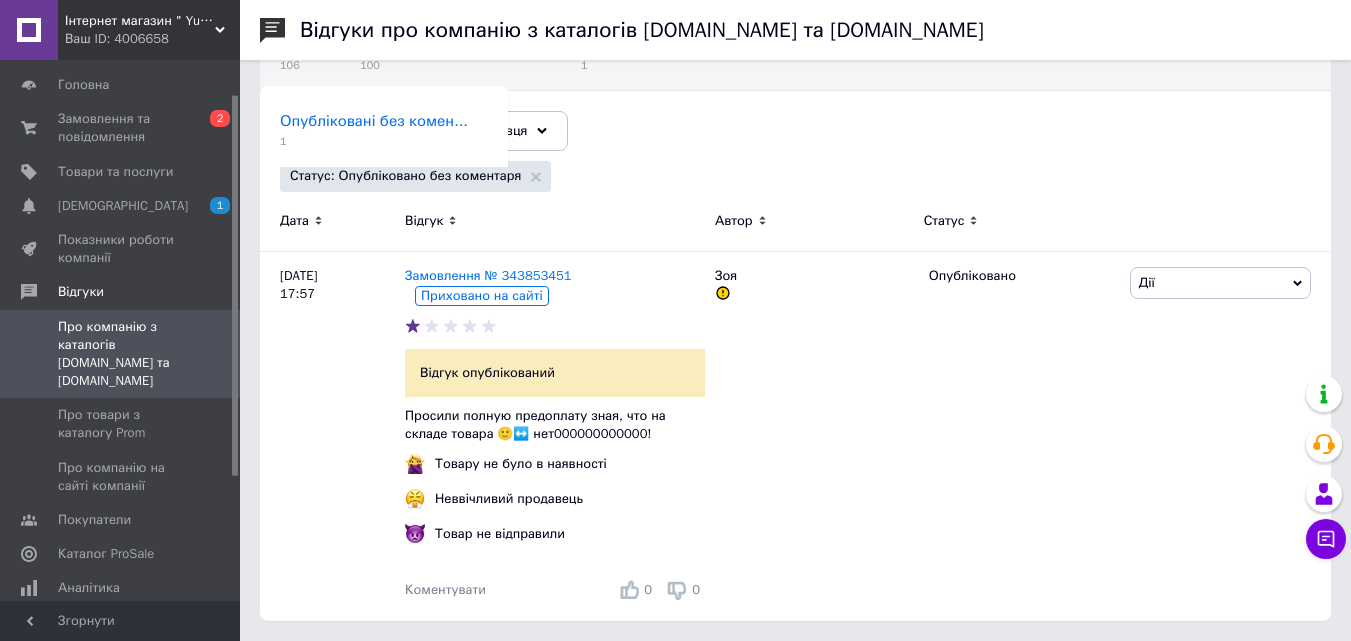 scroll, scrollTop: 144, scrollLeft: 0, axis: vertical 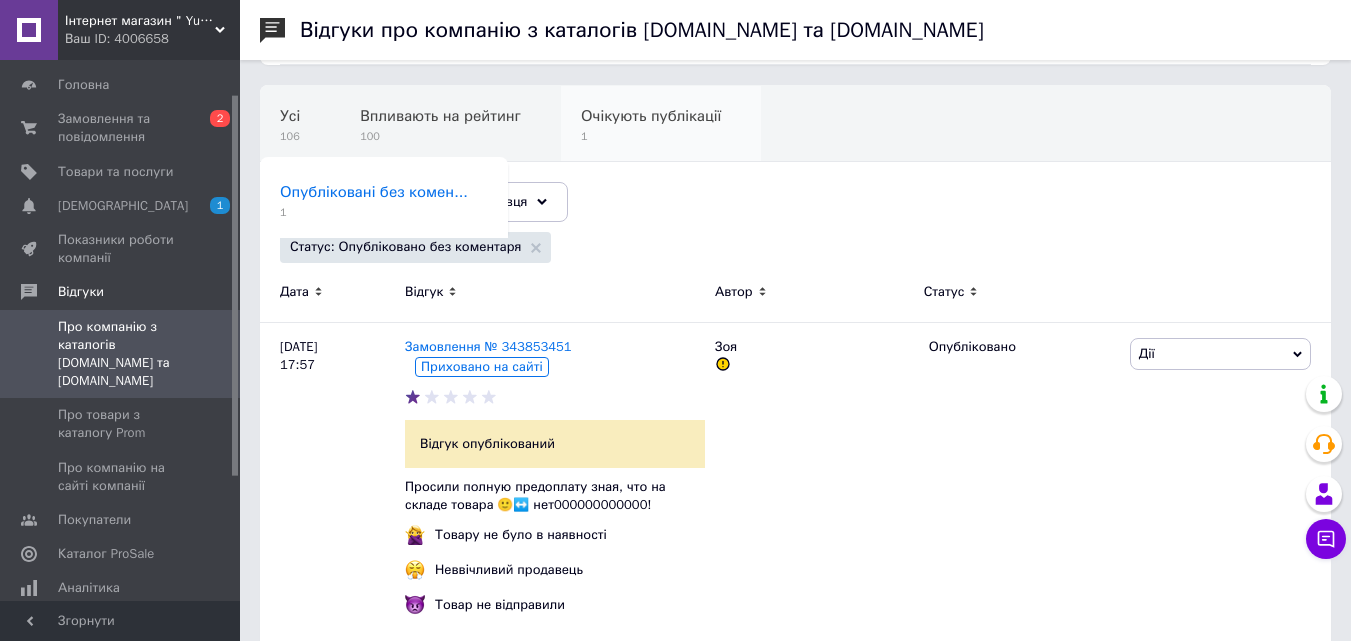 click on "1" at bounding box center [651, 136] 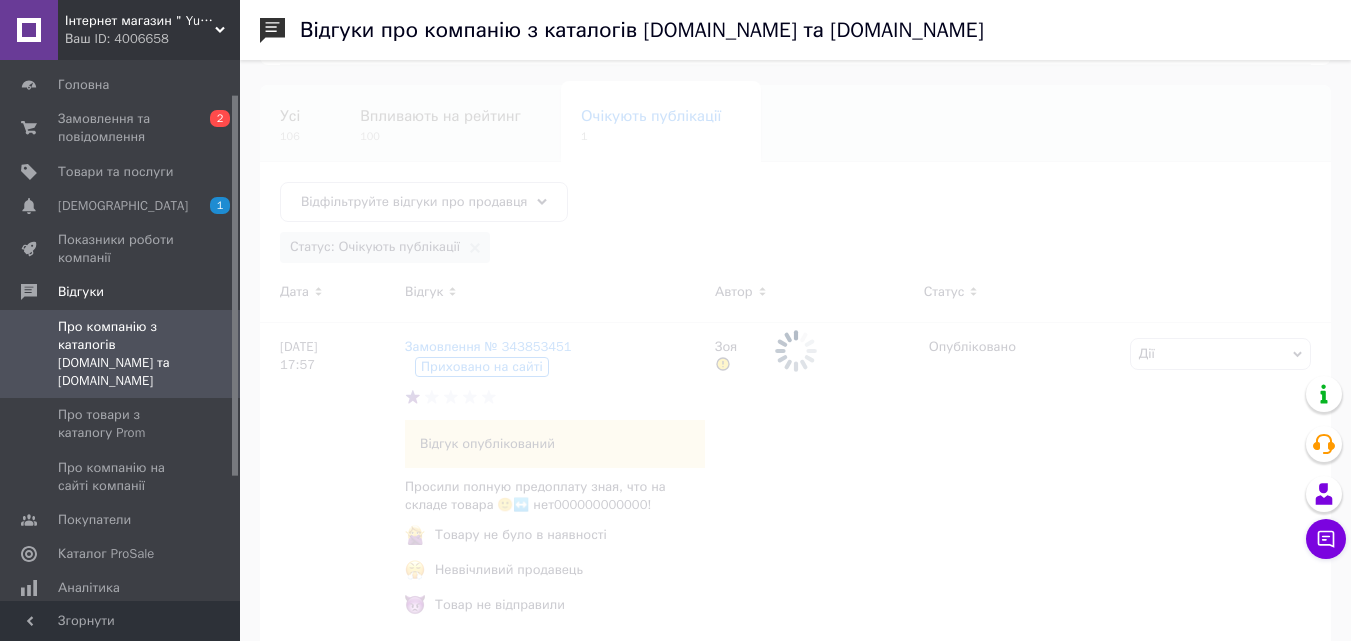 scroll, scrollTop: 81, scrollLeft: 0, axis: vertical 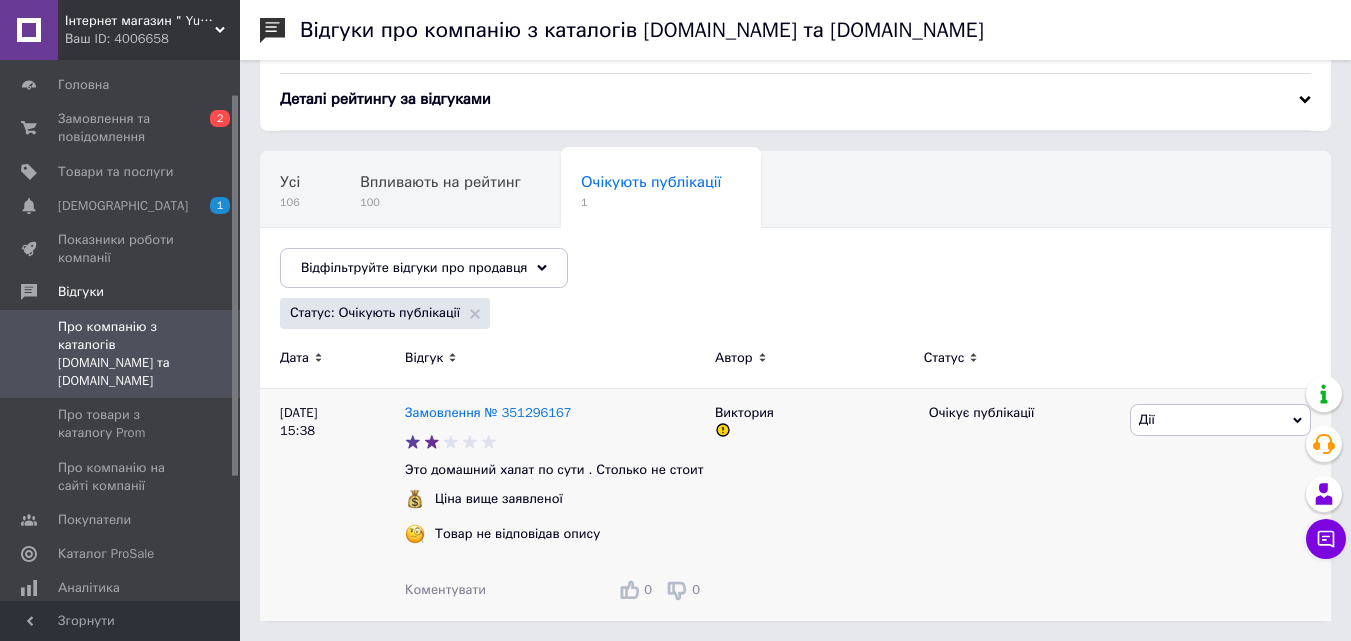 click on "Дії" at bounding box center (1220, 420) 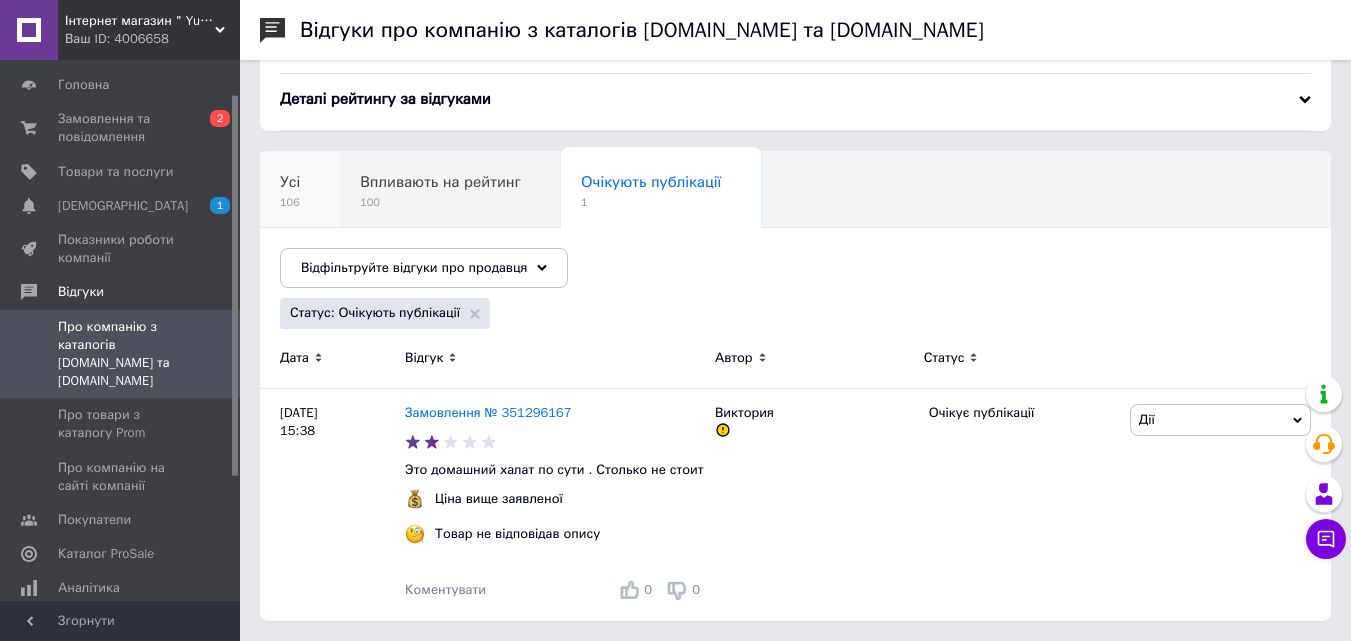 click on "Усі 106" at bounding box center [300, 190] 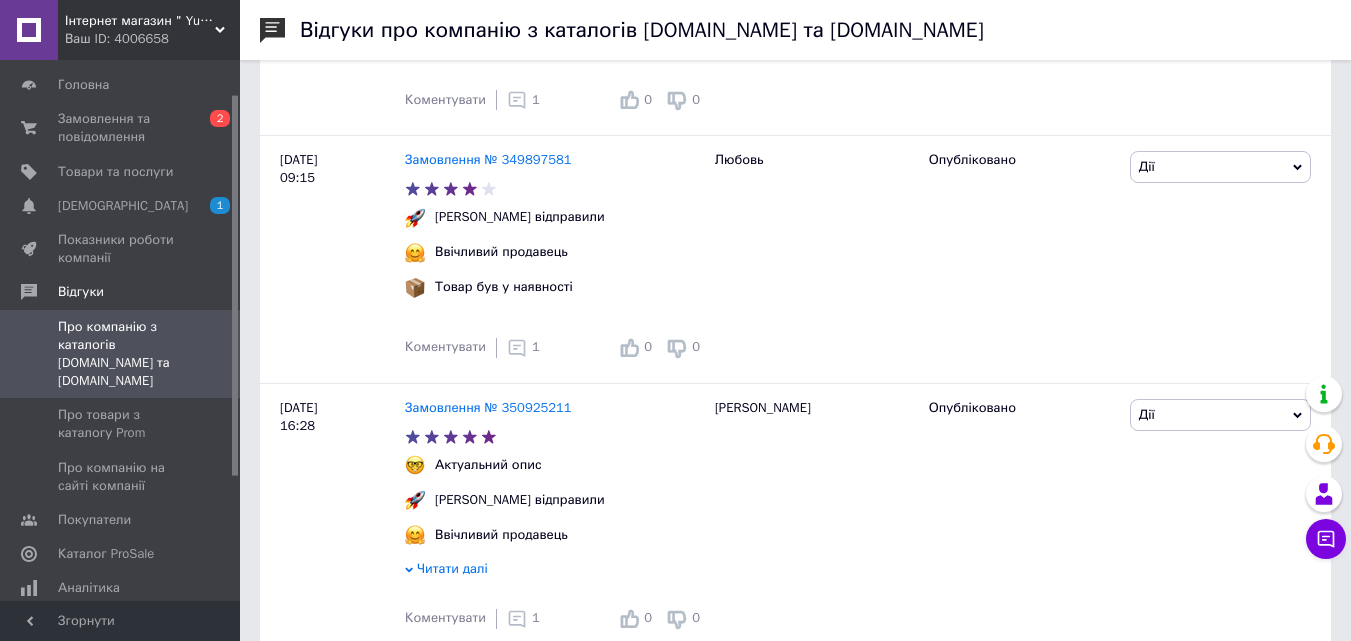 scroll, scrollTop: 1083, scrollLeft: 0, axis: vertical 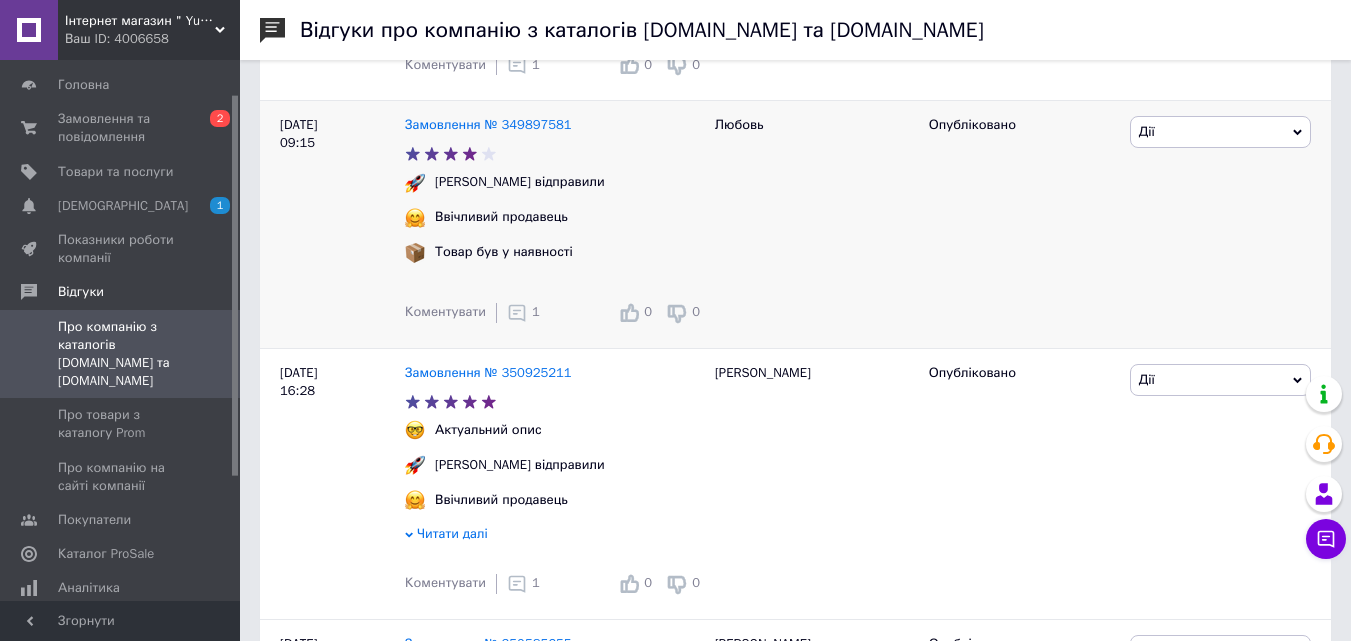 click on "Дії" at bounding box center [1220, 132] 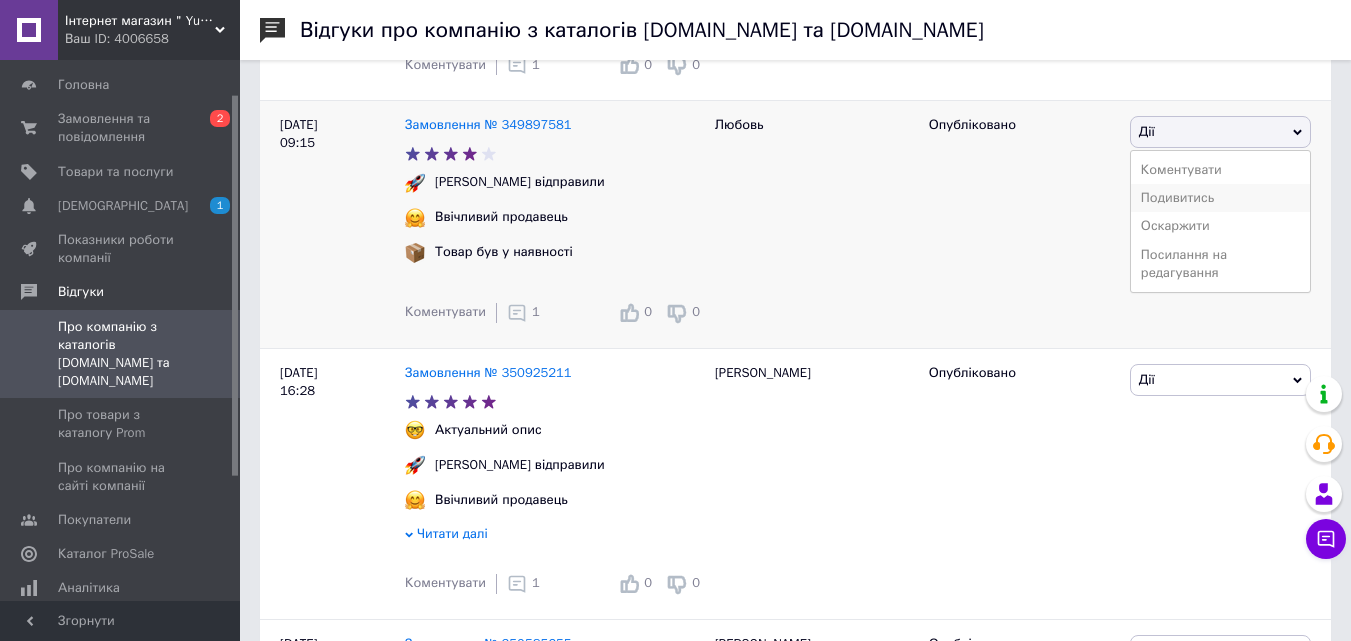 click on "Подивитись" at bounding box center (1220, 198) 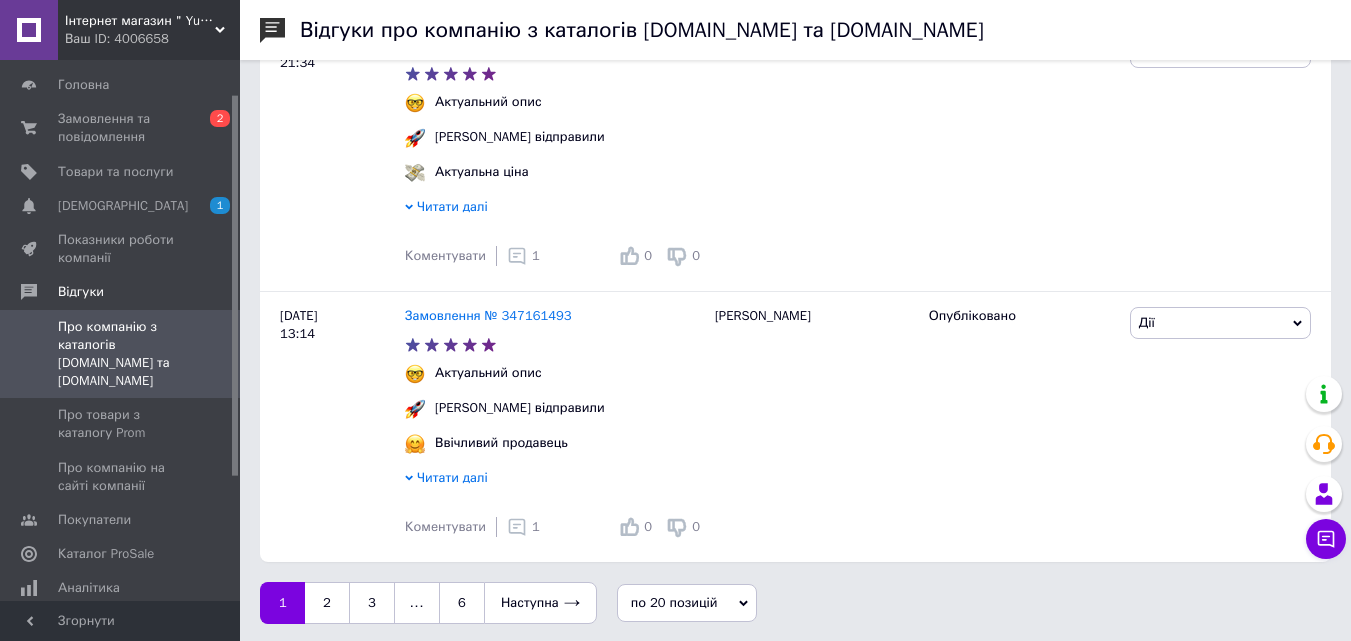scroll, scrollTop: 4652, scrollLeft: 0, axis: vertical 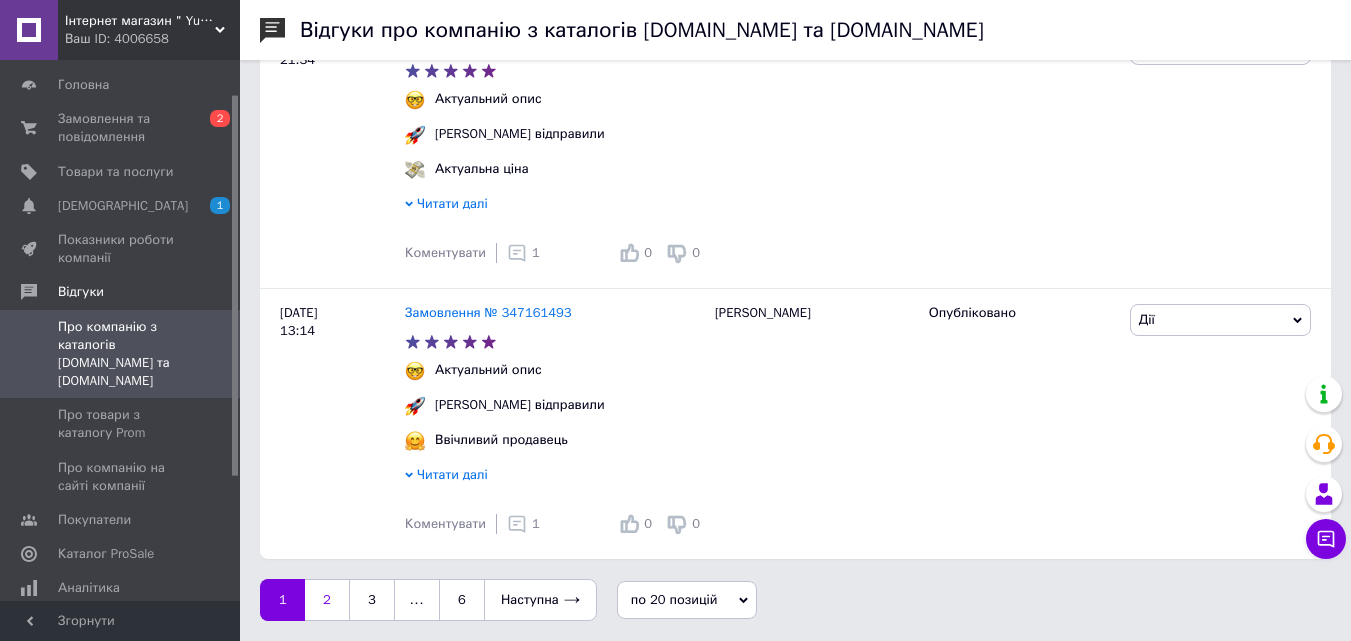 click on "2" at bounding box center (327, 600) 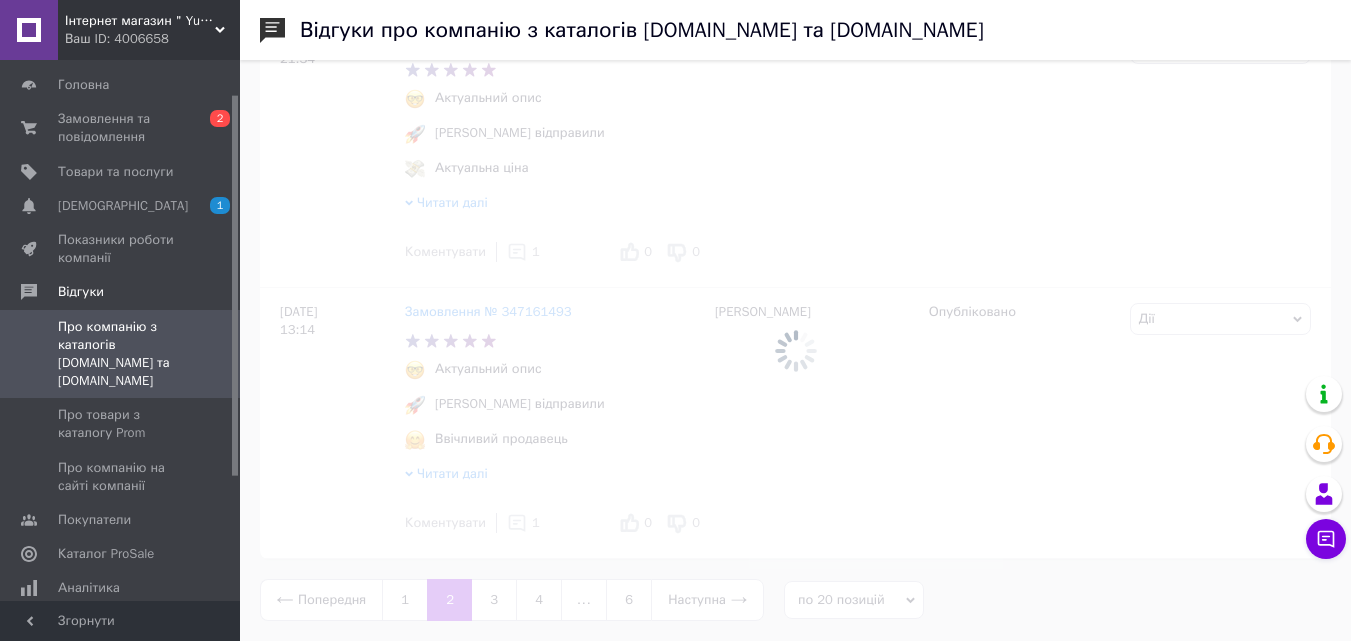 scroll, scrollTop: 0, scrollLeft: 0, axis: both 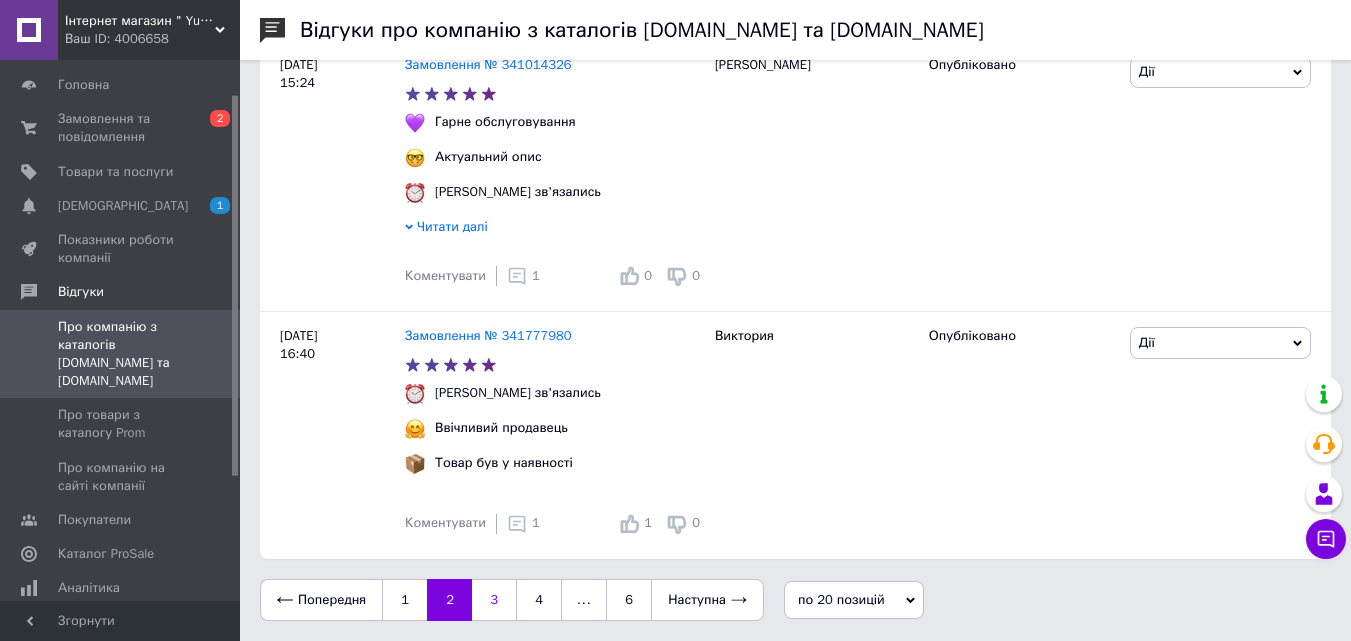 click on "3" at bounding box center (494, 600) 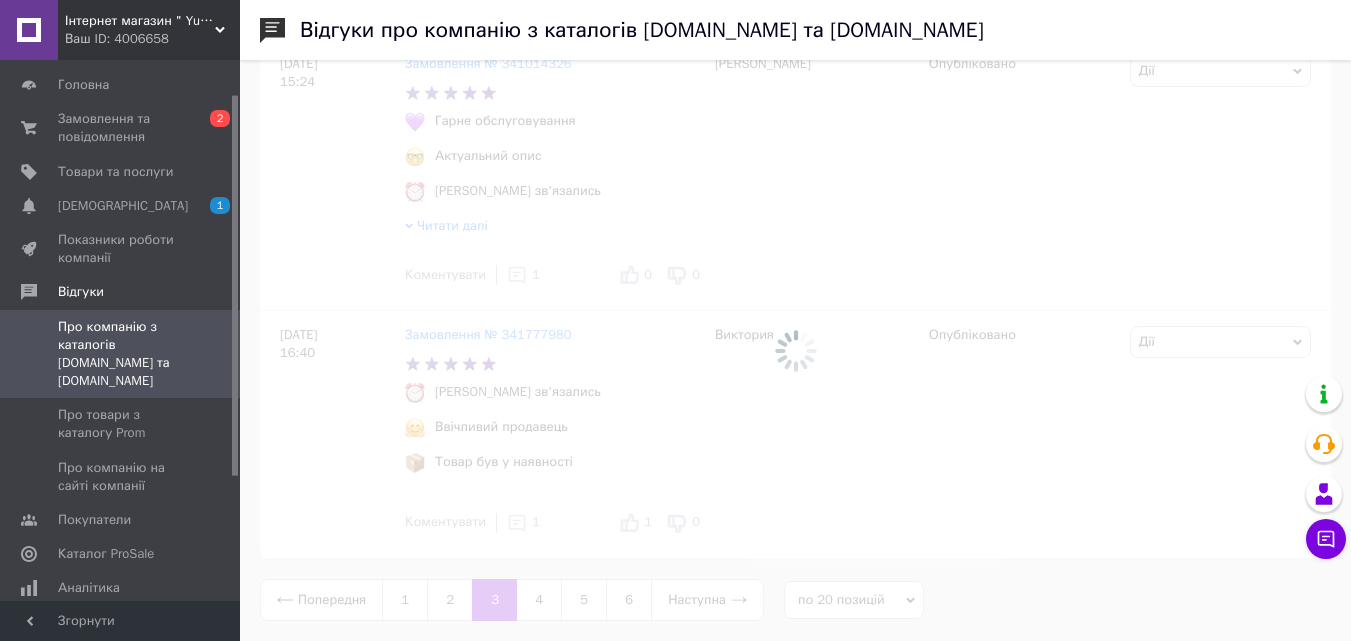scroll, scrollTop: 0, scrollLeft: 0, axis: both 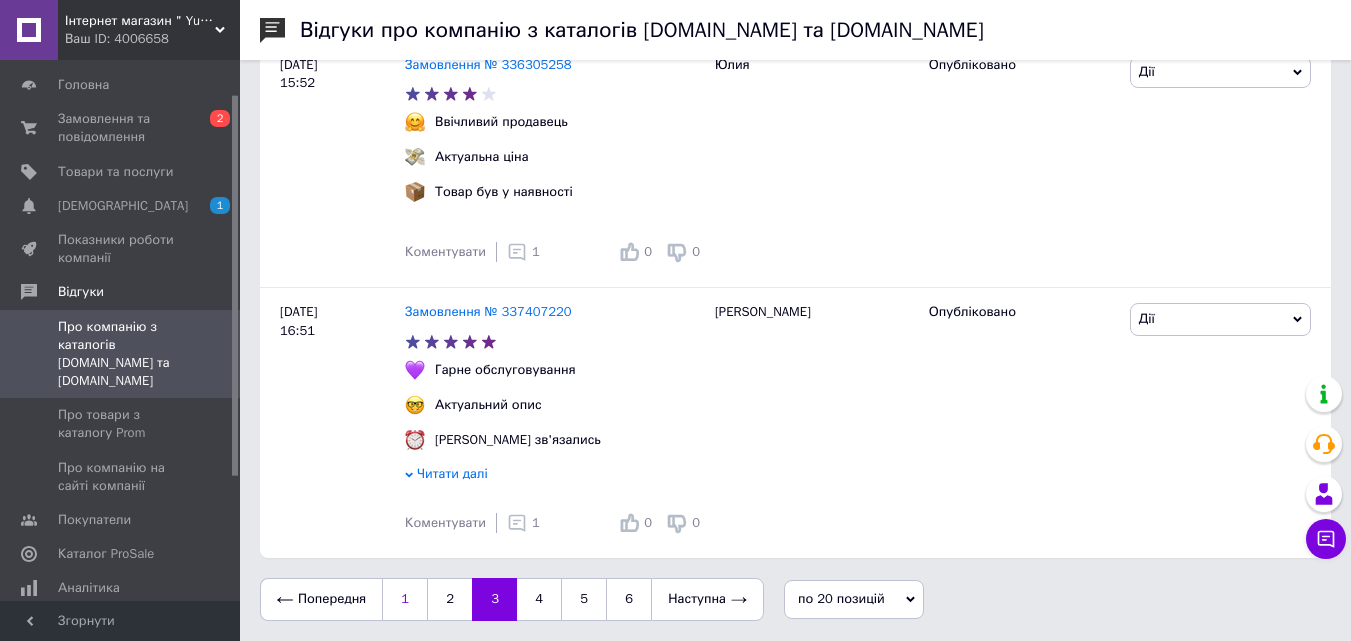 click on "1" at bounding box center (404, 599) 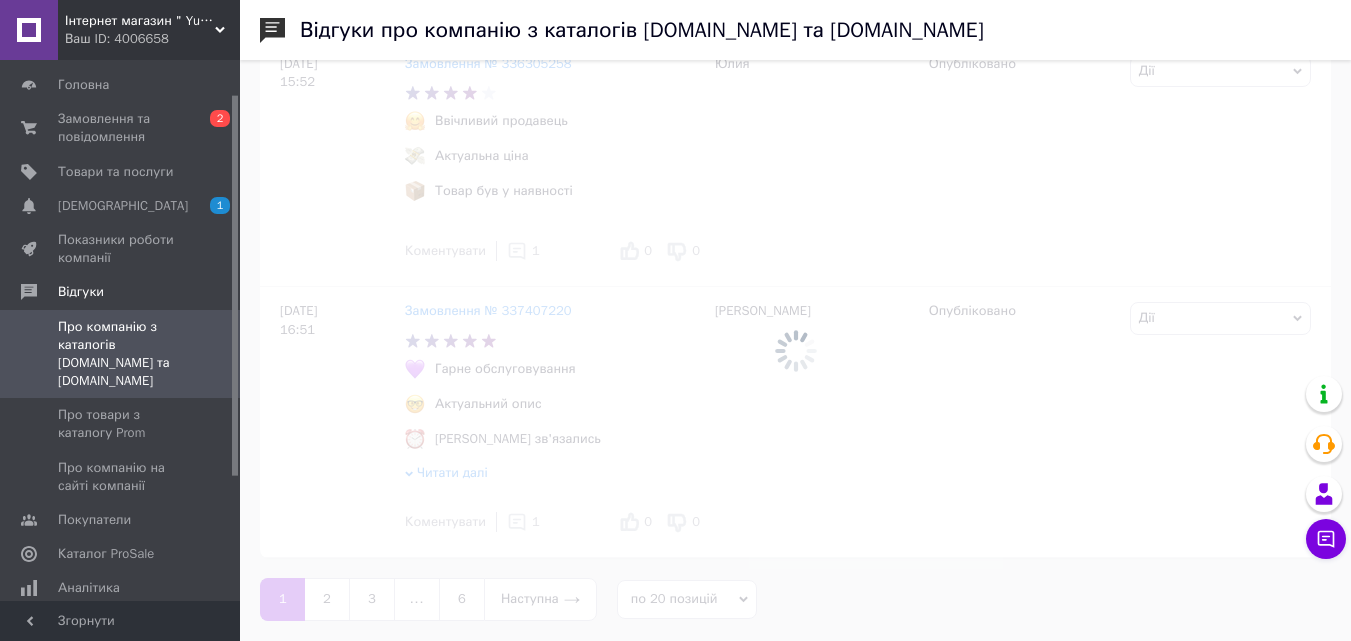 scroll, scrollTop: 0, scrollLeft: 0, axis: both 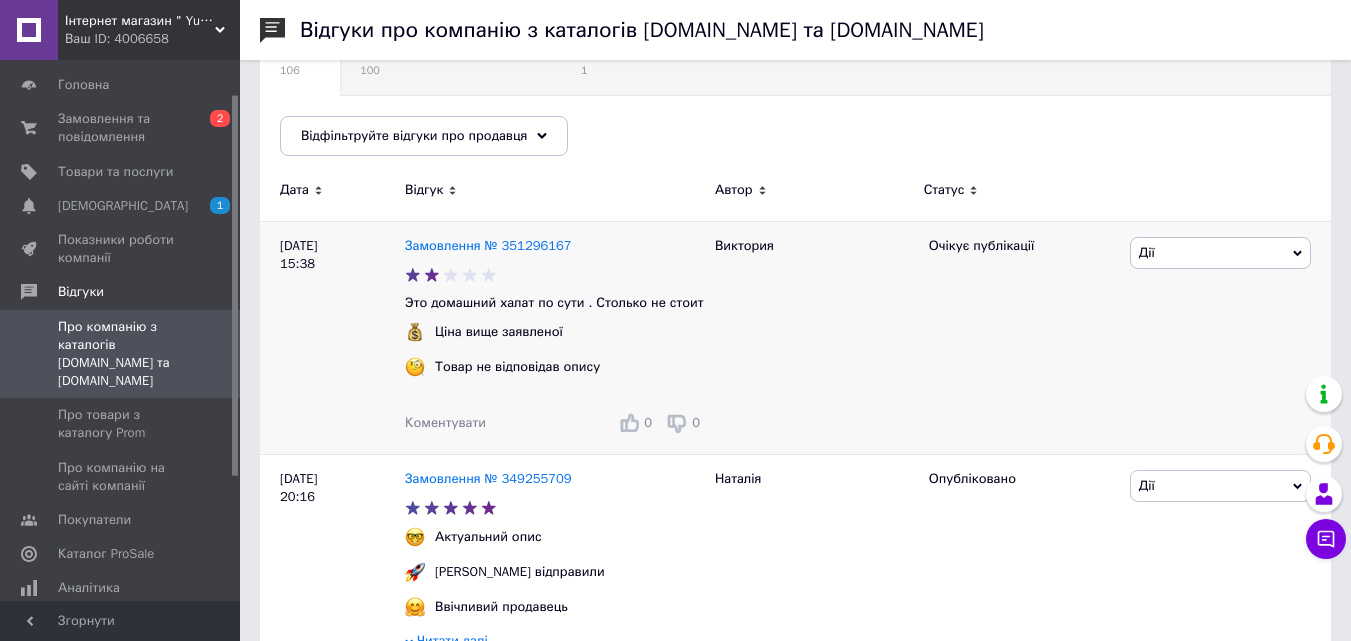 click on "Дії" at bounding box center (1220, 253) 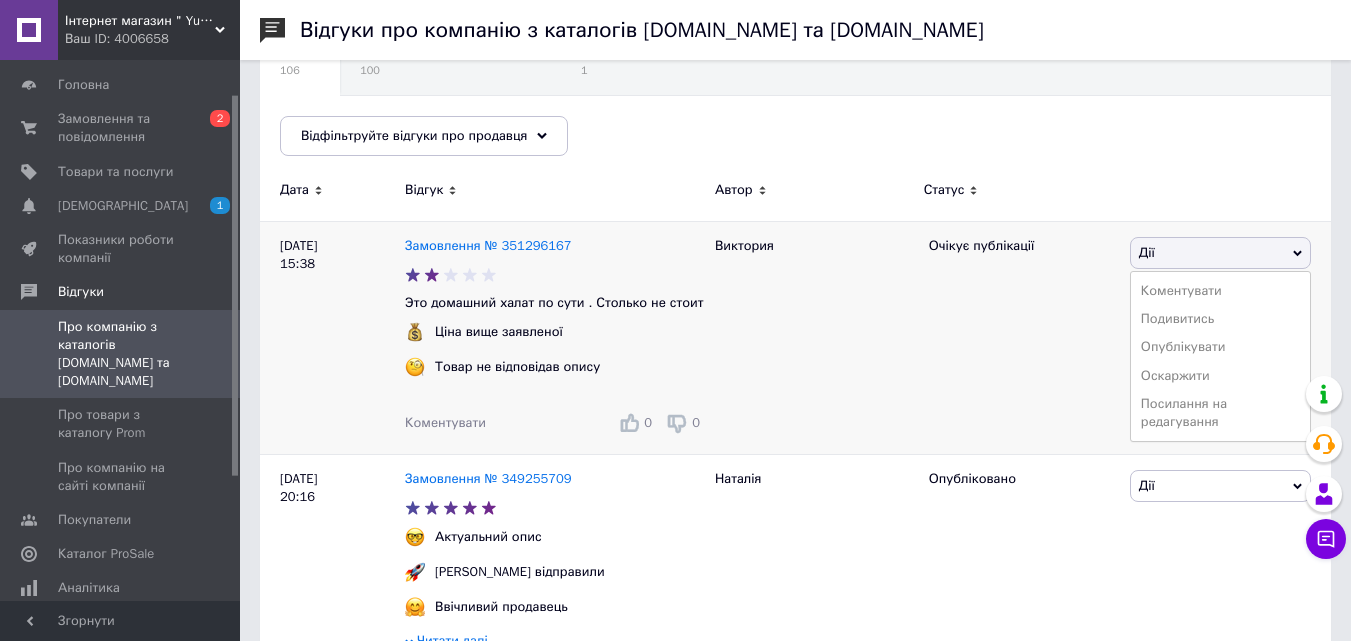 click on "Виктория" at bounding box center [812, 337] 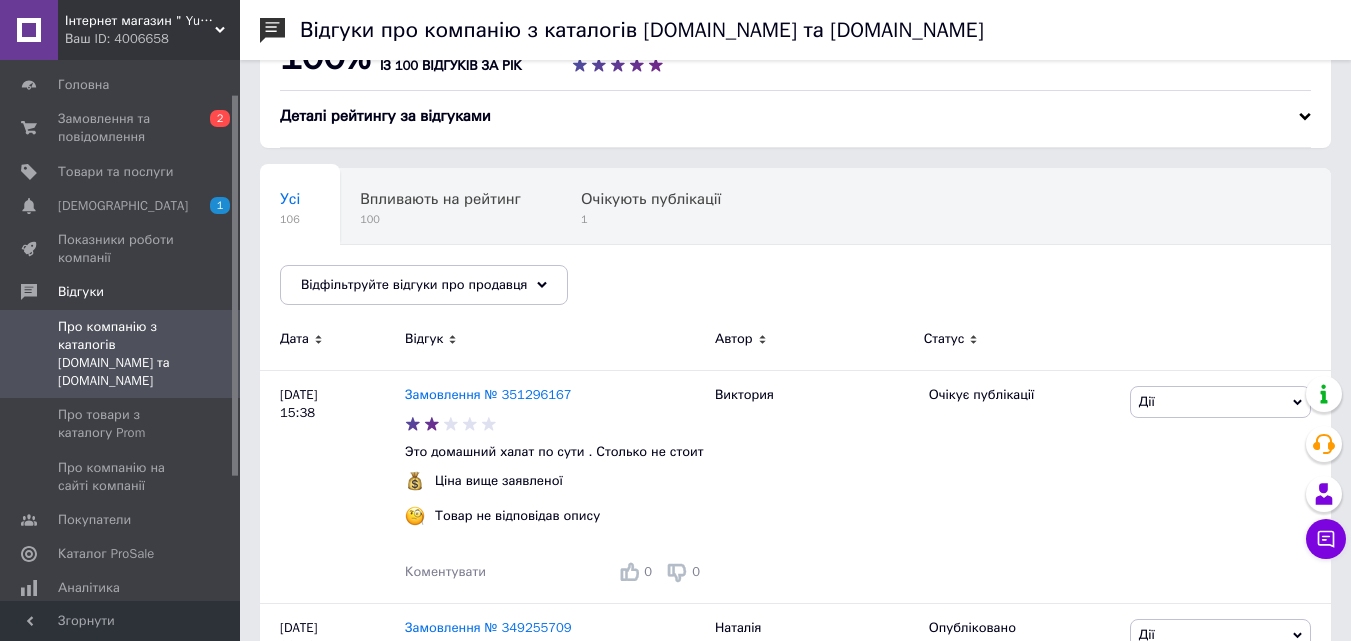 scroll, scrollTop: 0, scrollLeft: 0, axis: both 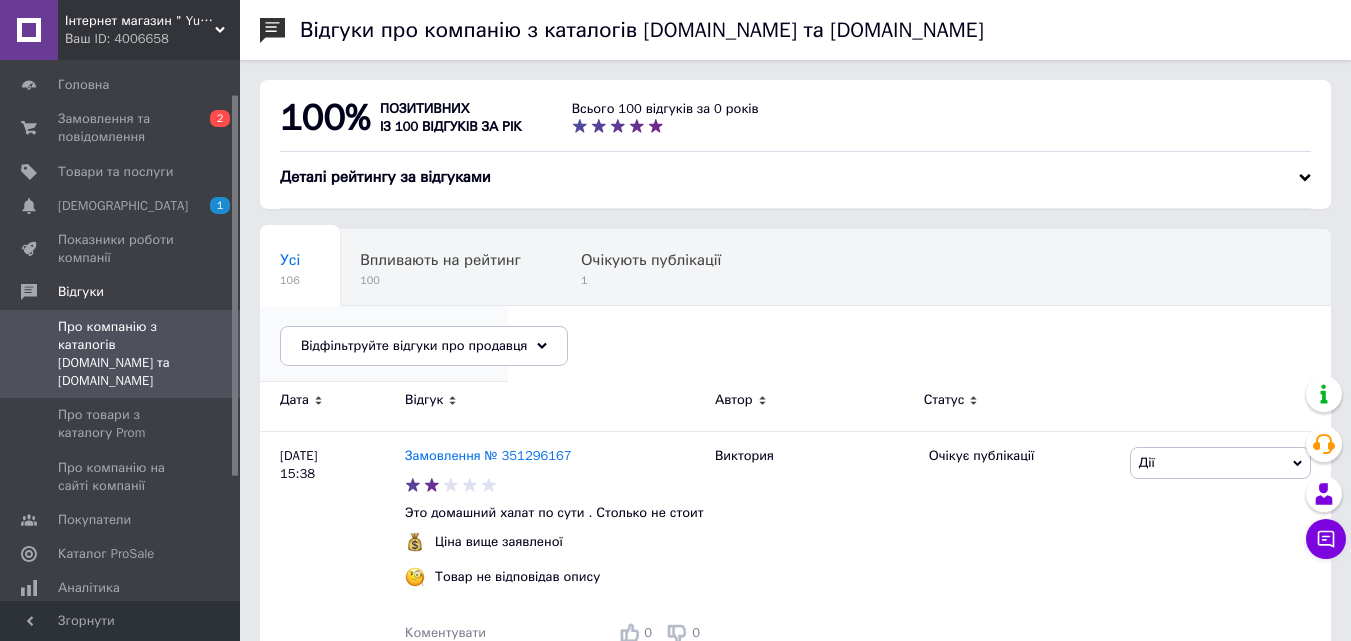 click on "Опубліковані без комен..." at bounding box center (374, 336) 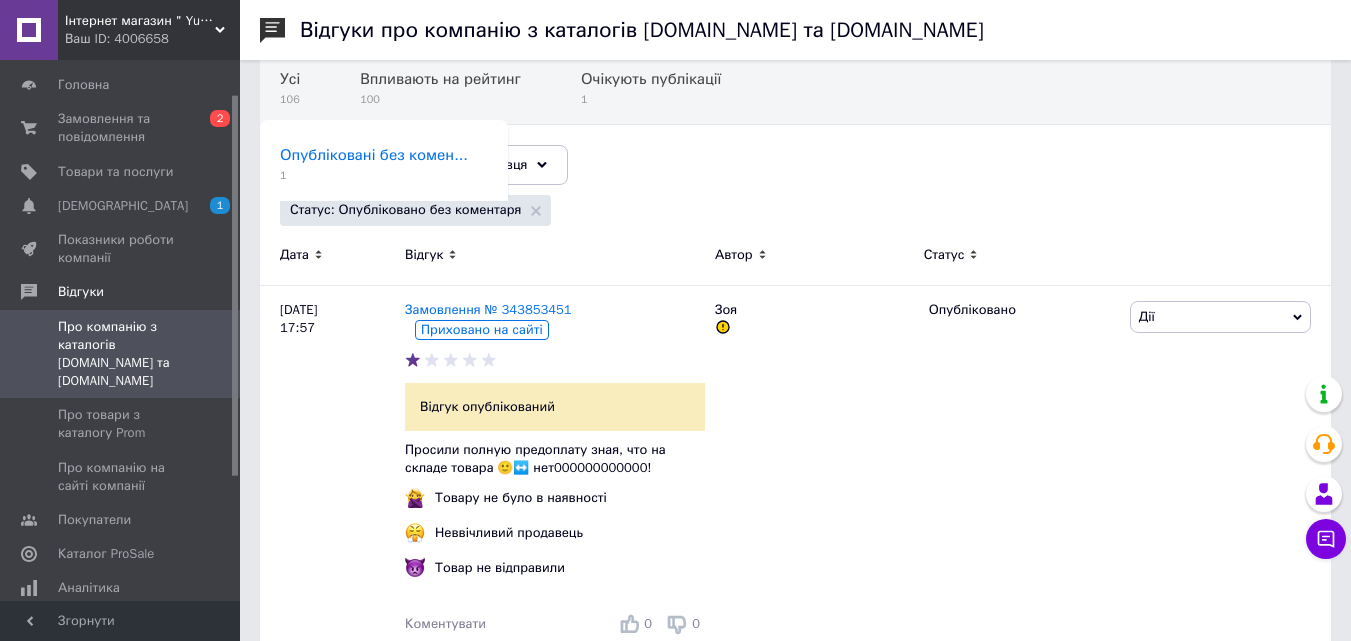 scroll, scrollTop: 218, scrollLeft: 0, axis: vertical 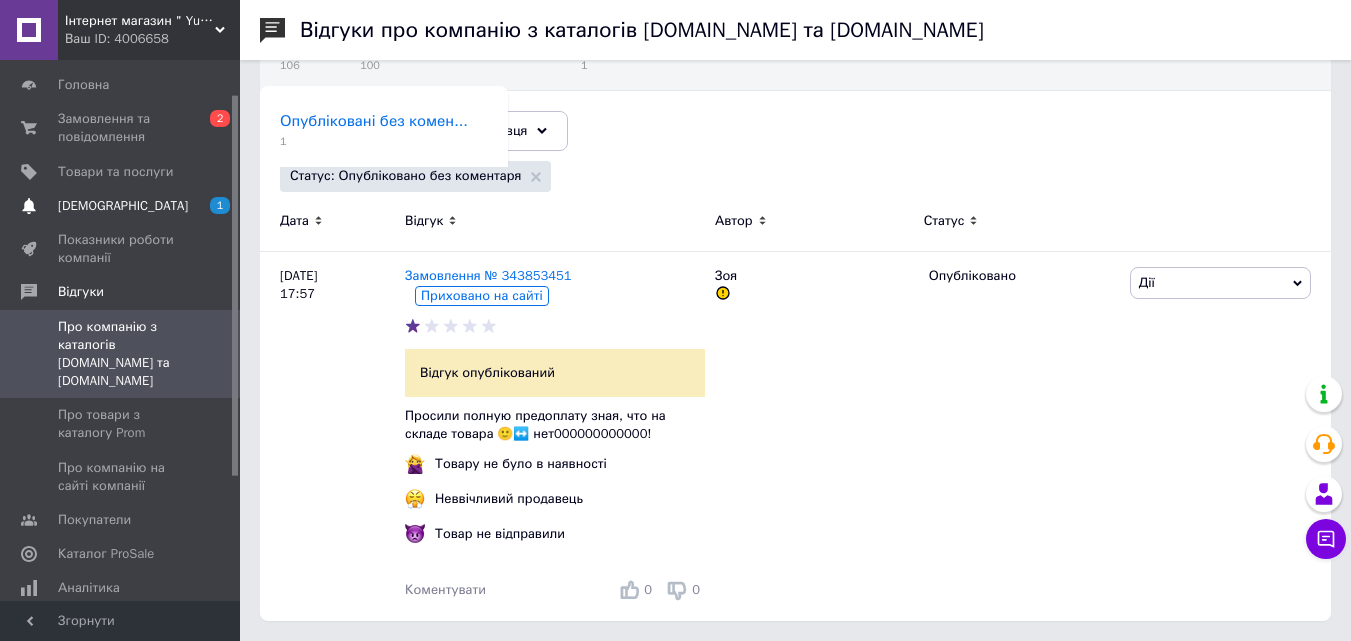 click on "Сповіщення 1" at bounding box center (123, 206) 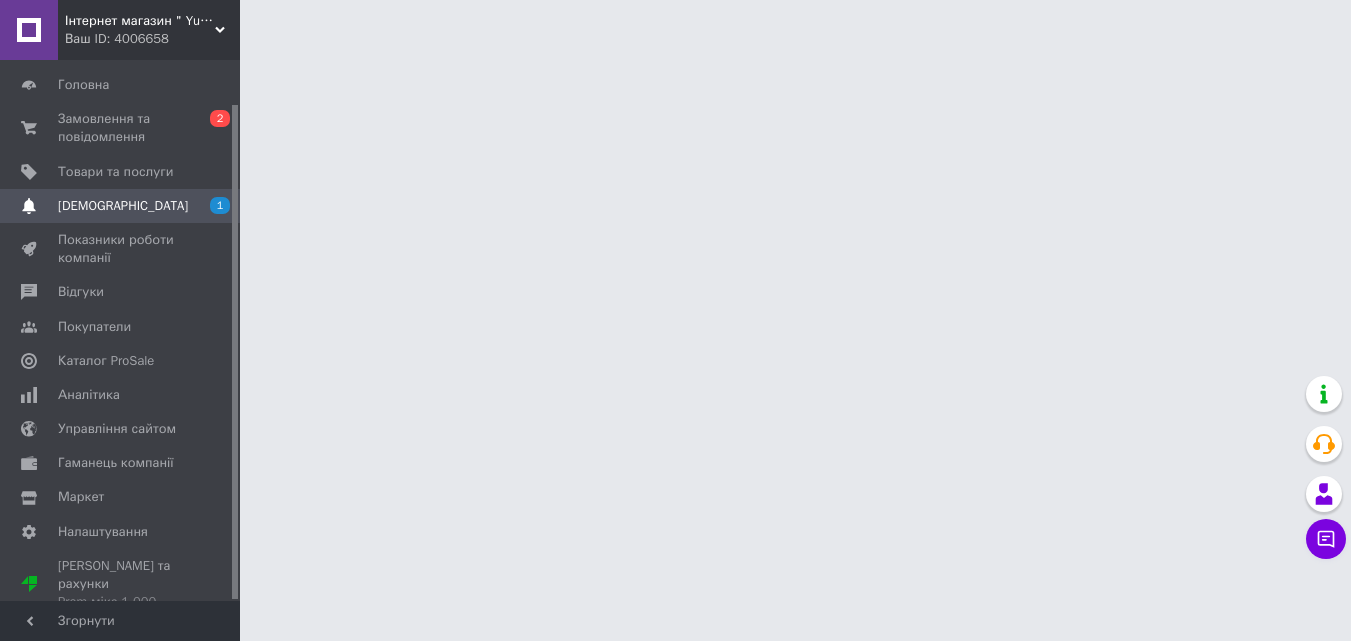 scroll, scrollTop: 0, scrollLeft: 0, axis: both 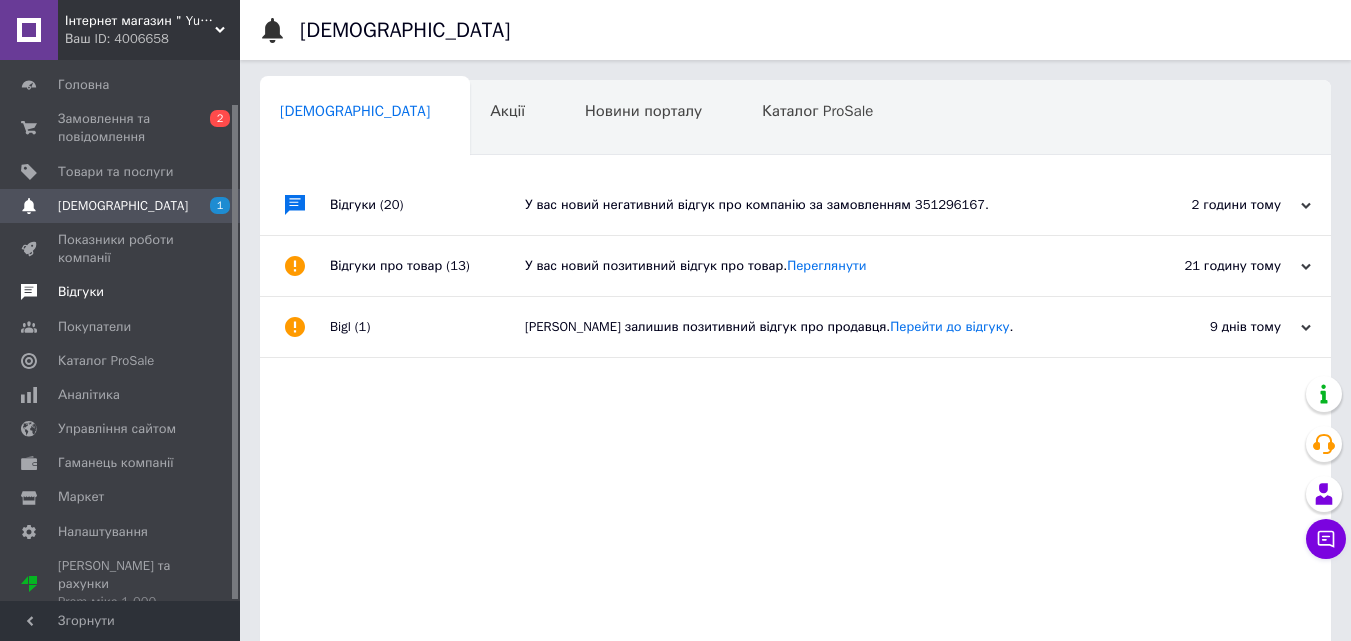 click on "Відгуки" at bounding box center [121, 292] 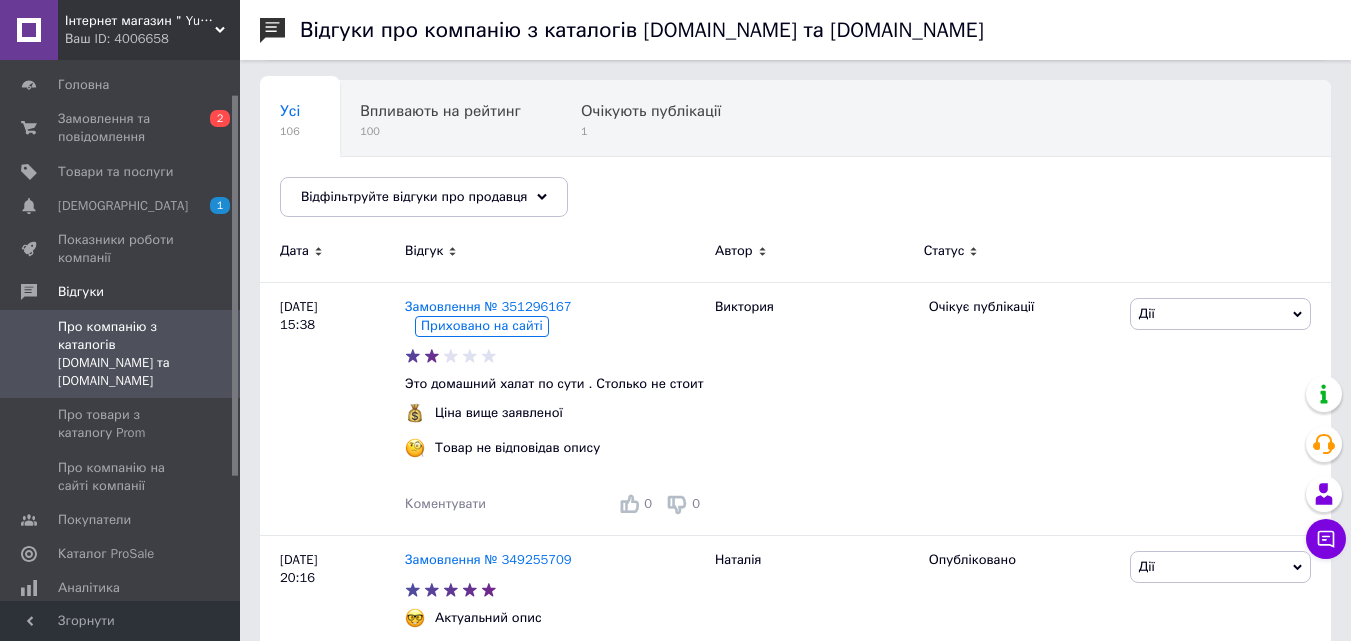 scroll, scrollTop: 246, scrollLeft: 0, axis: vertical 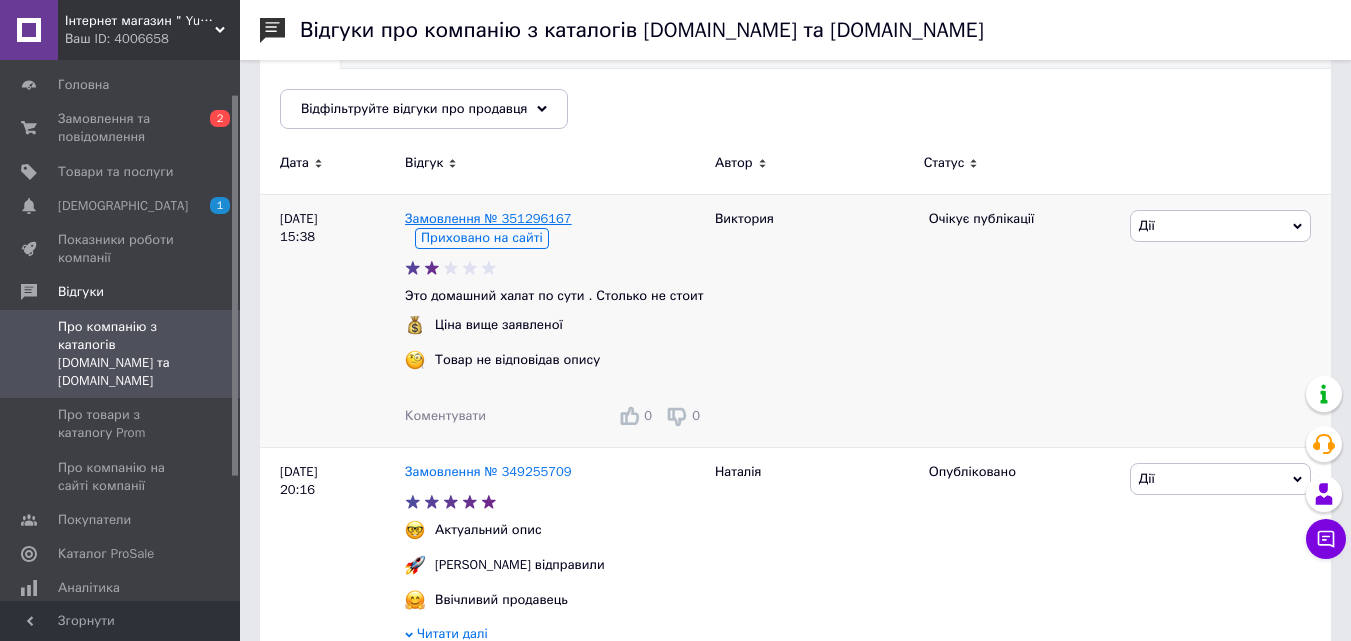 click on "Замовлення № 351296167" at bounding box center [488, 218] 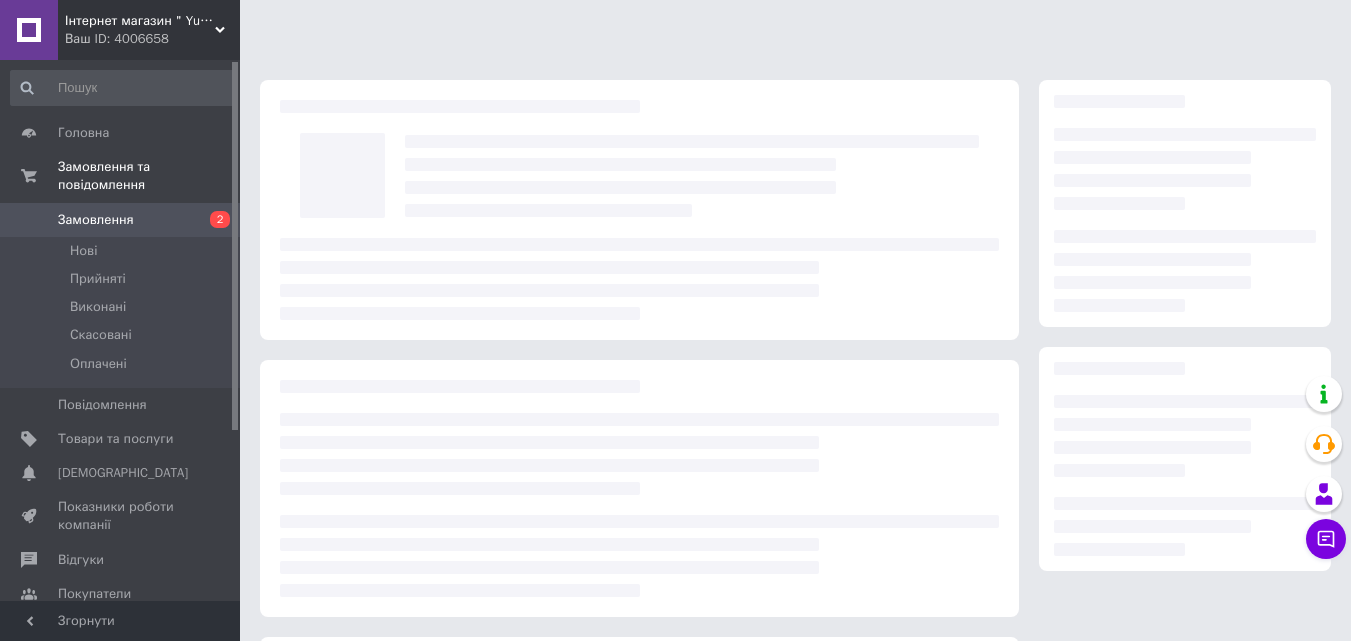 scroll, scrollTop: 0, scrollLeft: 0, axis: both 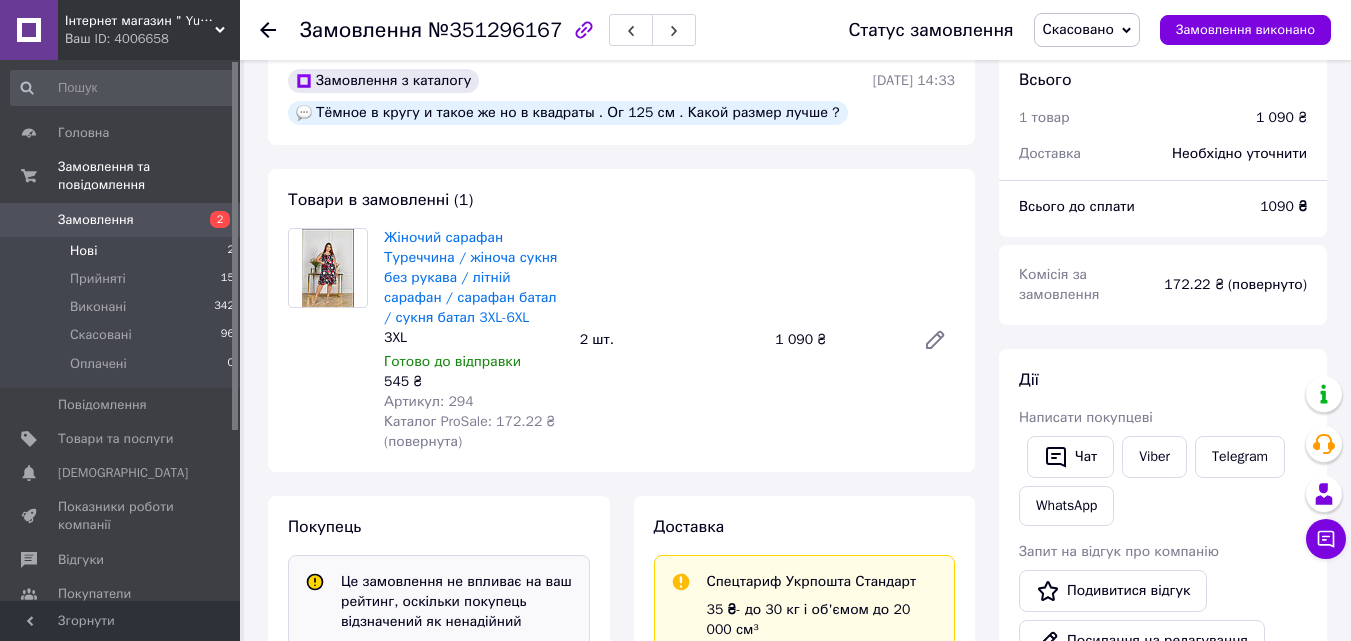 click on "Нові" at bounding box center [83, 251] 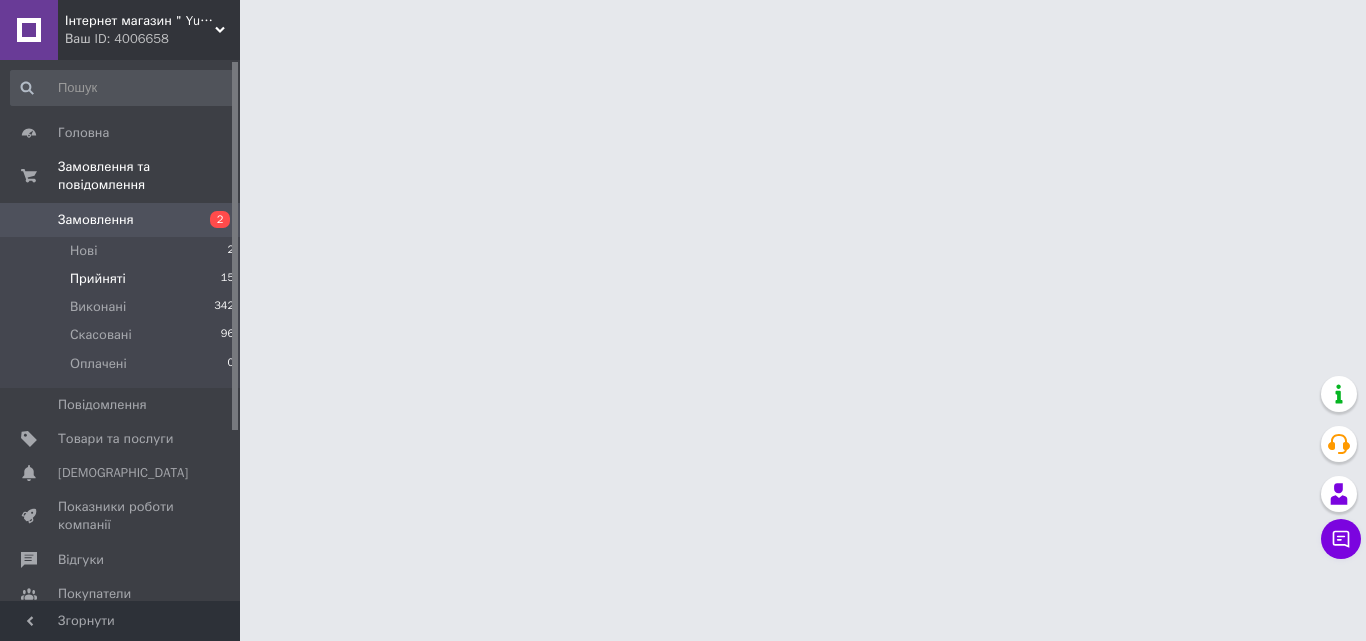 click on "Прийняті" at bounding box center [98, 279] 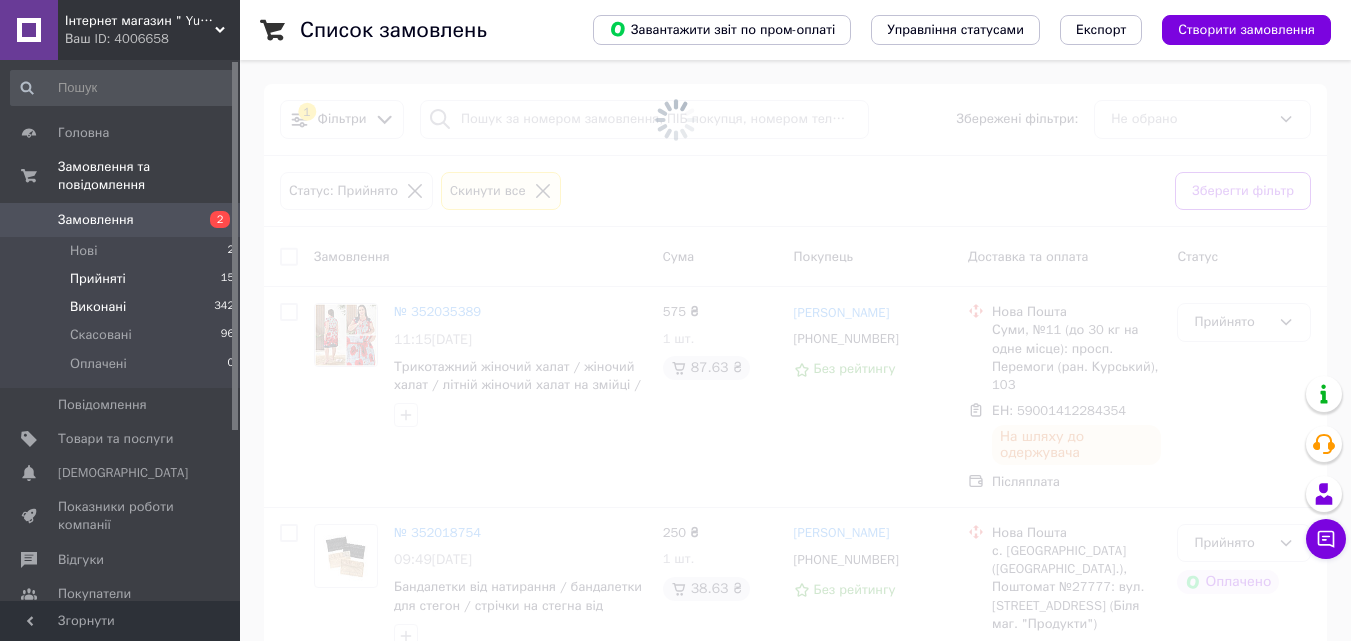 click on "Виконані 342" at bounding box center [123, 307] 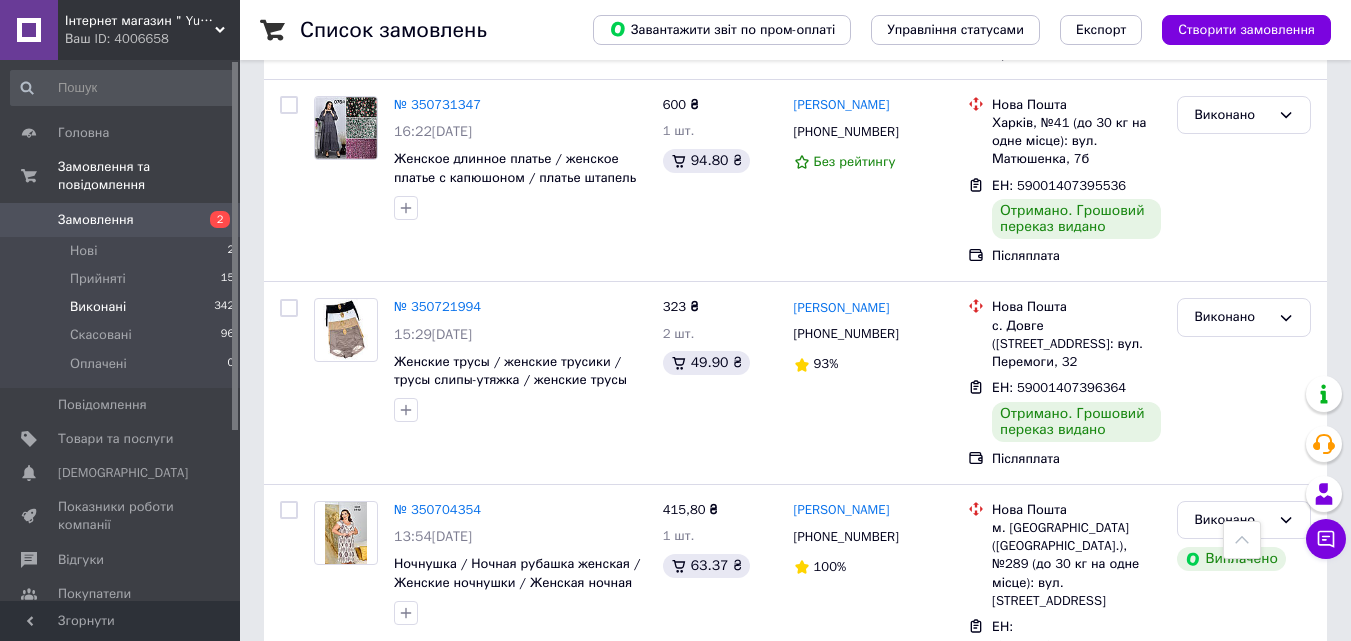 scroll, scrollTop: 1410, scrollLeft: 0, axis: vertical 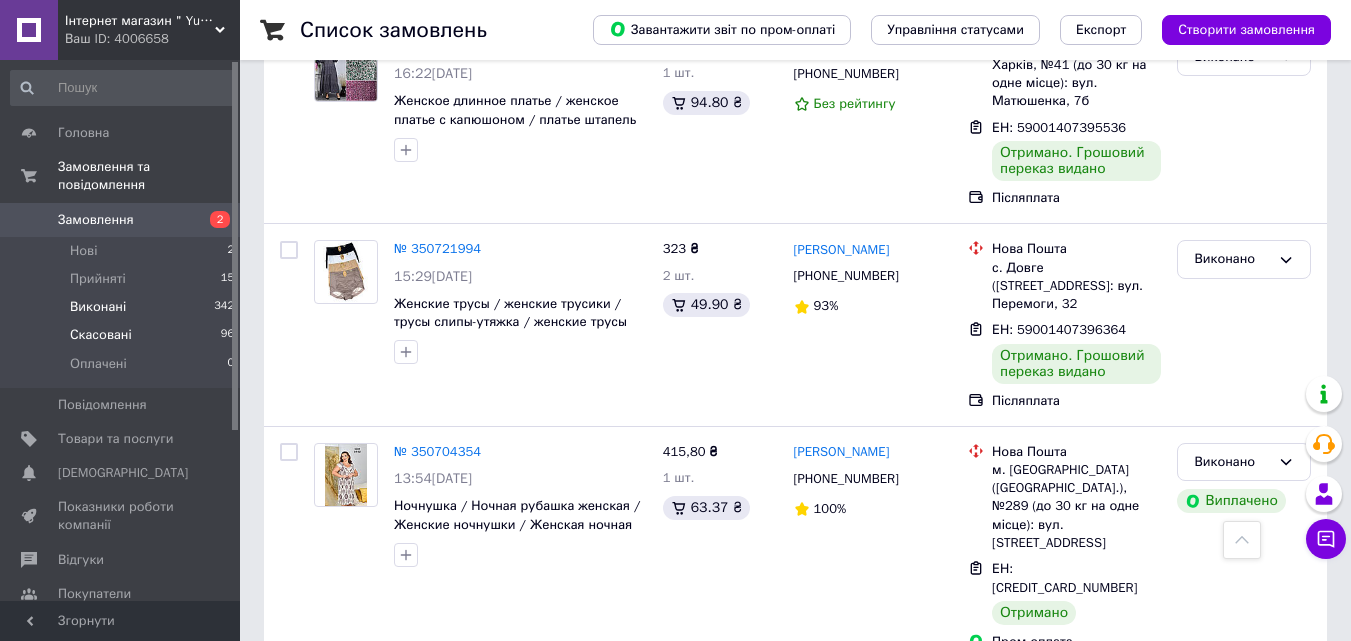 click on "Скасовані 96" at bounding box center (123, 335) 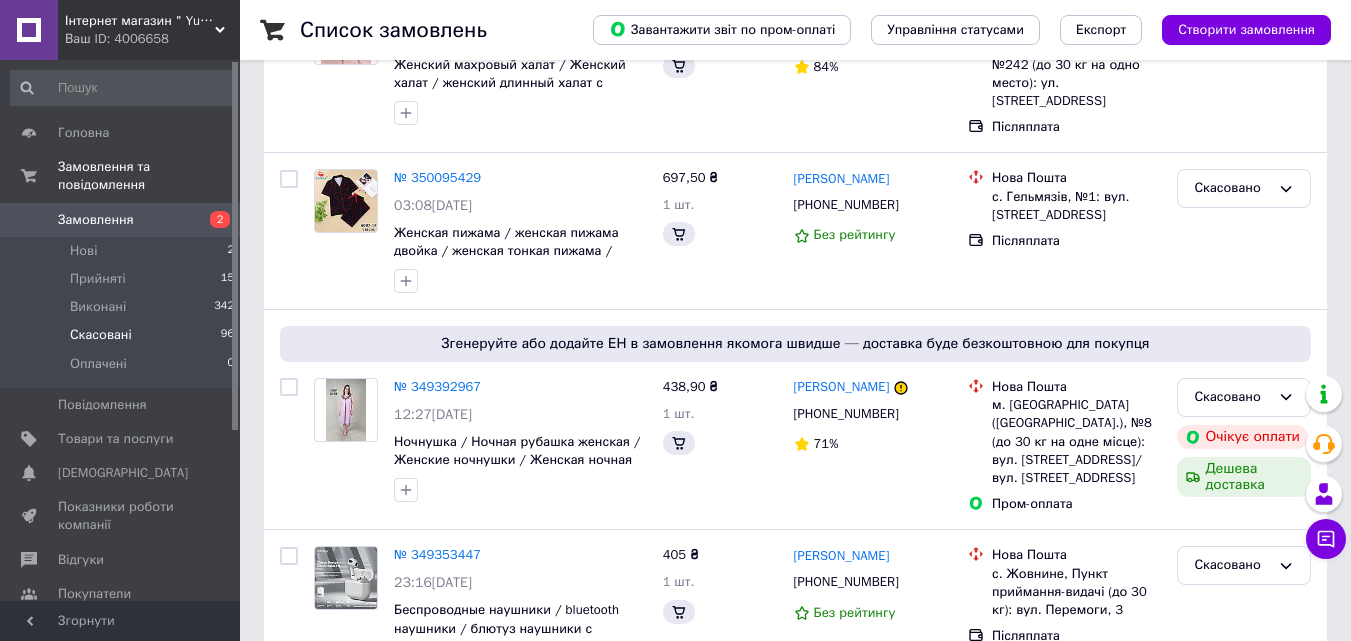 scroll, scrollTop: 0, scrollLeft: 0, axis: both 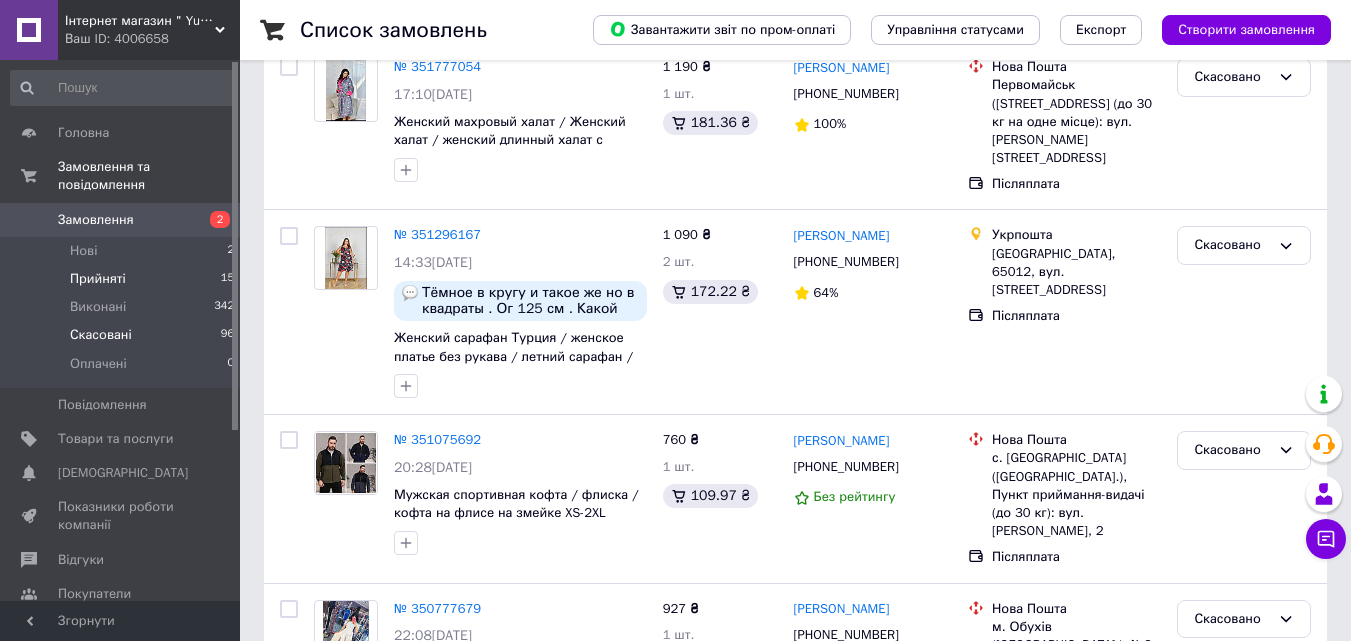 click on "Прийняті" at bounding box center [98, 279] 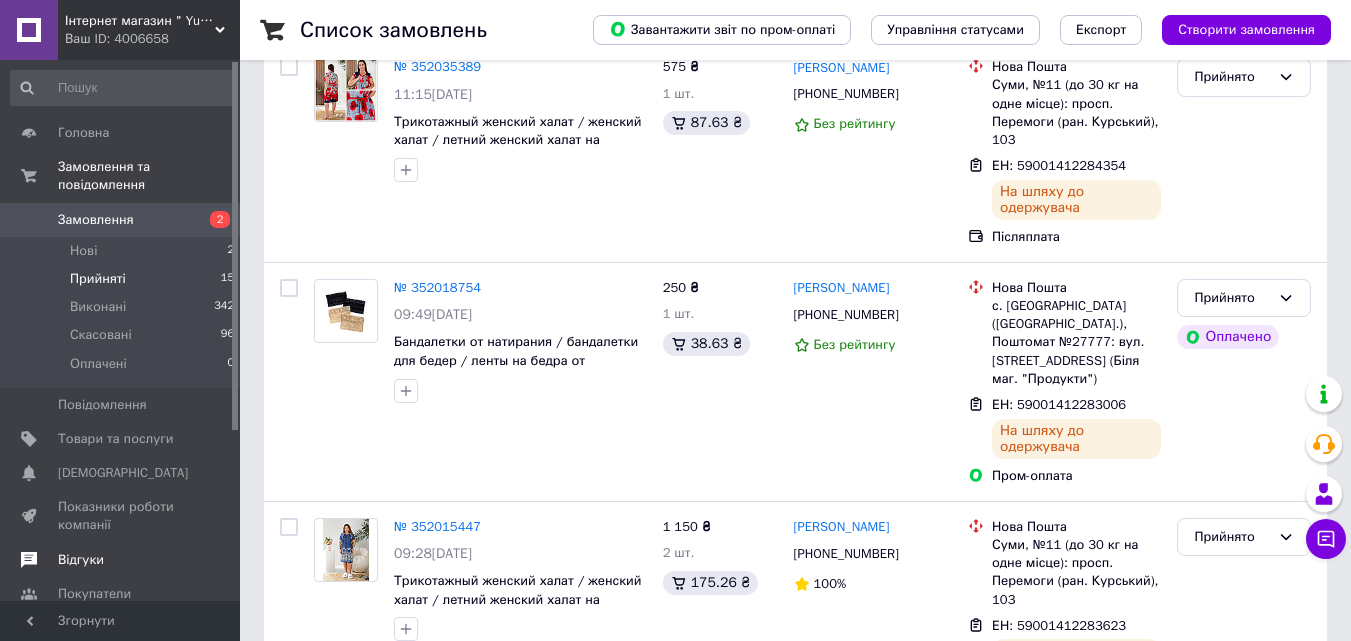 scroll, scrollTop: 0, scrollLeft: 0, axis: both 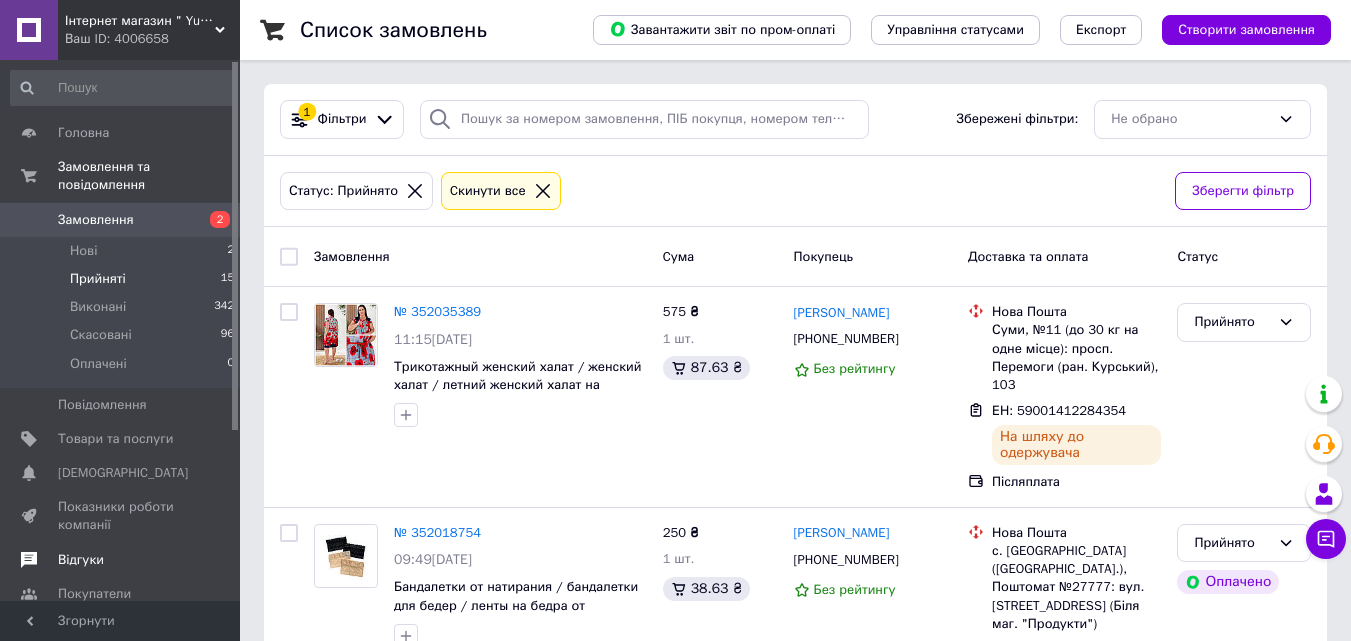 click on "Відгуки" at bounding box center (81, 560) 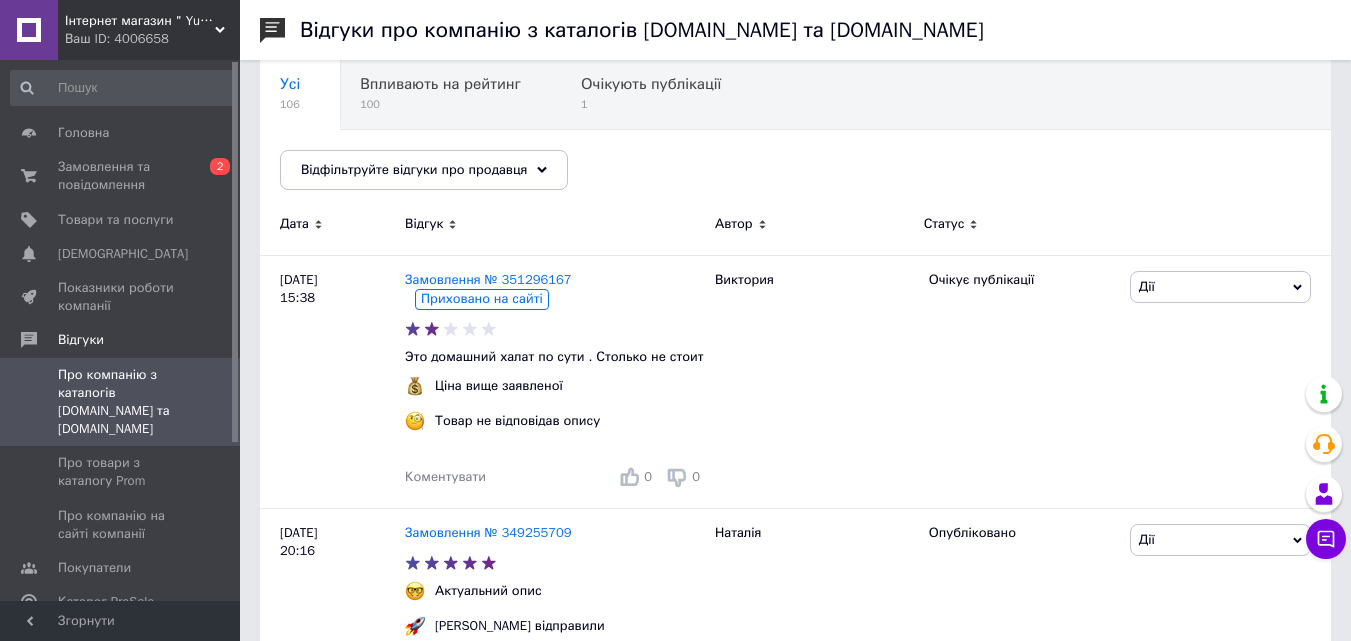 scroll, scrollTop: 184, scrollLeft: 0, axis: vertical 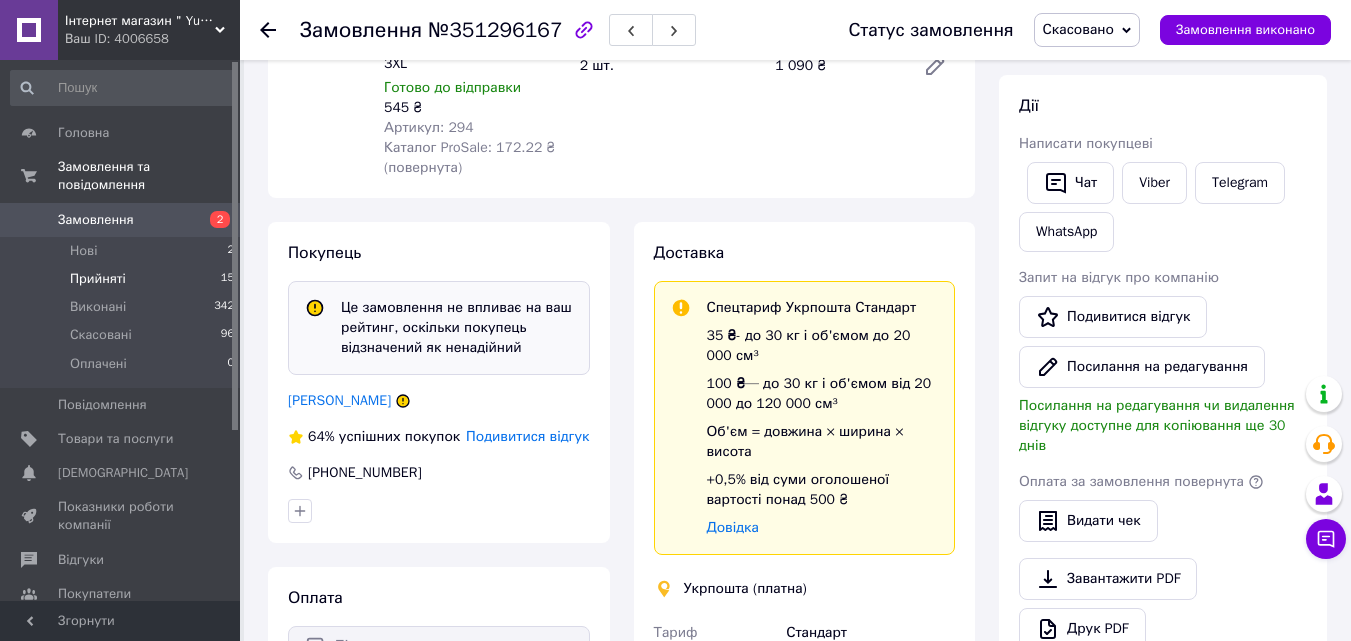 click on "Прийняті" at bounding box center [98, 279] 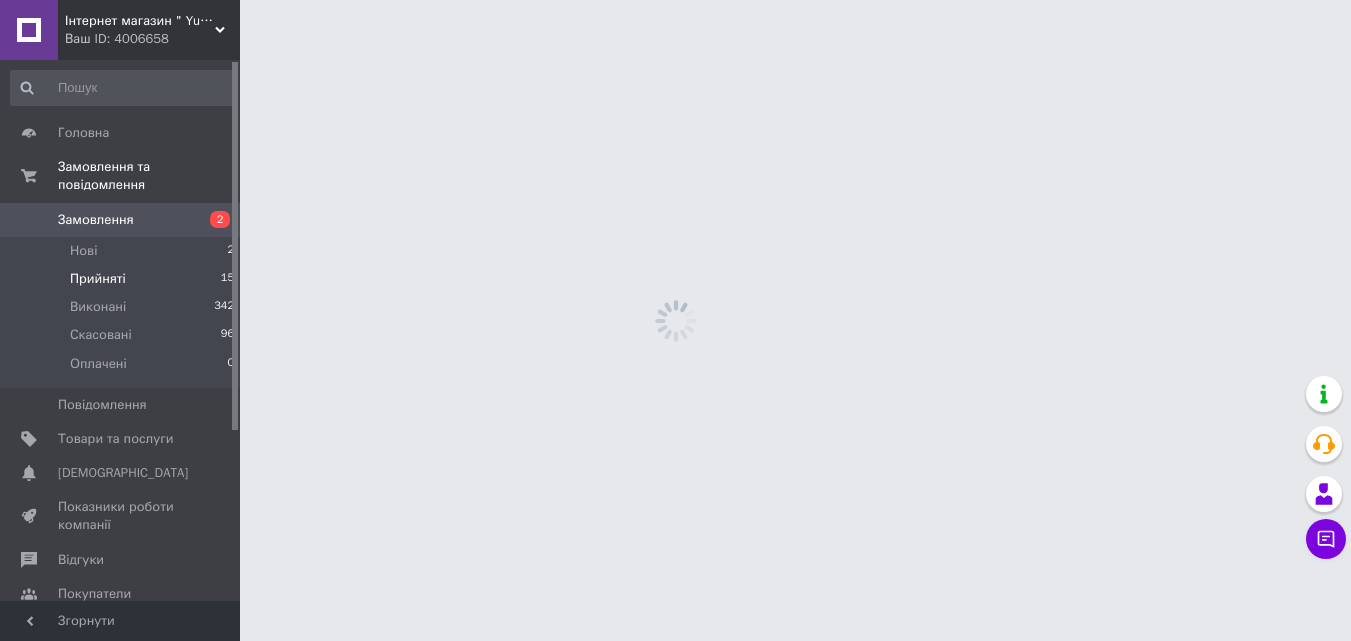 scroll, scrollTop: 0, scrollLeft: 0, axis: both 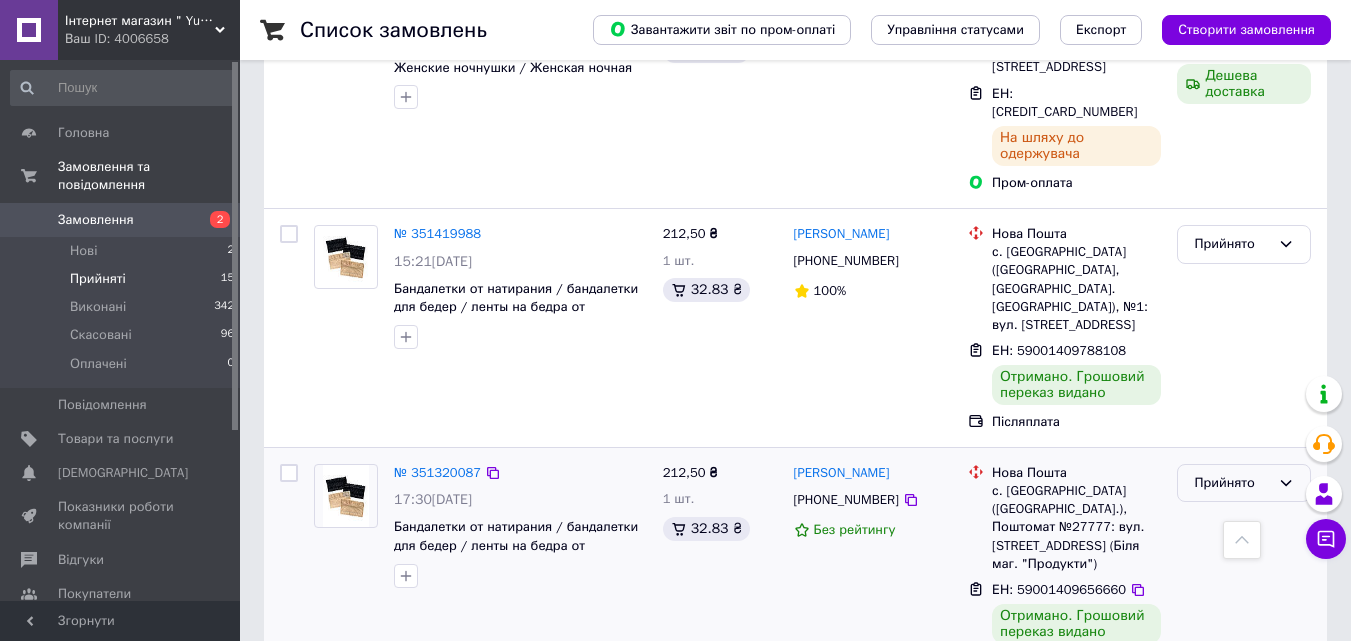 click on "Прийнято" at bounding box center [1232, 483] 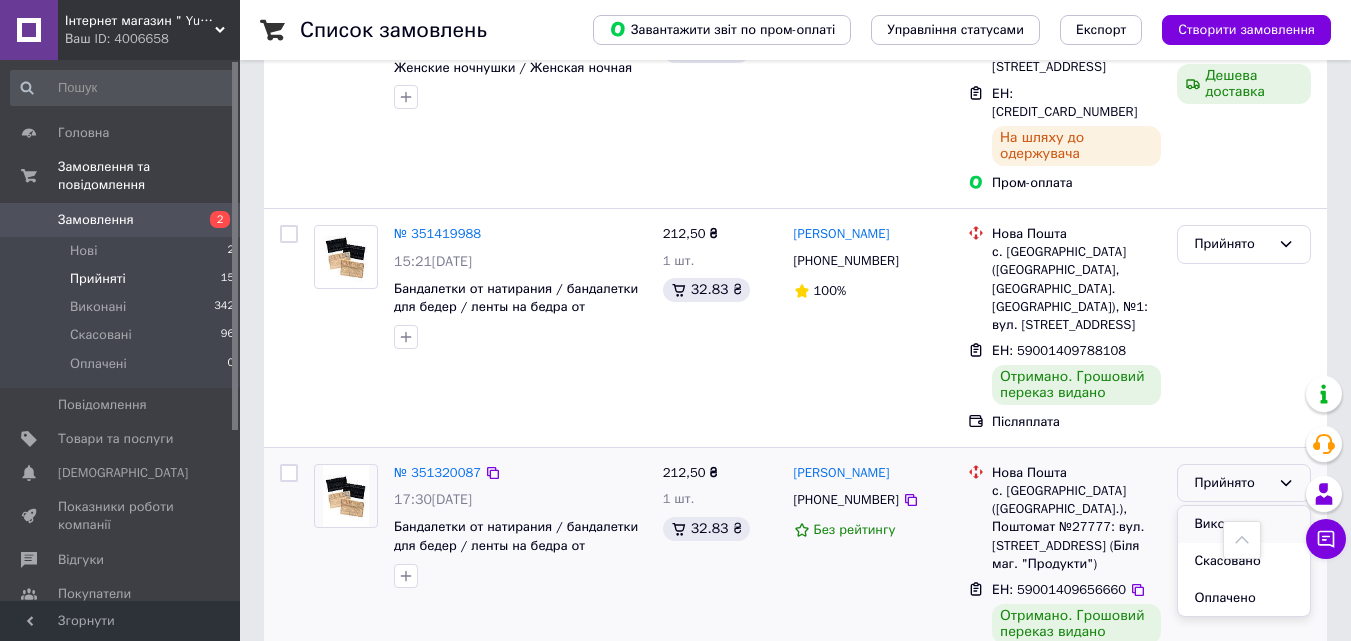 click on "Виконано" at bounding box center [1244, 524] 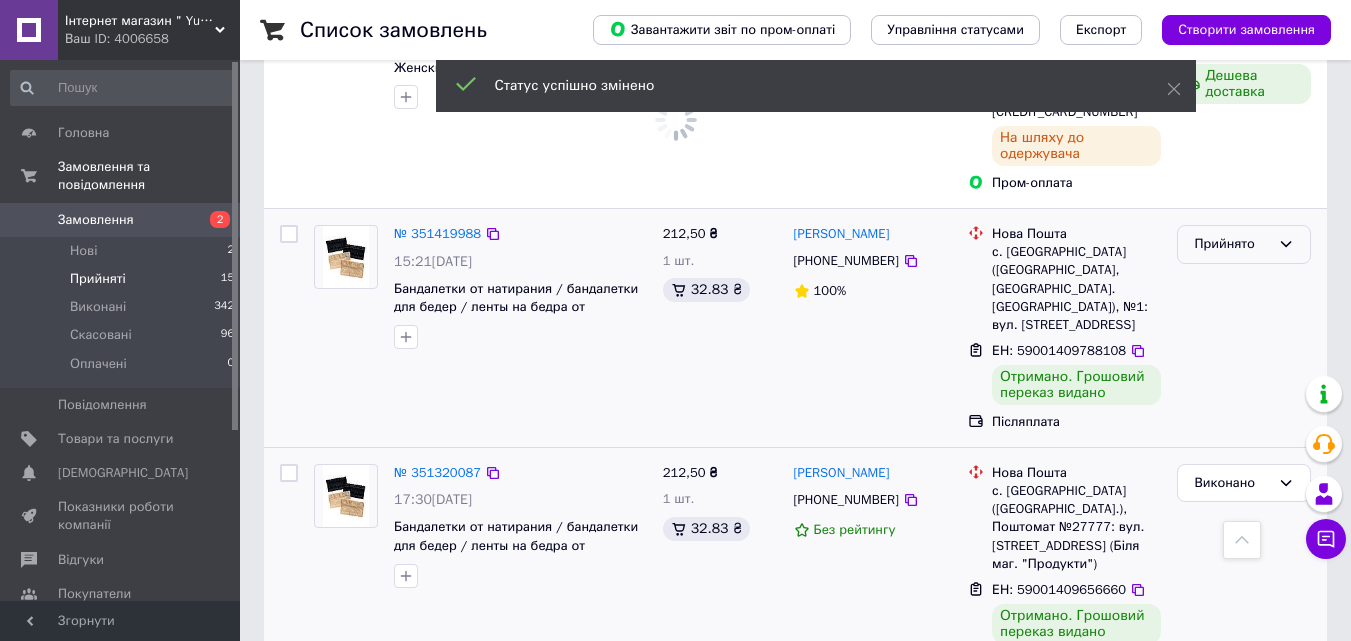 click on "Прийнято" at bounding box center [1232, 244] 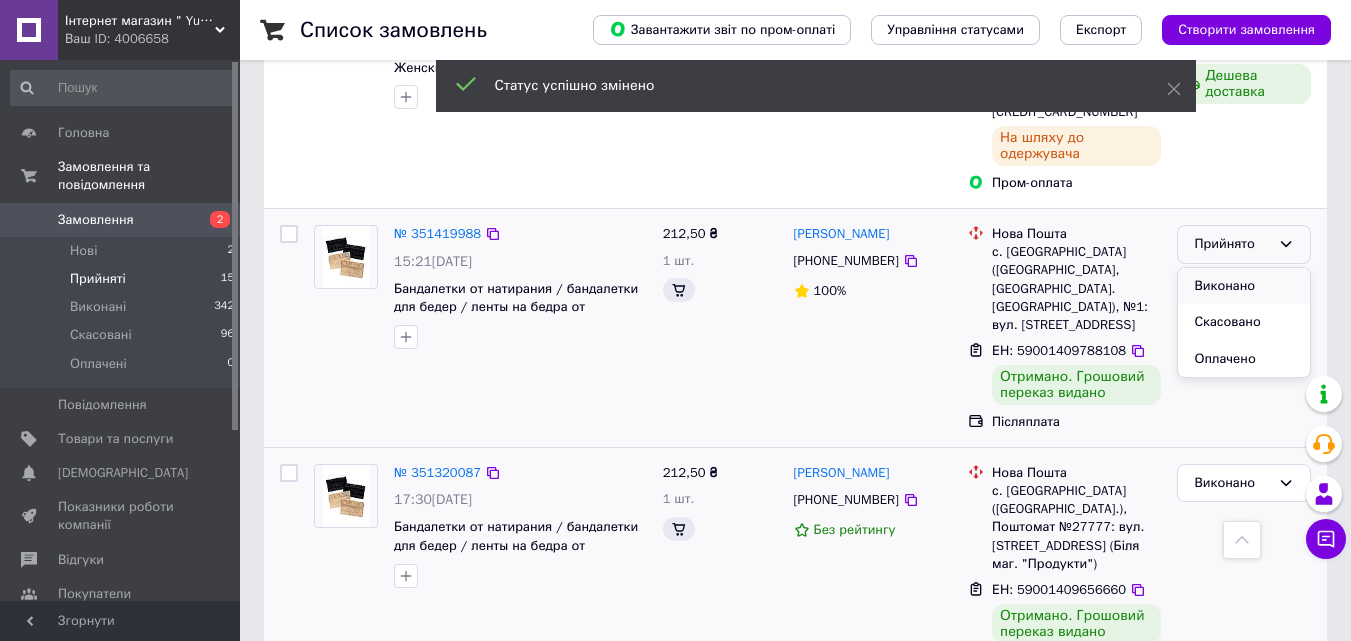 click on "Виконано" at bounding box center (1244, 286) 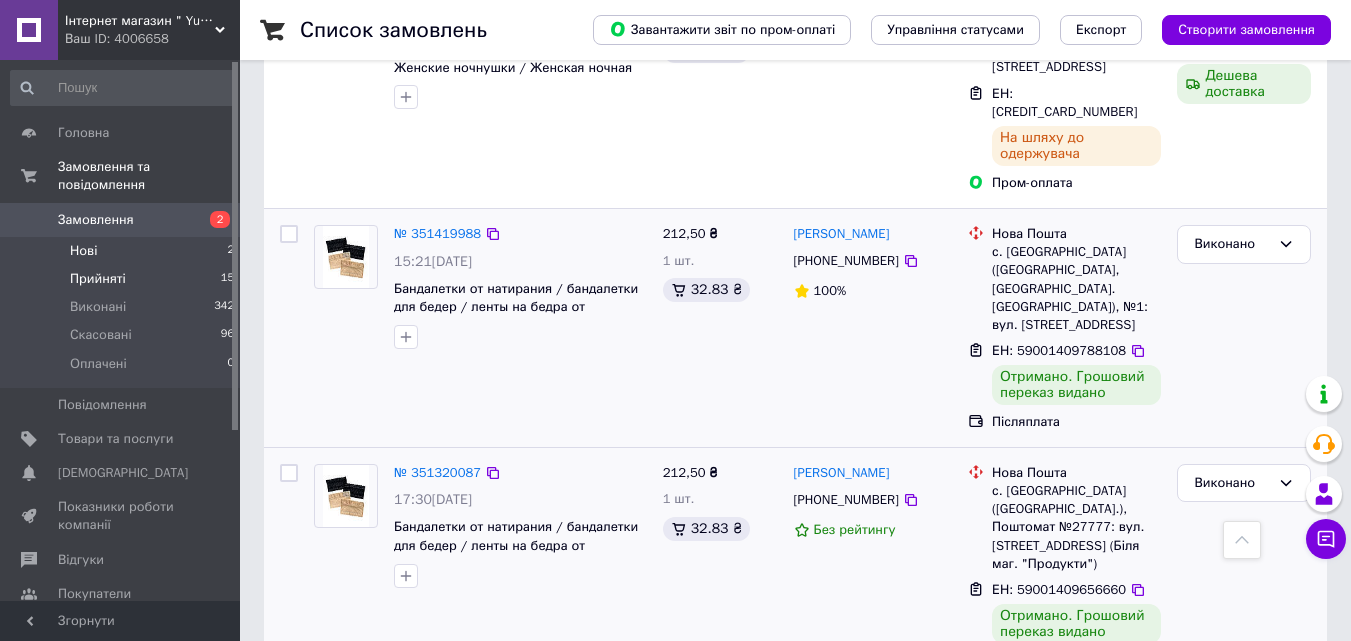 click on "Нові 2" at bounding box center (123, 251) 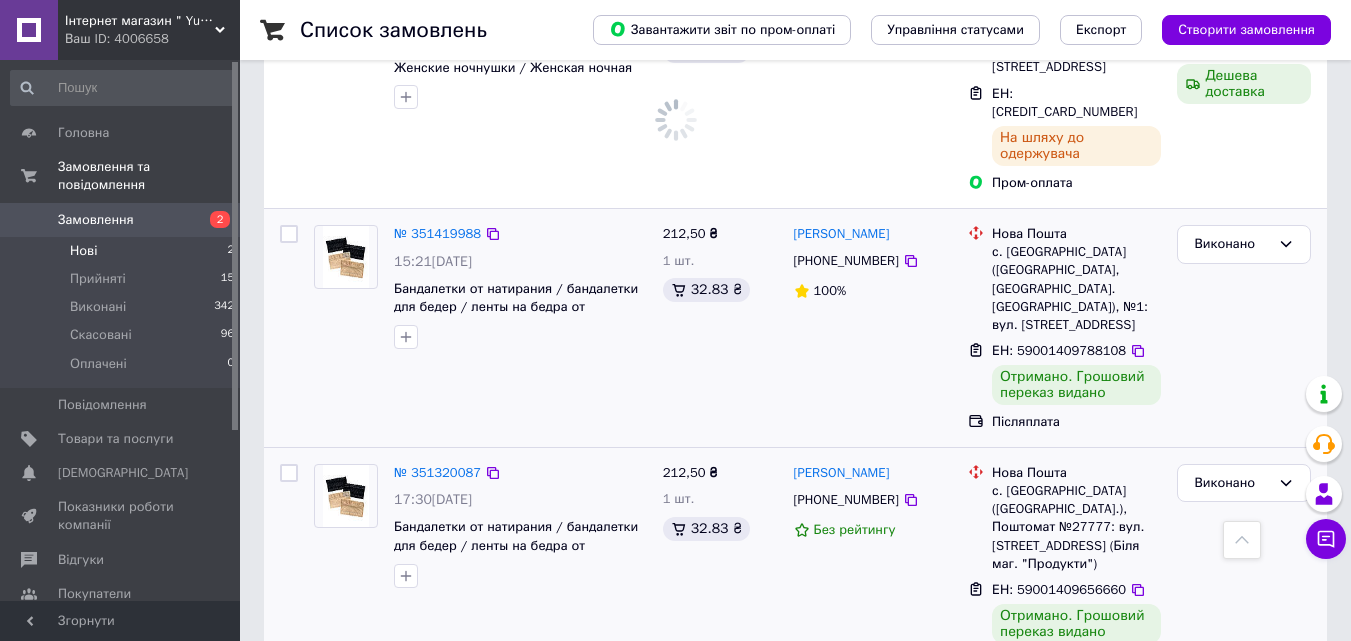 scroll, scrollTop: 0, scrollLeft: 0, axis: both 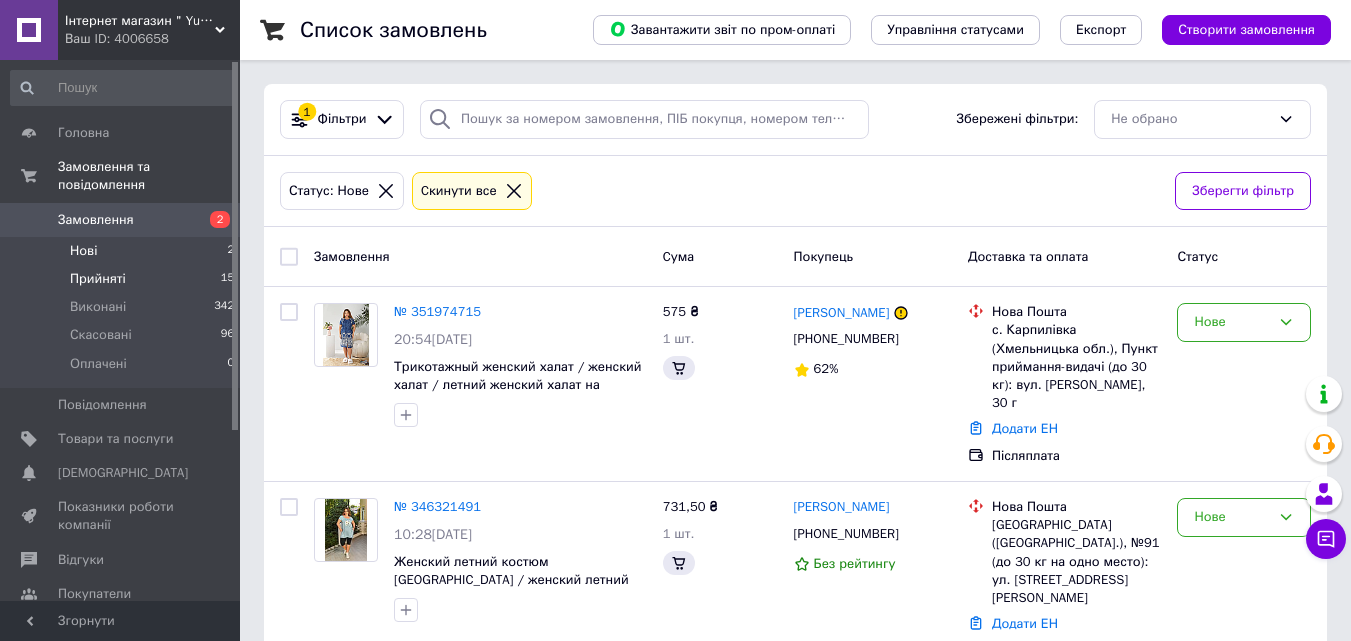 click on "Прийняті 15" at bounding box center [123, 279] 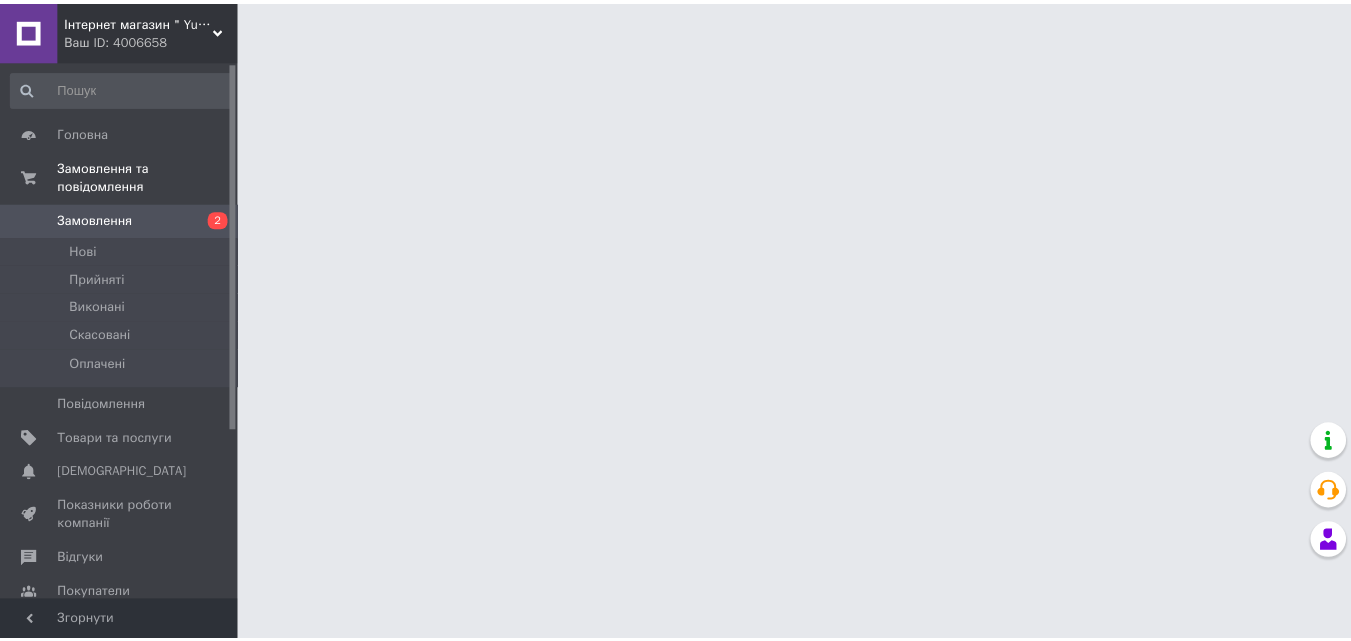 scroll, scrollTop: 0, scrollLeft: 0, axis: both 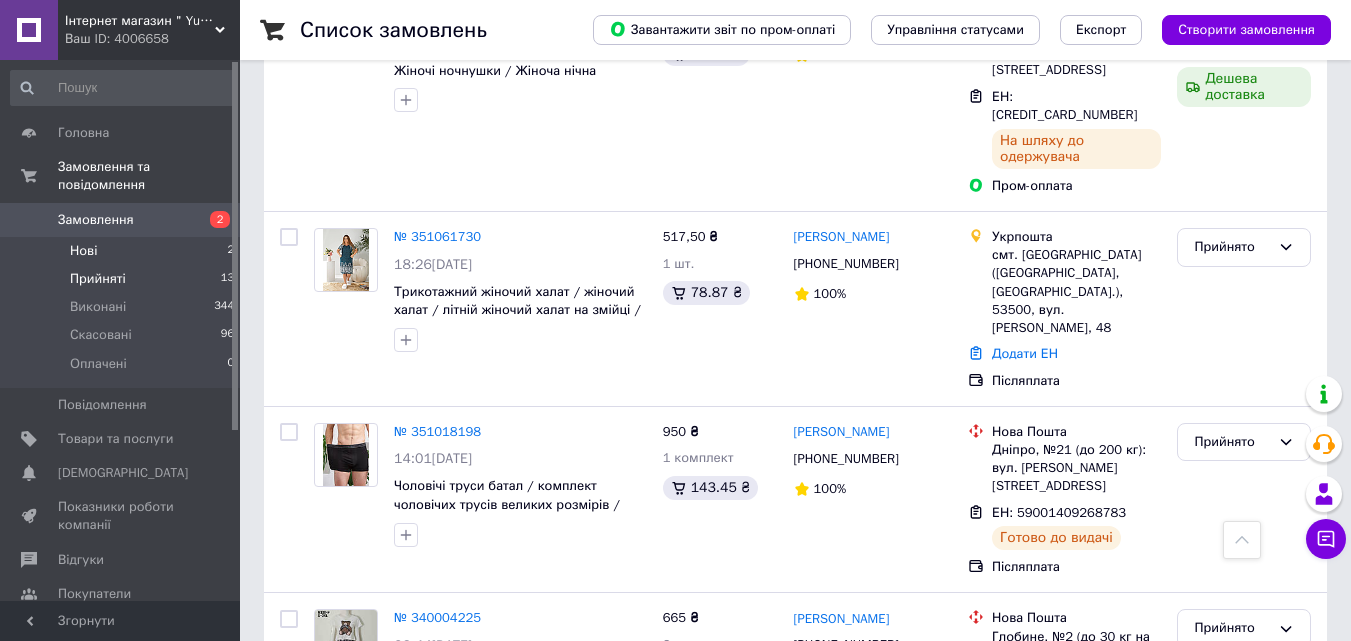 click on "Нові 2" at bounding box center (123, 251) 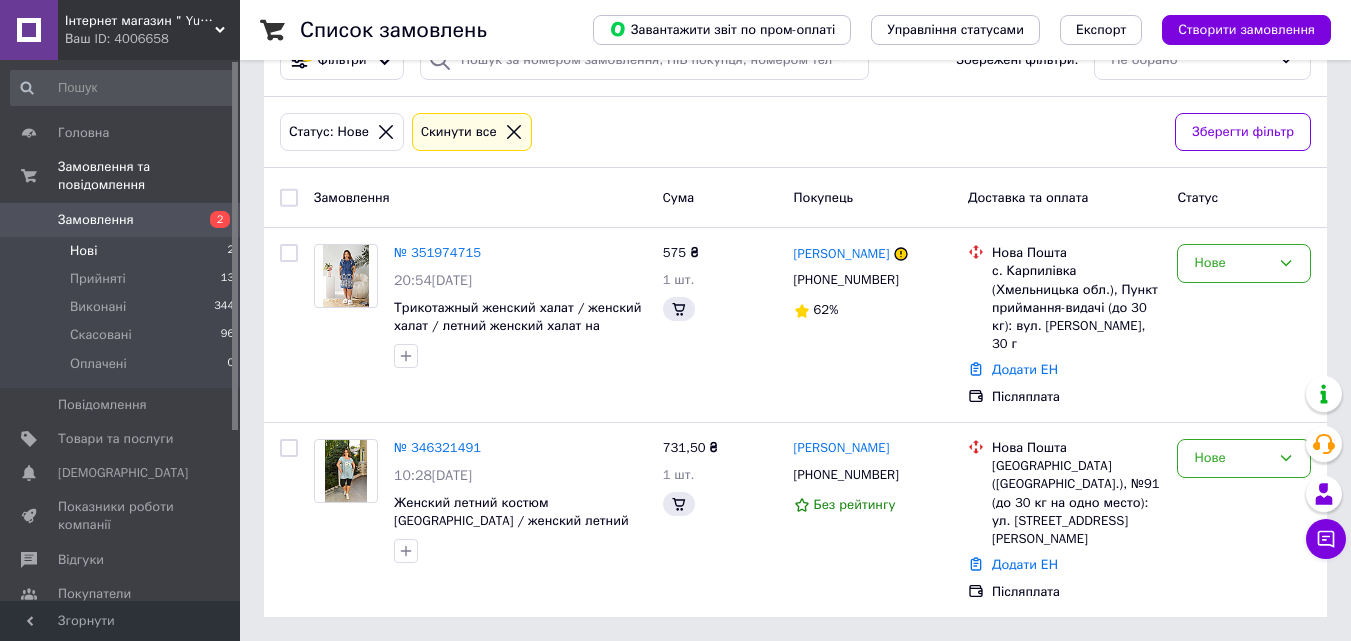 scroll, scrollTop: 0, scrollLeft: 0, axis: both 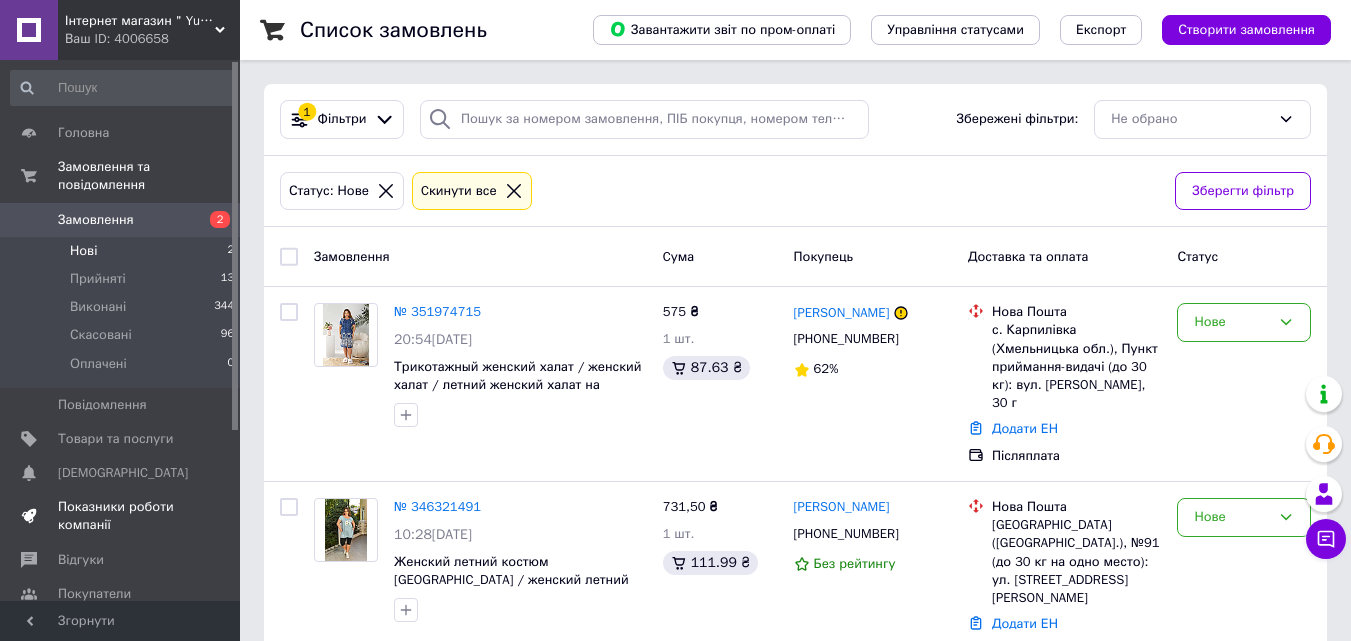 click on "Показники роботи компанії" at bounding box center (121, 516) 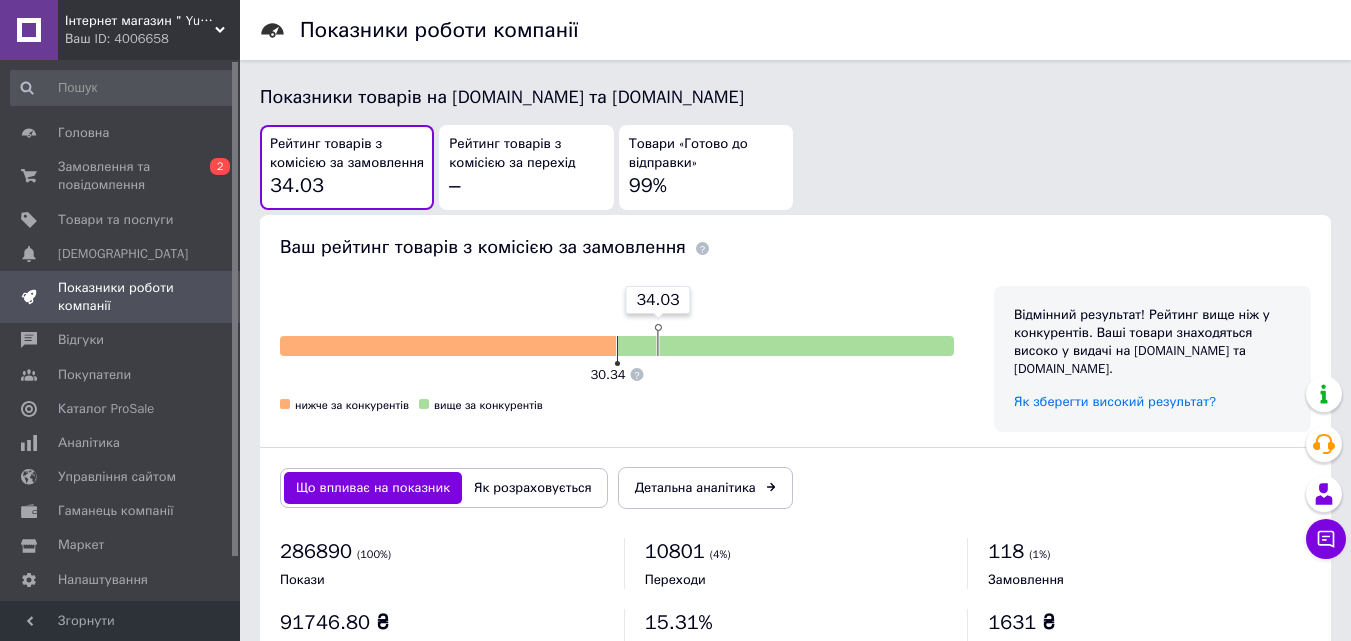 scroll, scrollTop: 1093, scrollLeft: 0, axis: vertical 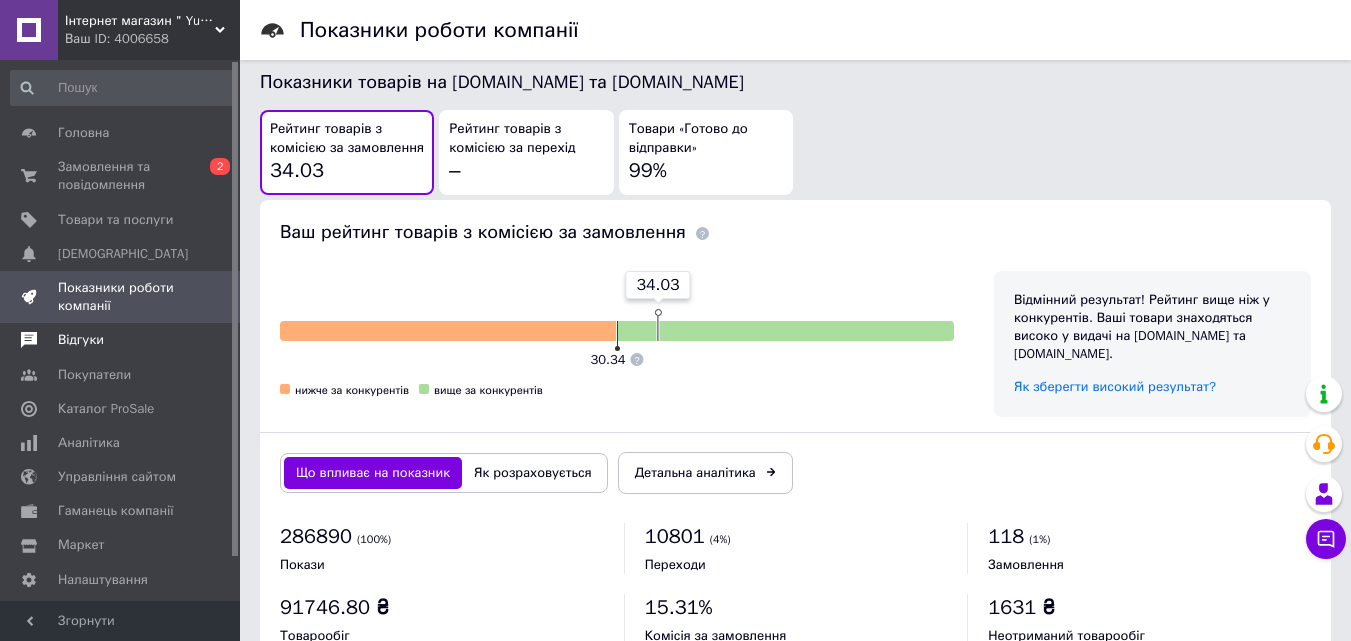 click on "Відгуки" at bounding box center (81, 340) 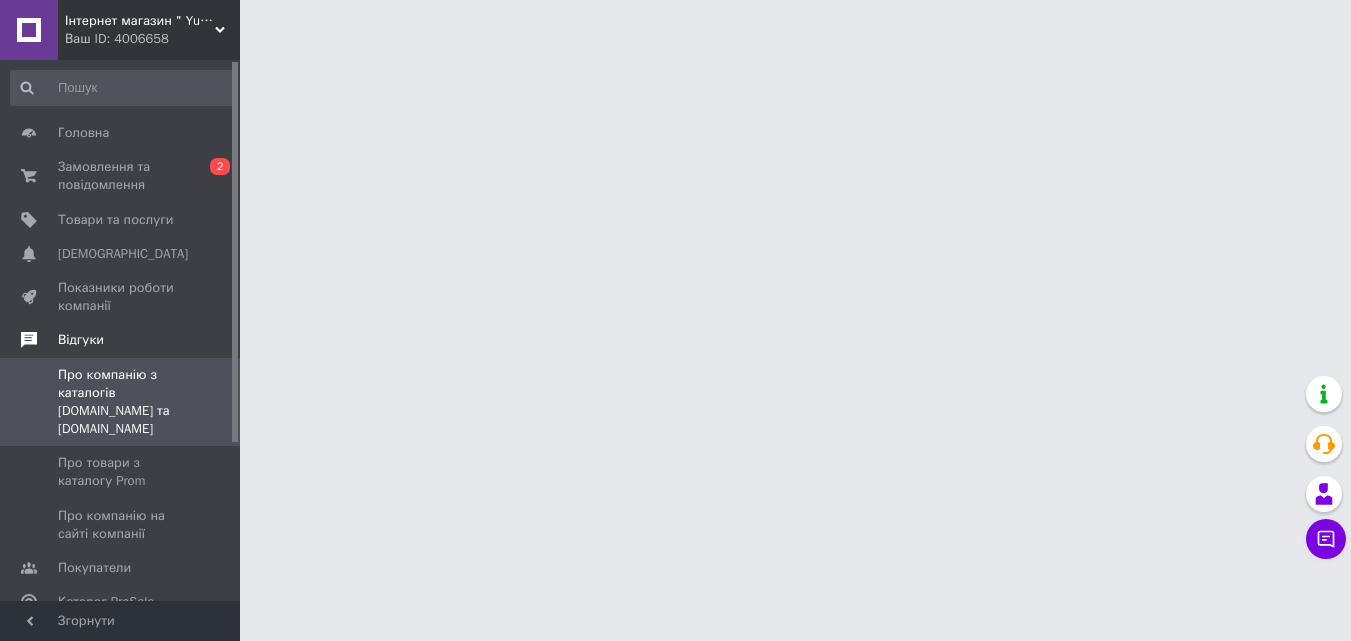 scroll, scrollTop: 0, scrollLeft: 0, axis: both 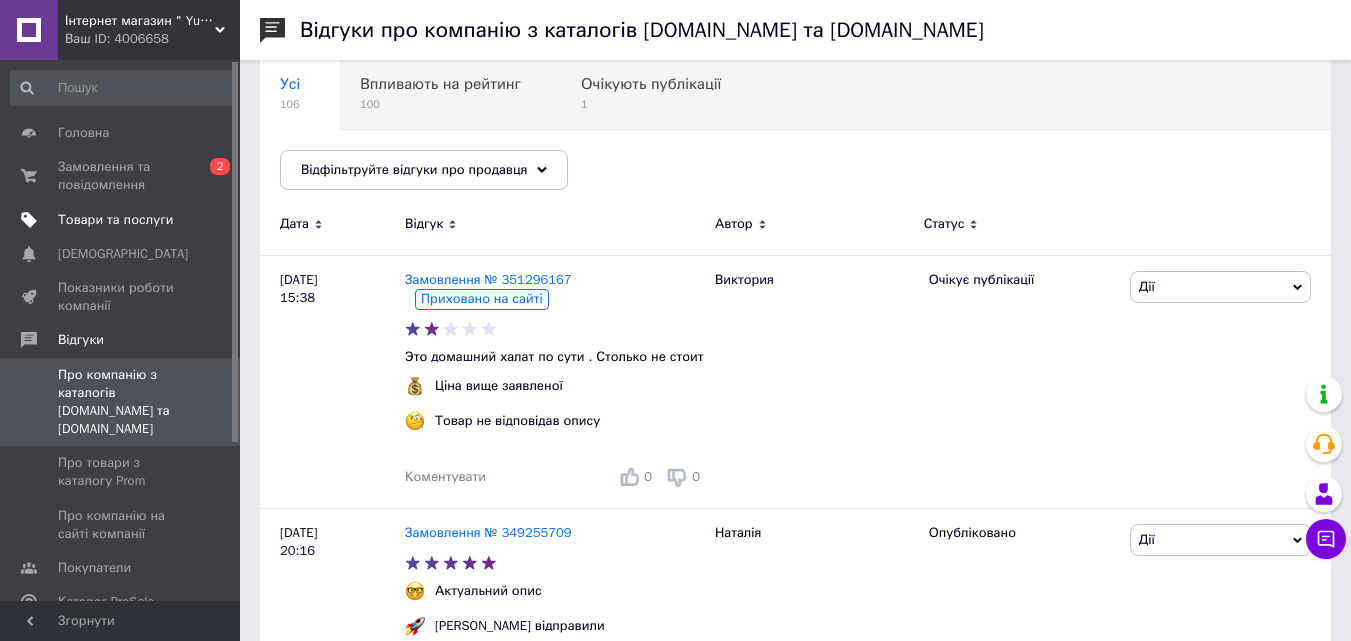 click on "Товари та послуги" at bounding box center [115, 220] 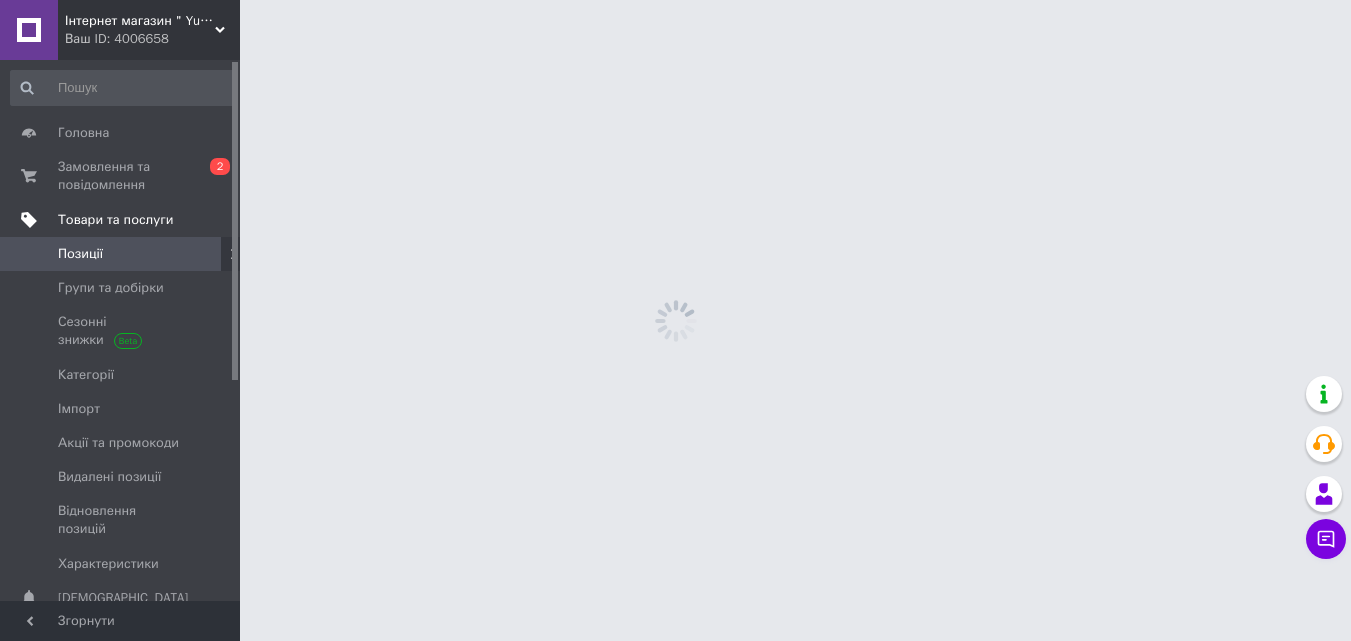 scroll, scrollTop: 0, scrollLeft: 0, axis: both 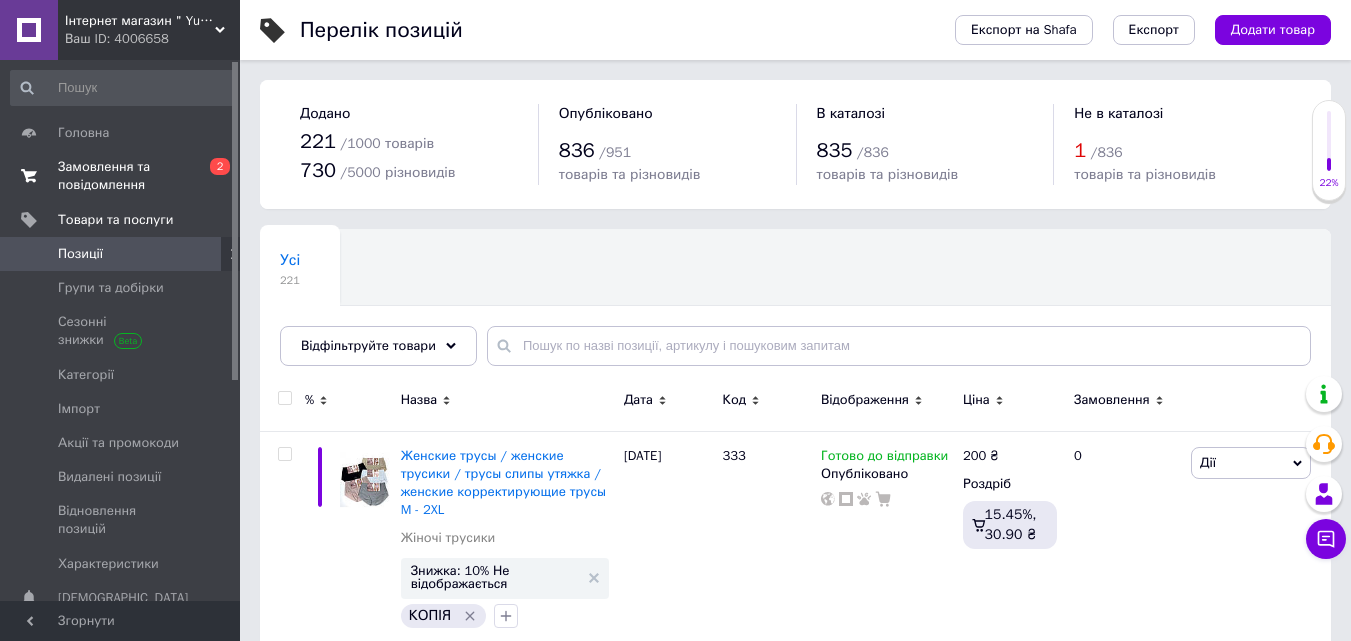 click on "Замовлення та повідомлення 0 2" at bounding box center [123, 176] 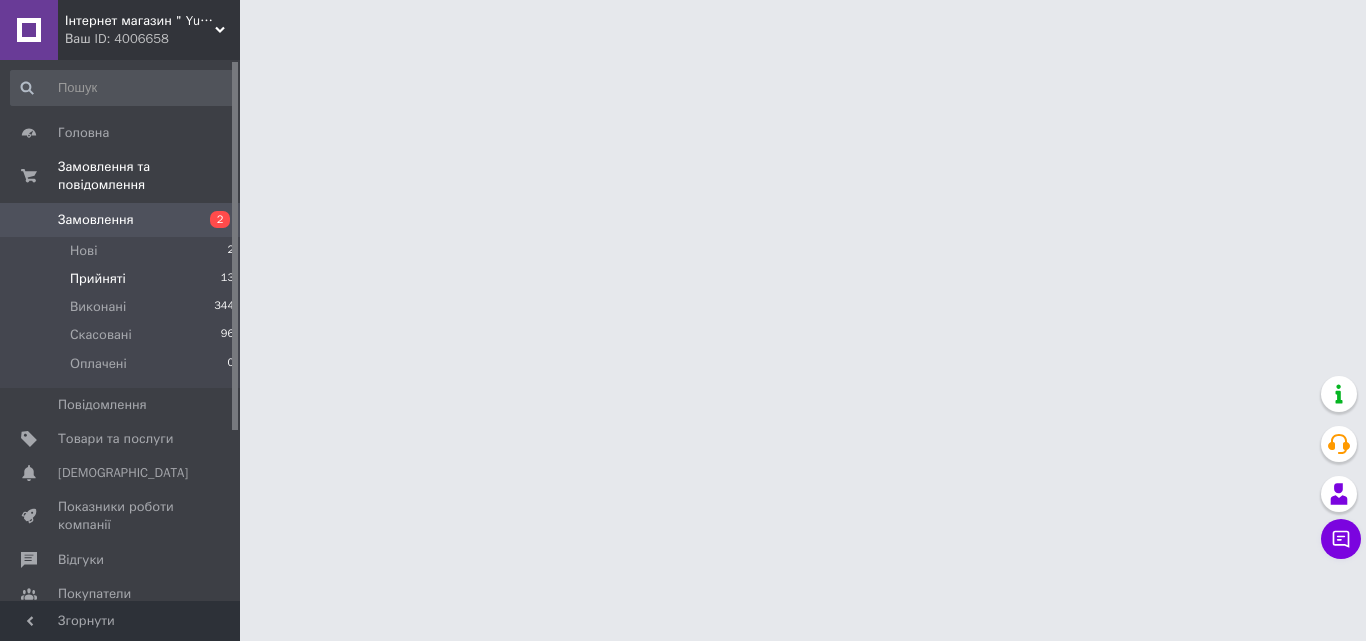 click on "Прийняті 13" at bounding box center (123, 279) 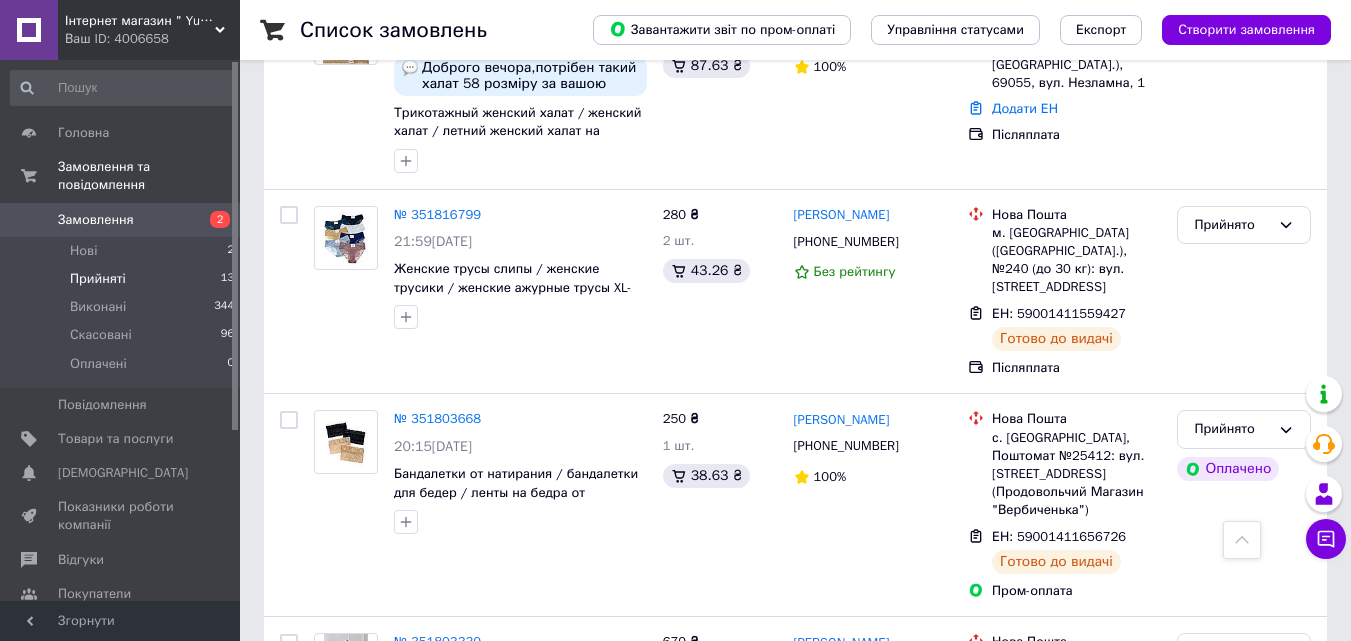 scroll, scrollTop: 1333, scrollLeft: 0, axis: vertical 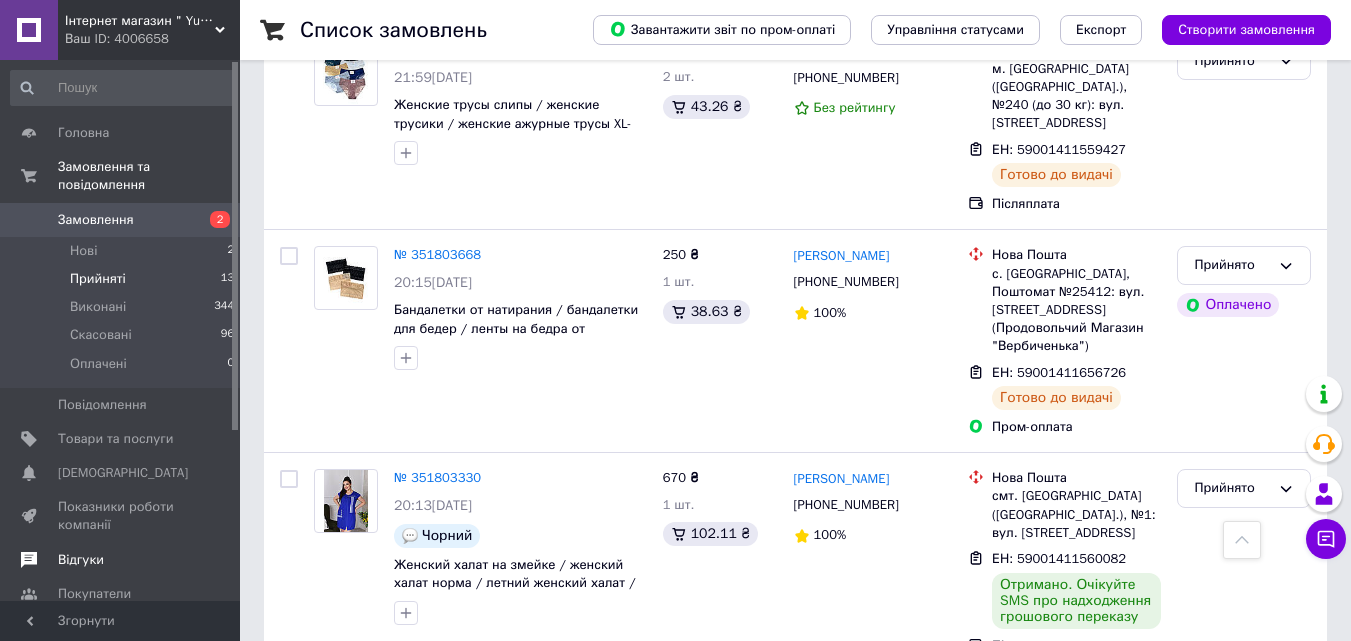 click on "Відгуки" at bounding box center [81, 560] 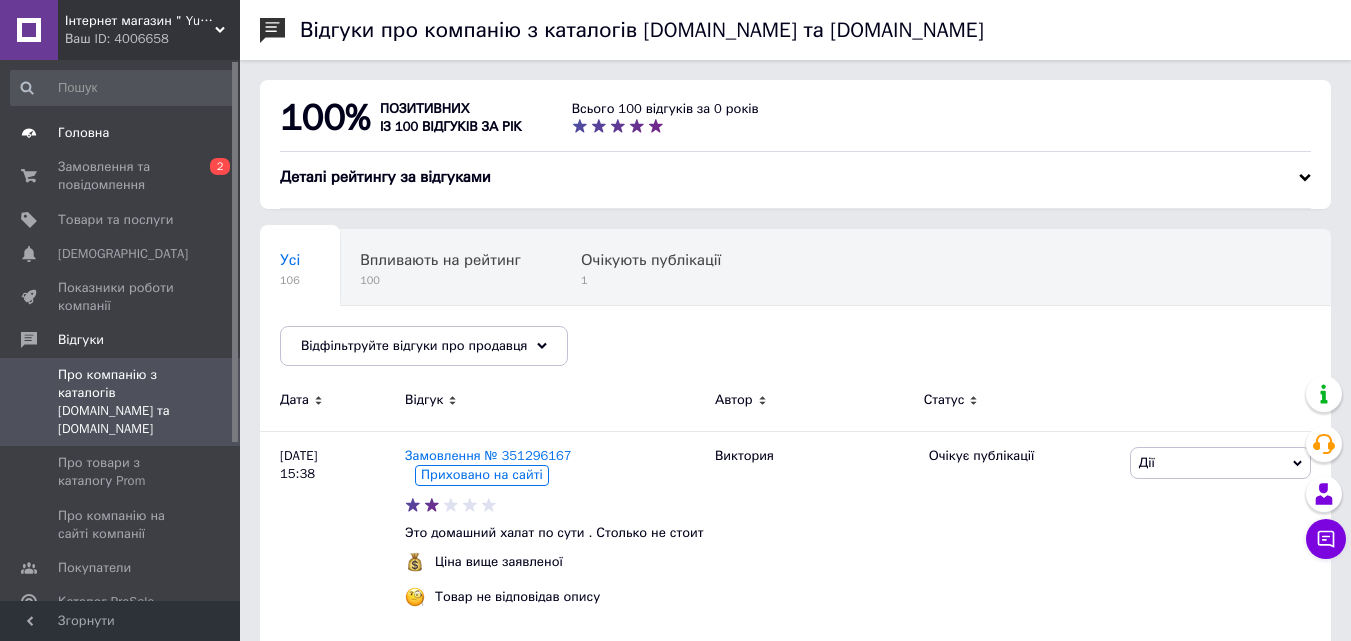 click at bounding box center (29, 133) 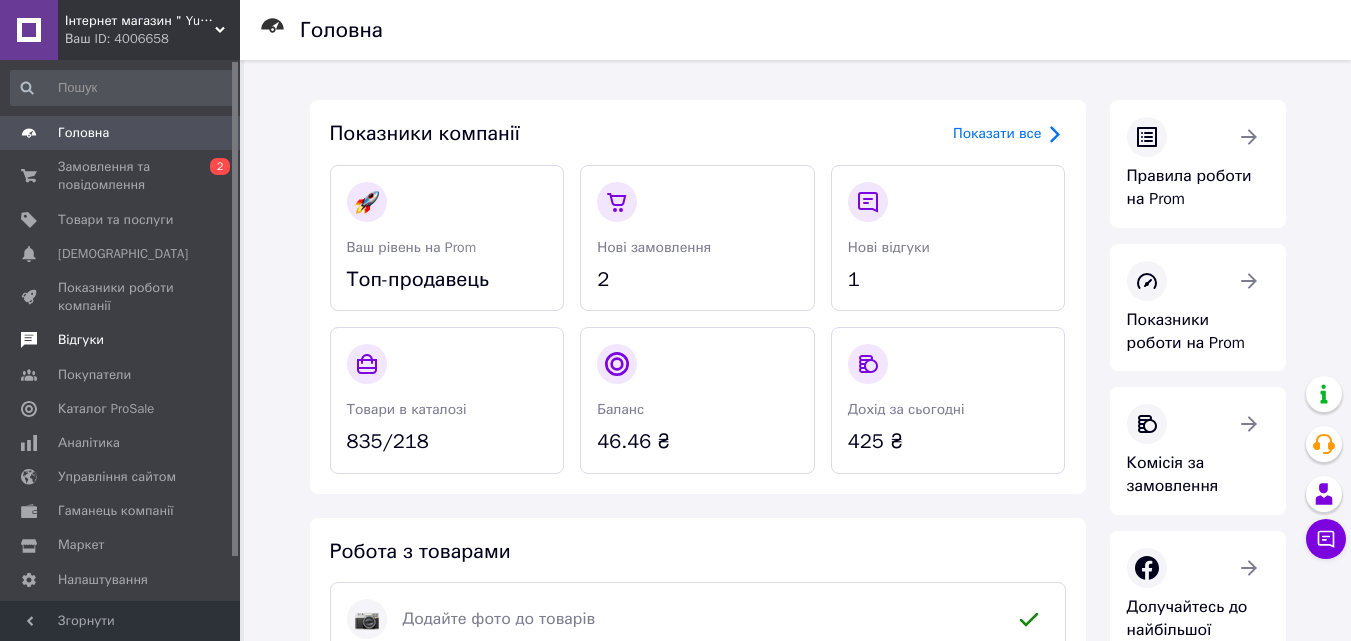 click on "Відгуки" at bounding box center [81, 340] 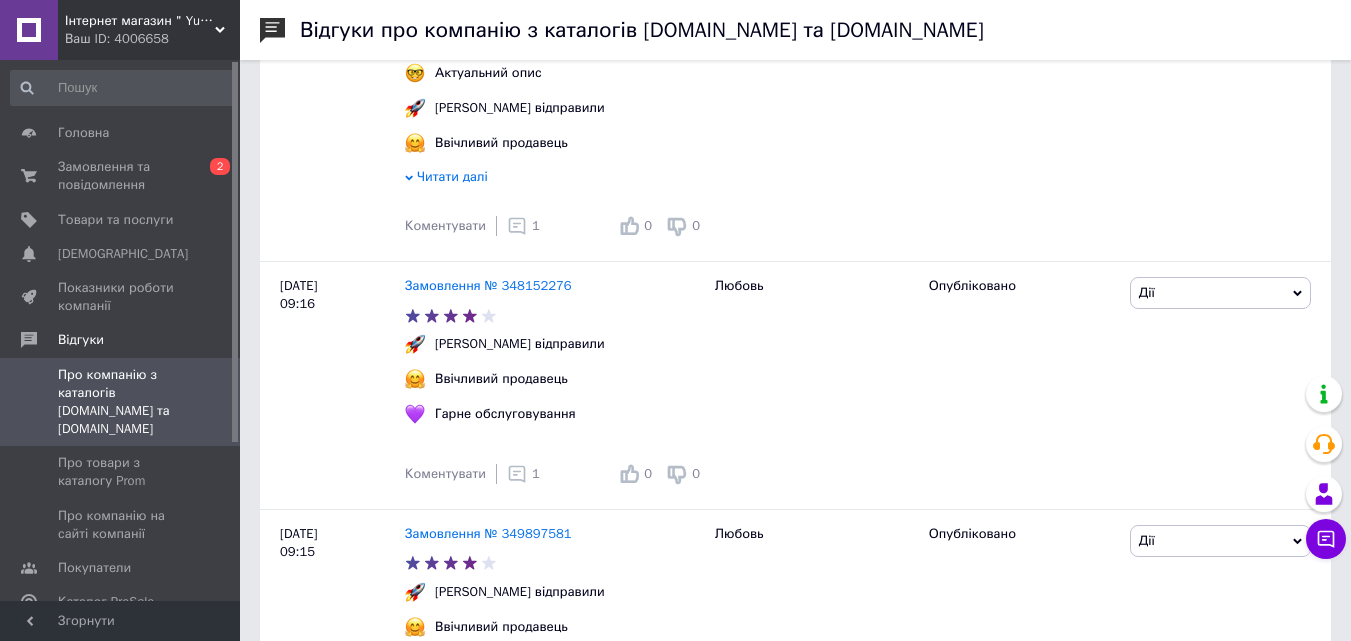 scroll, scrollTop: 703, scrollLeft: 0, axis: vertical 